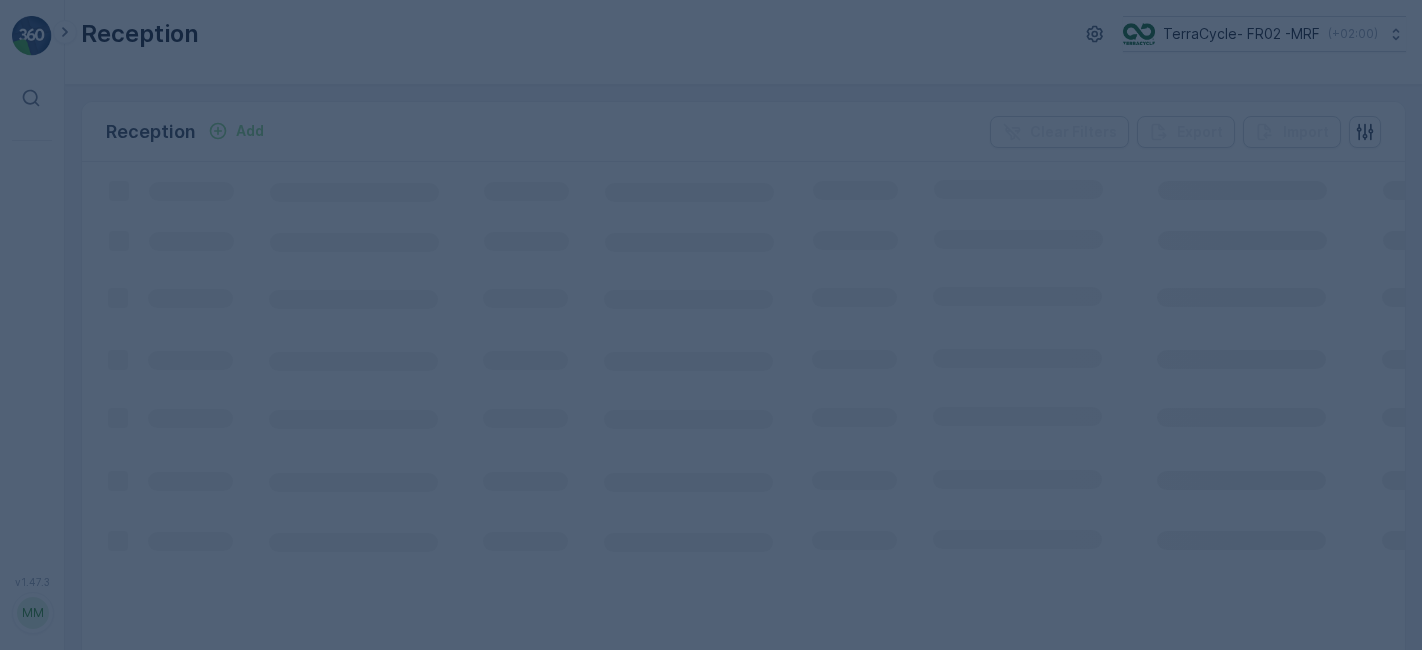 scroll, scrollTop: 0, scrollLeft: 0, axis: both 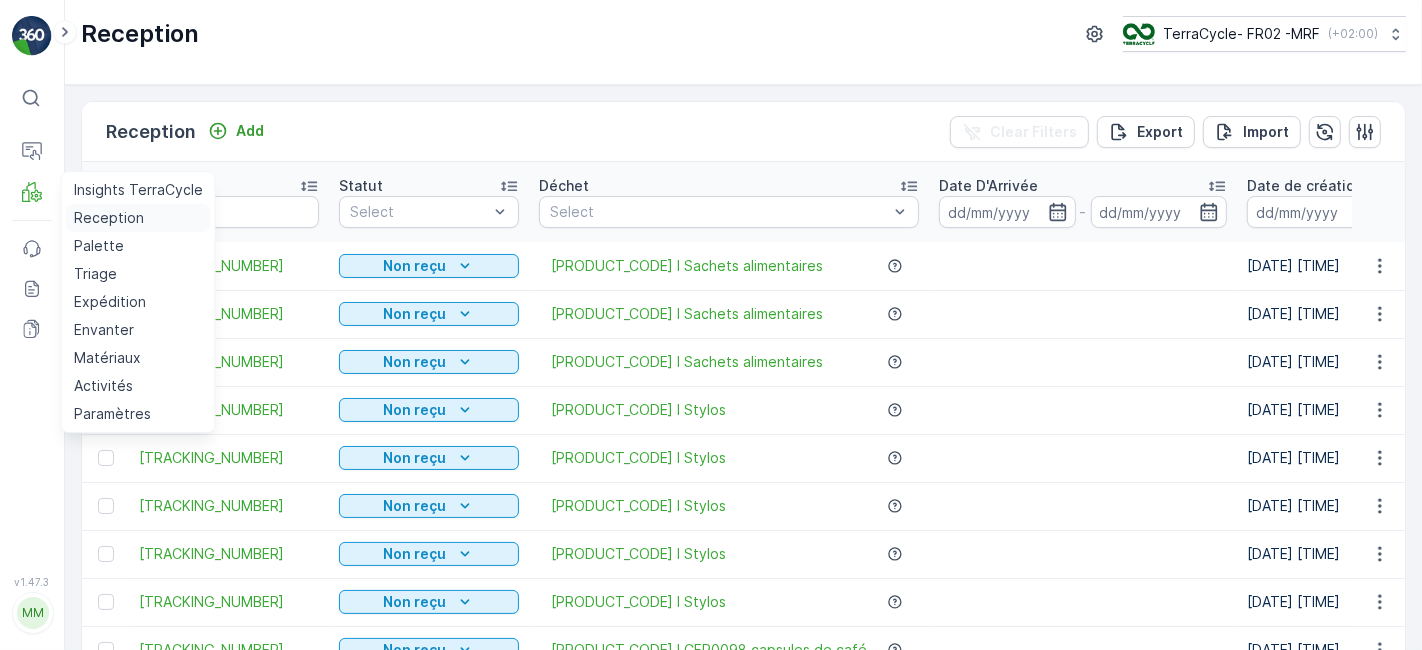 click on "Reception" at bounding box center [109, 218] 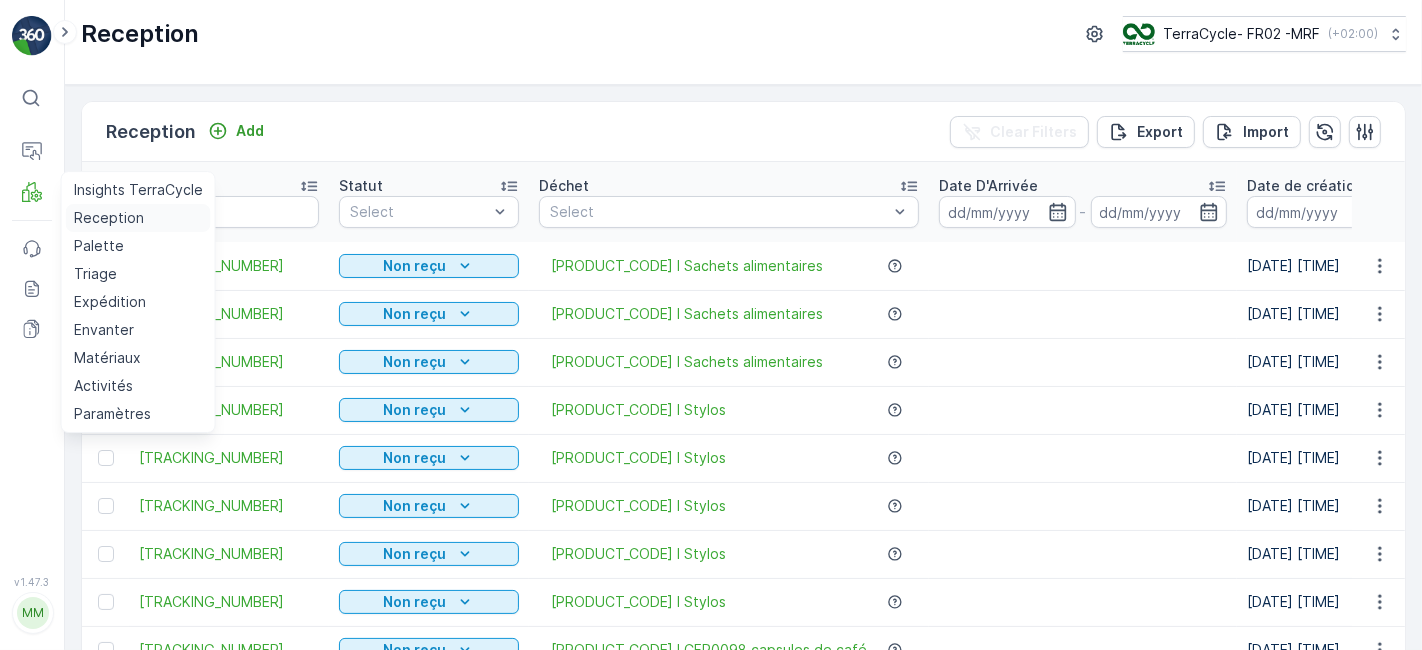 click on "Reception" at bounding box center (109, 218) 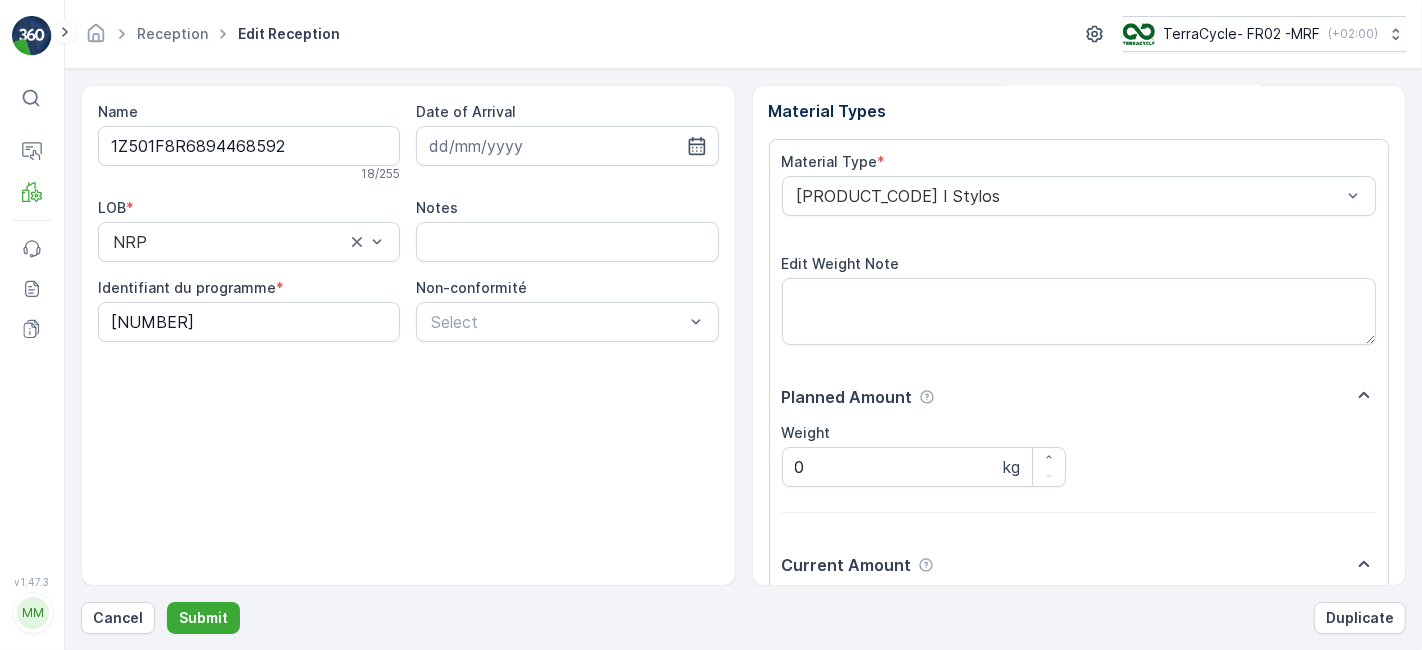 scroll, scrollTop: 3, scrollLeft: 0, axis: vertical 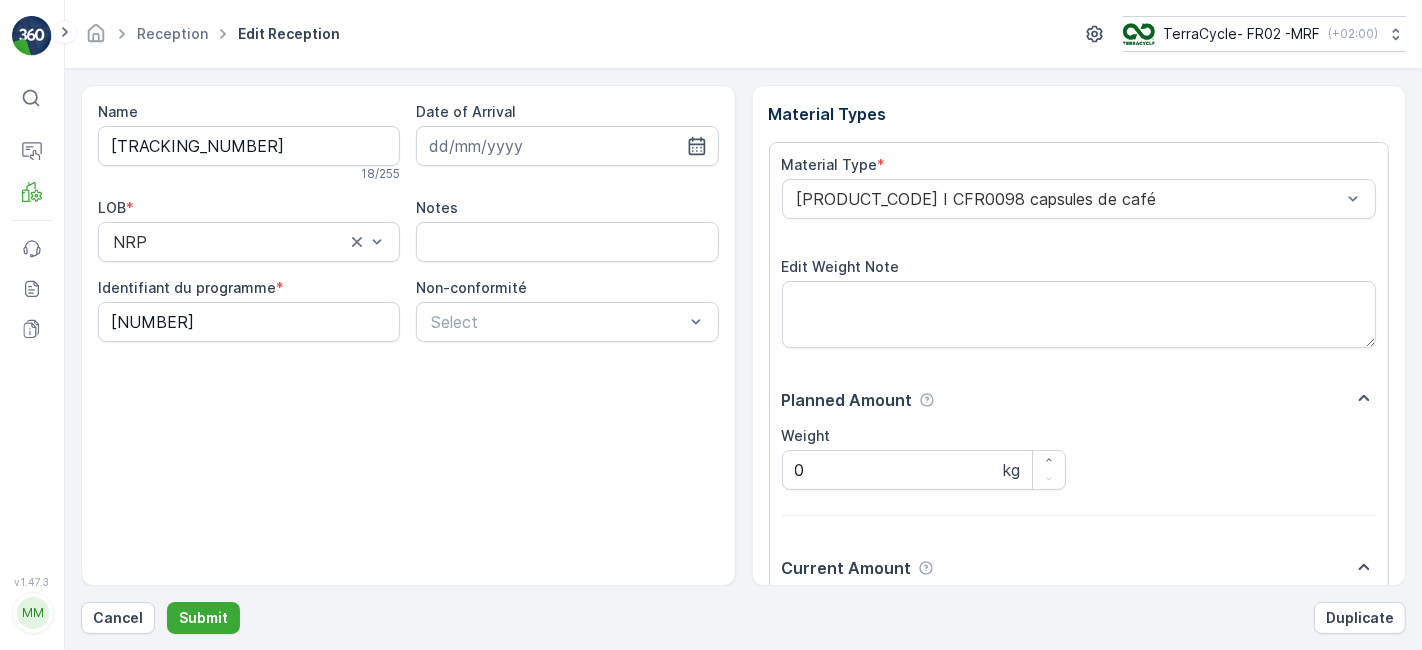 click on "Submit" at bounding box center (203, 618) 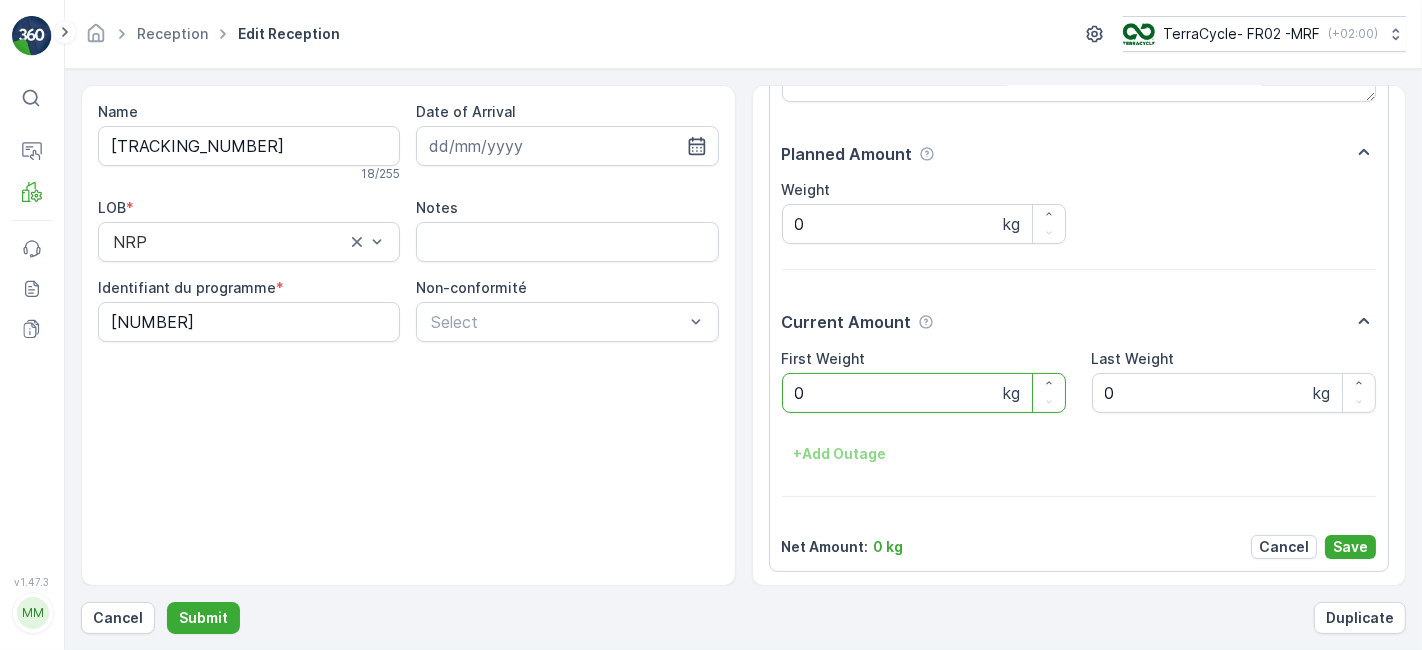 scroll, scrollTop: 0, scrollLeft: 0, axis: both 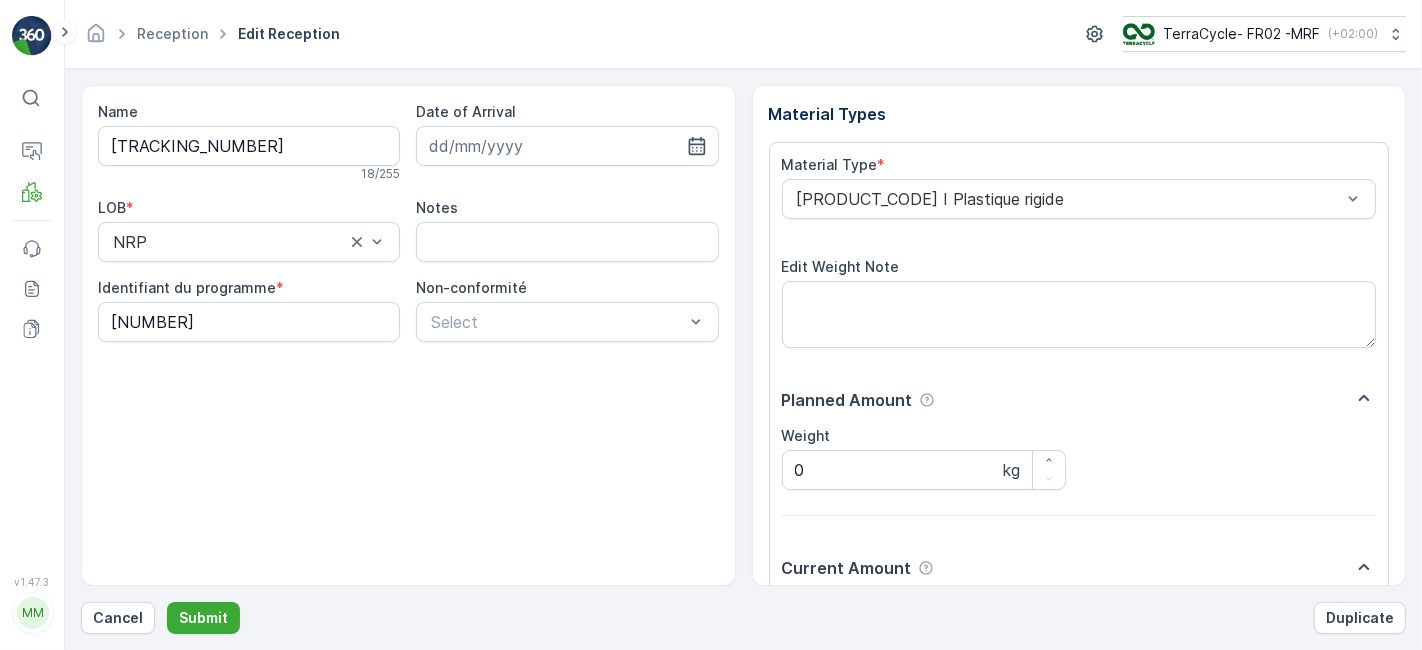 click on "Submit" at bounding box center (203, 618) 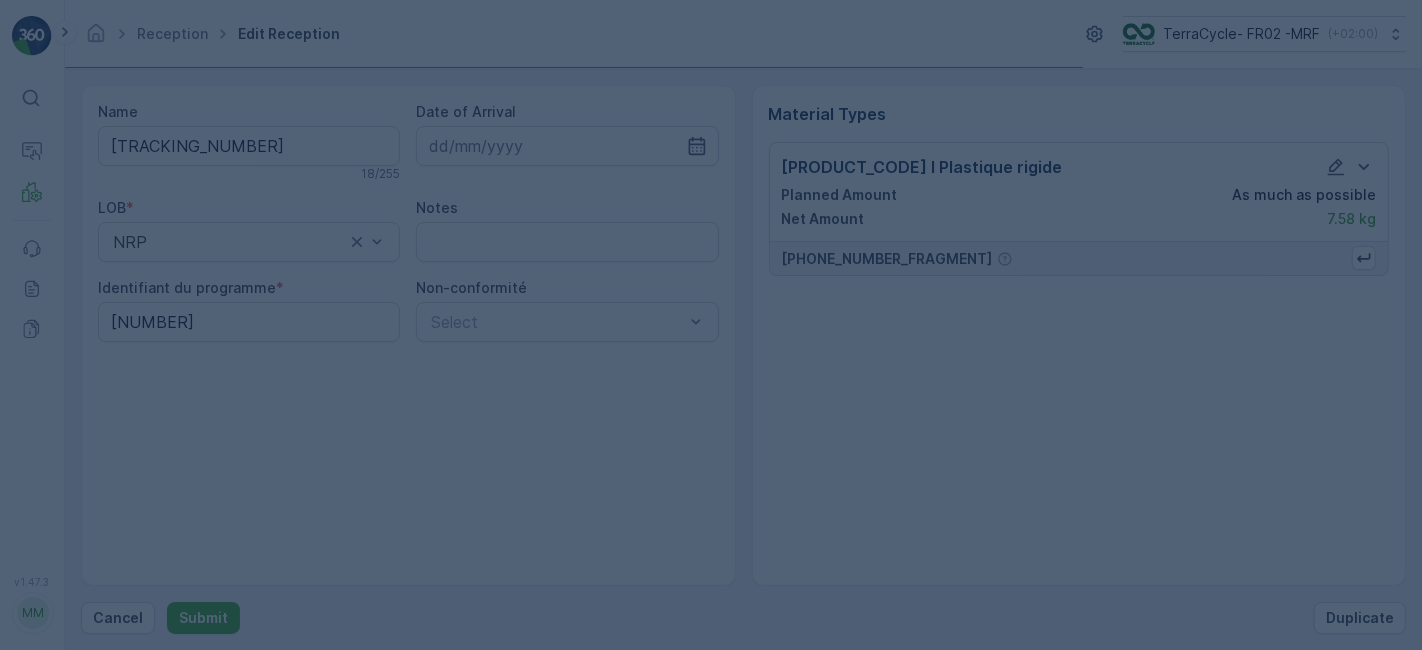 scroll, scrollTop: 0, scrollLeft: 0, axis: both 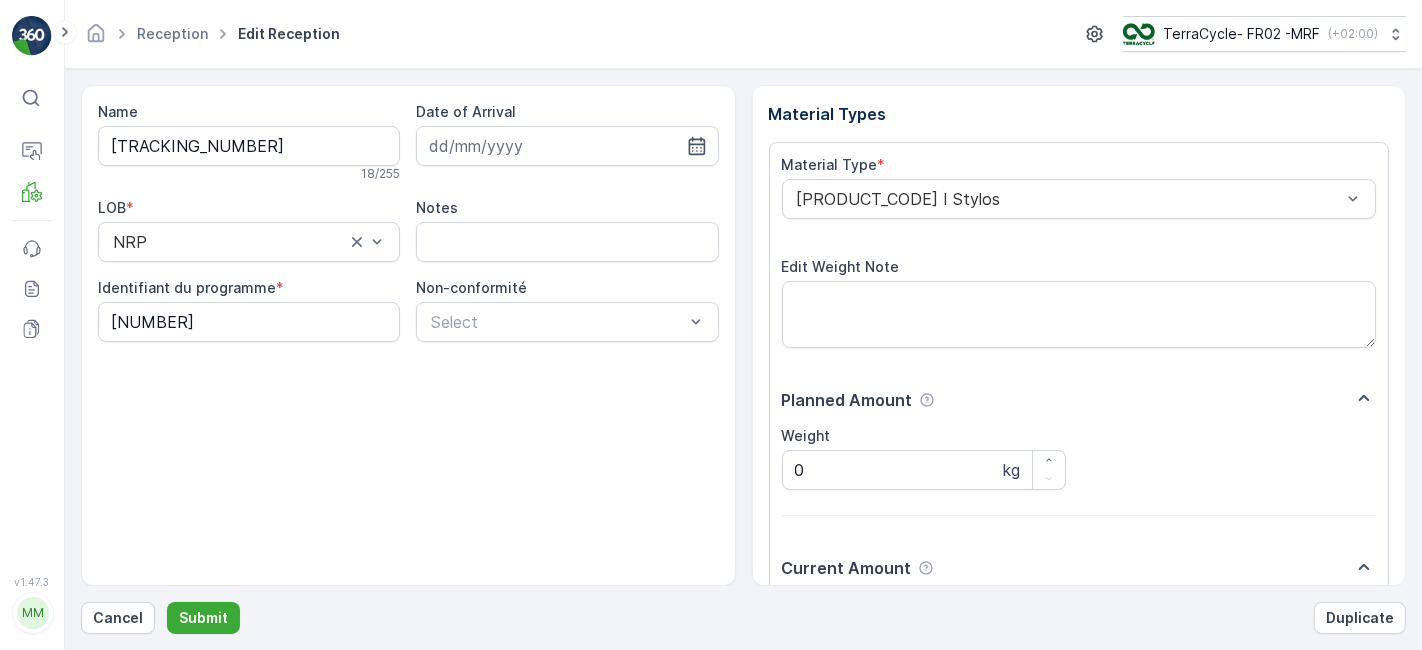 click on "Submit" at bounding box center (203, 618) 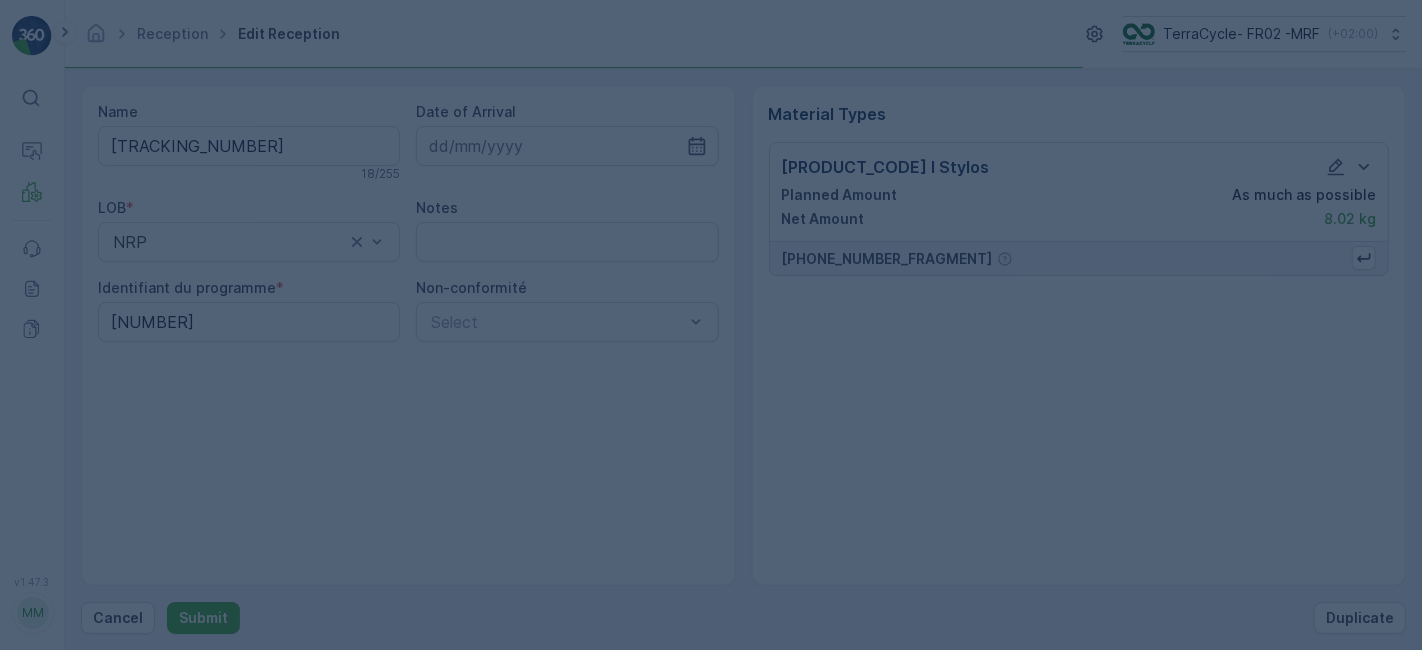 scroll, scrollTop: 0, scrollLeft: 0, axis: both 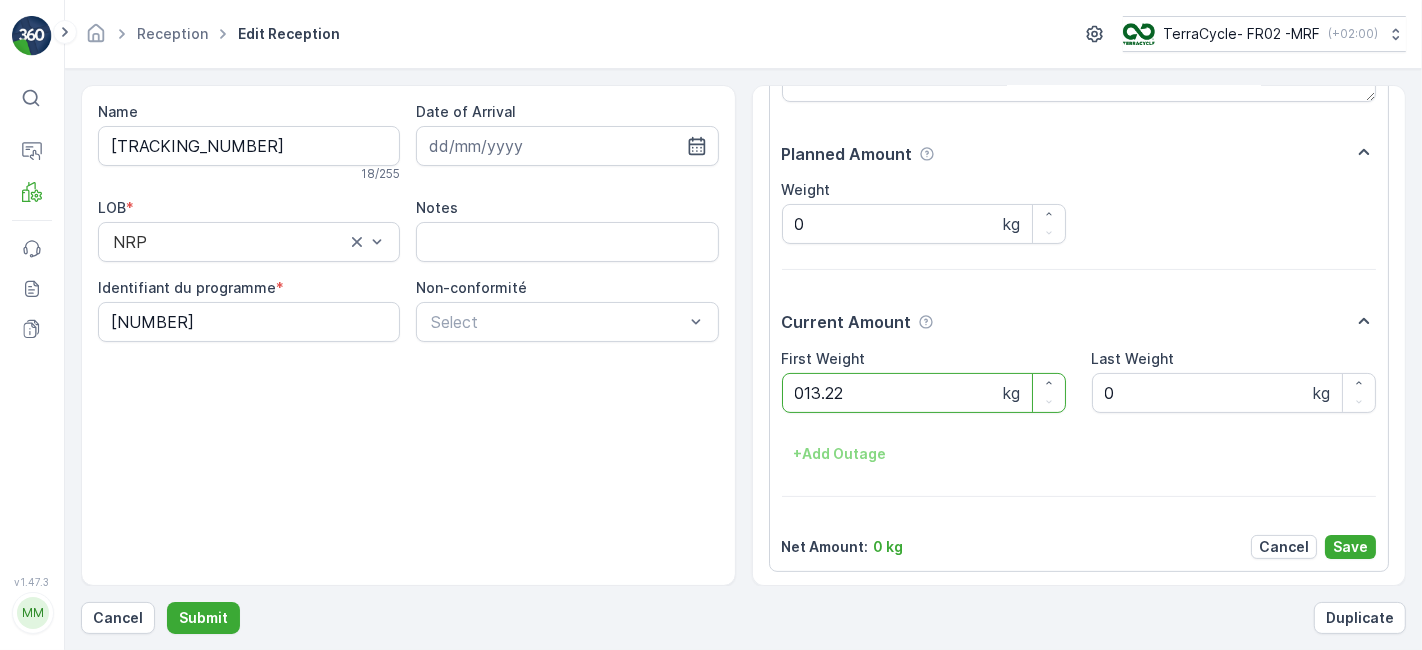 click on "Submit" at bounding box center [203, 618] 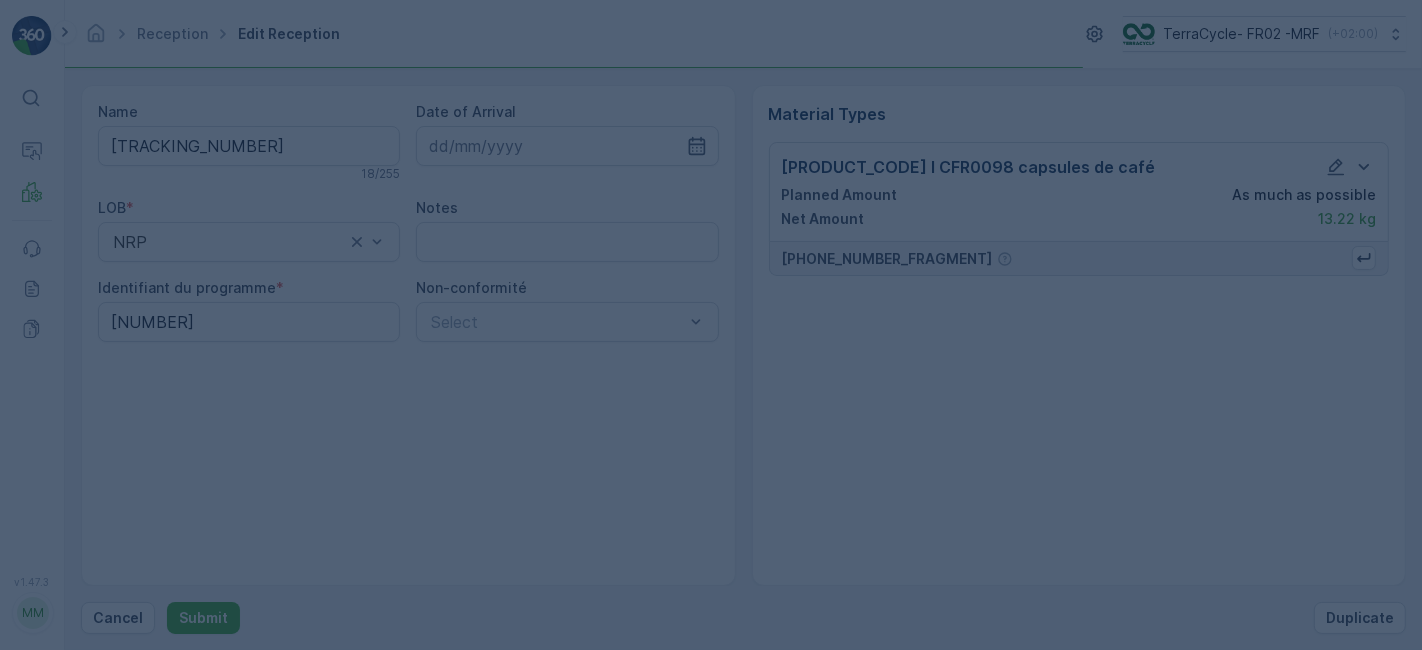 scroll, scrollTop: 0, scrollLeft: 0, axis: both 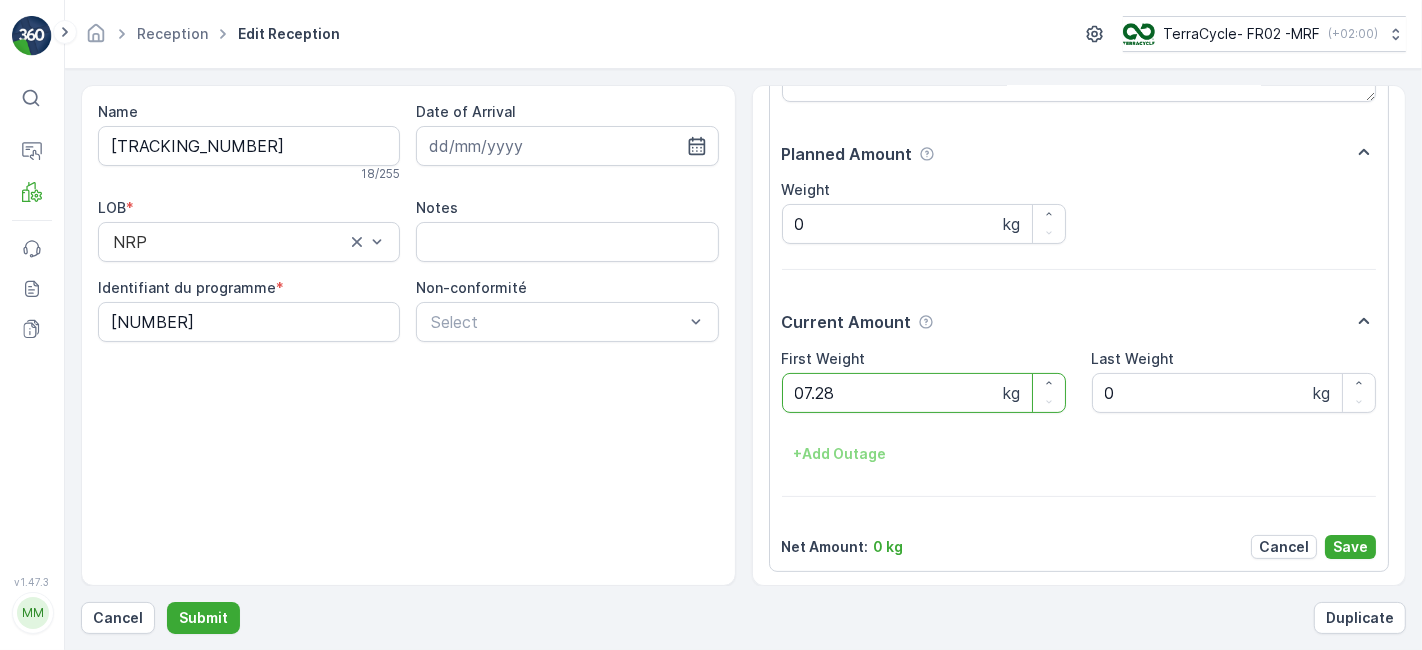 click on "Submit" at bounding box center [203, 618] 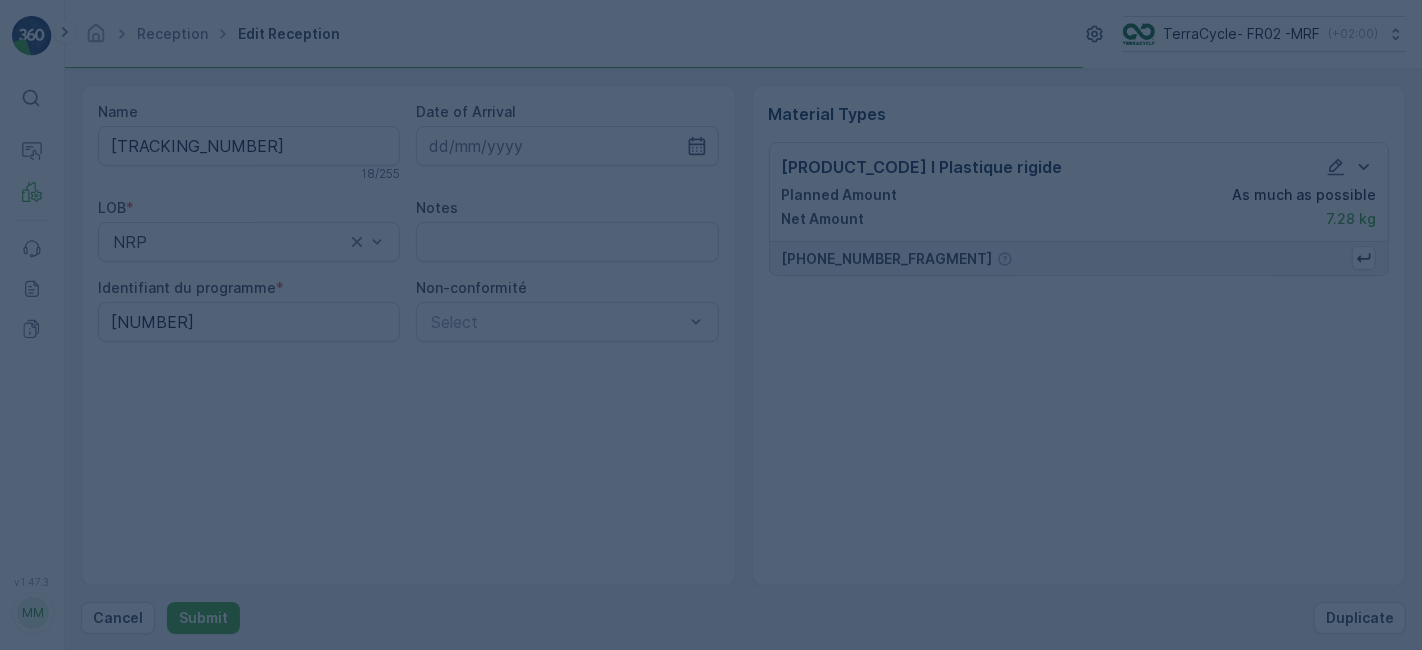 scroll, scrollTop: 0, scrollLeft: 0, axis: both 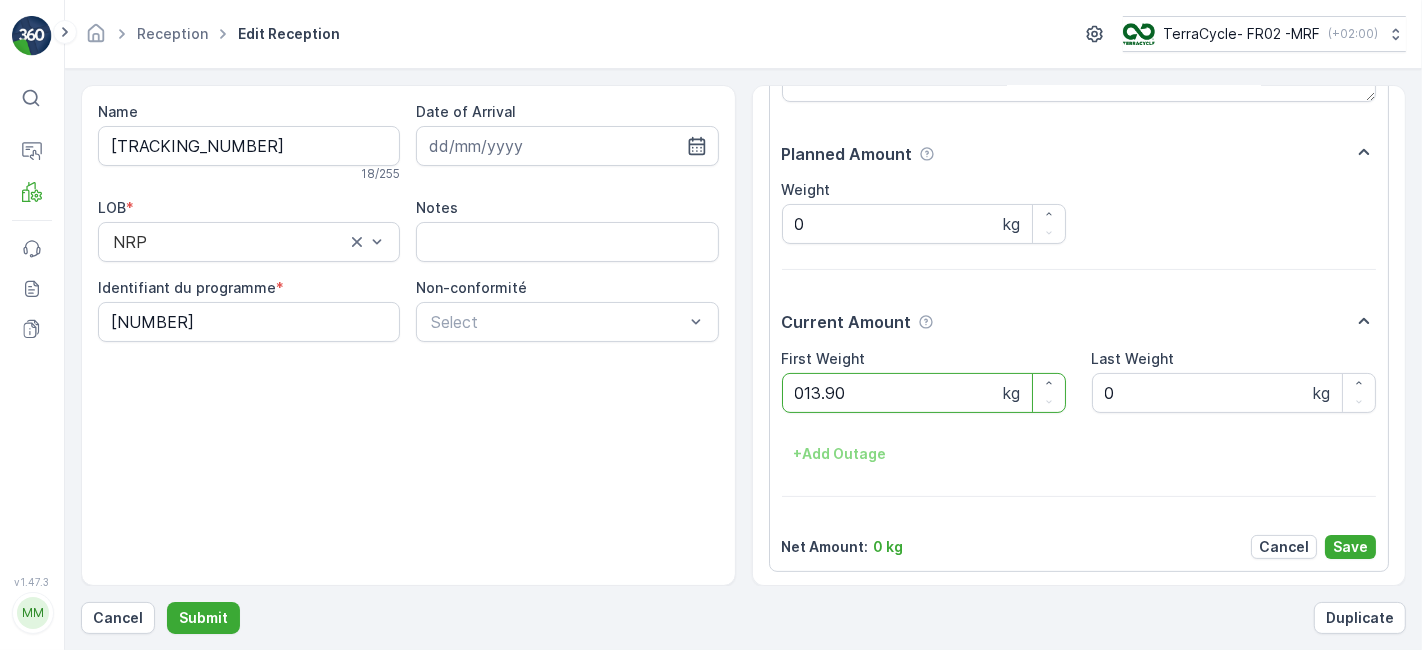 click on "Submit" at bounding box center (203, 618) 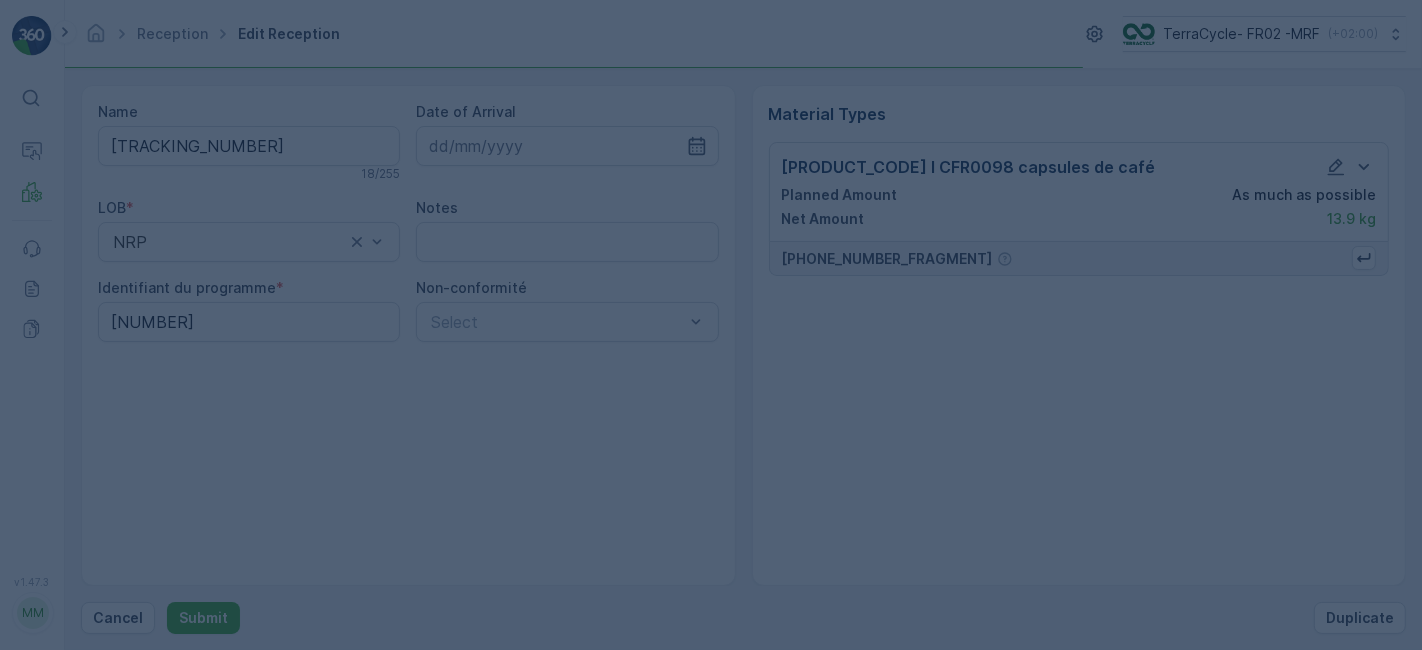 scroll, scrollTop: 0, scrollLeft: 0, axis: both 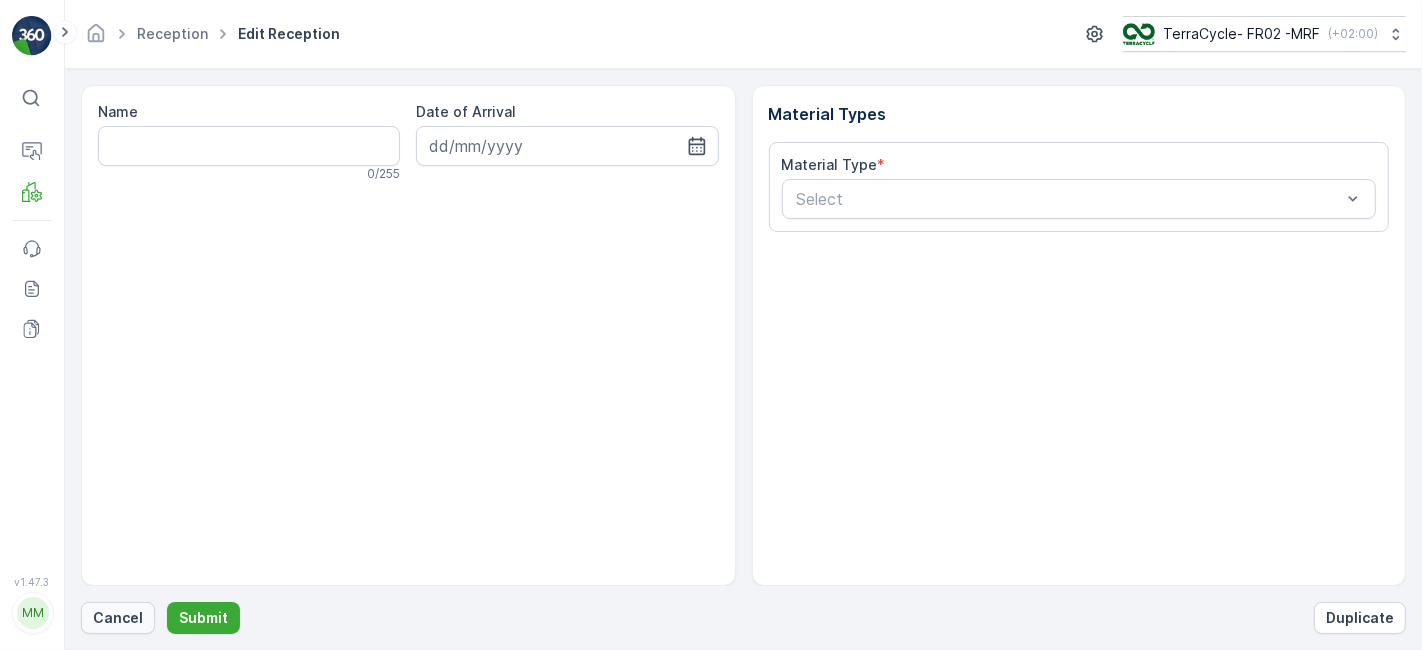 click on "Cancel" at bounding box center (118, 618) 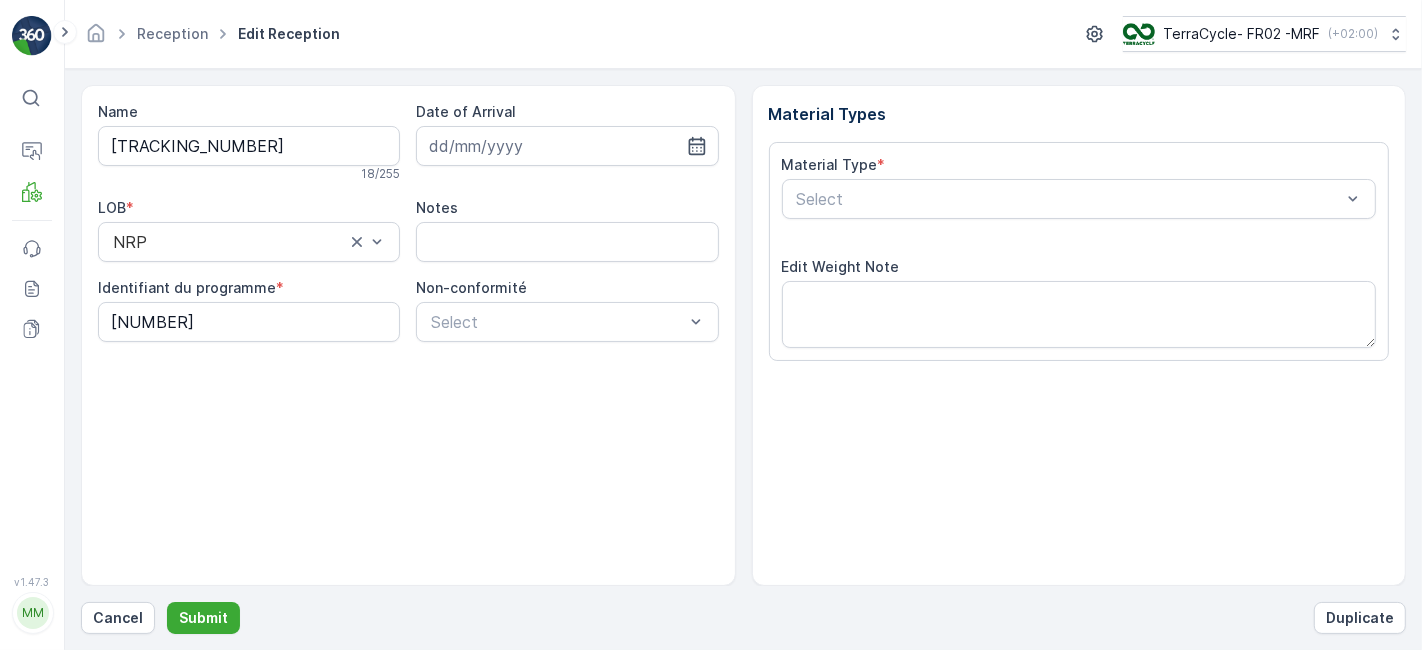 scroll, scrollTop: 246, scrollLeft: 0, axis: vertical 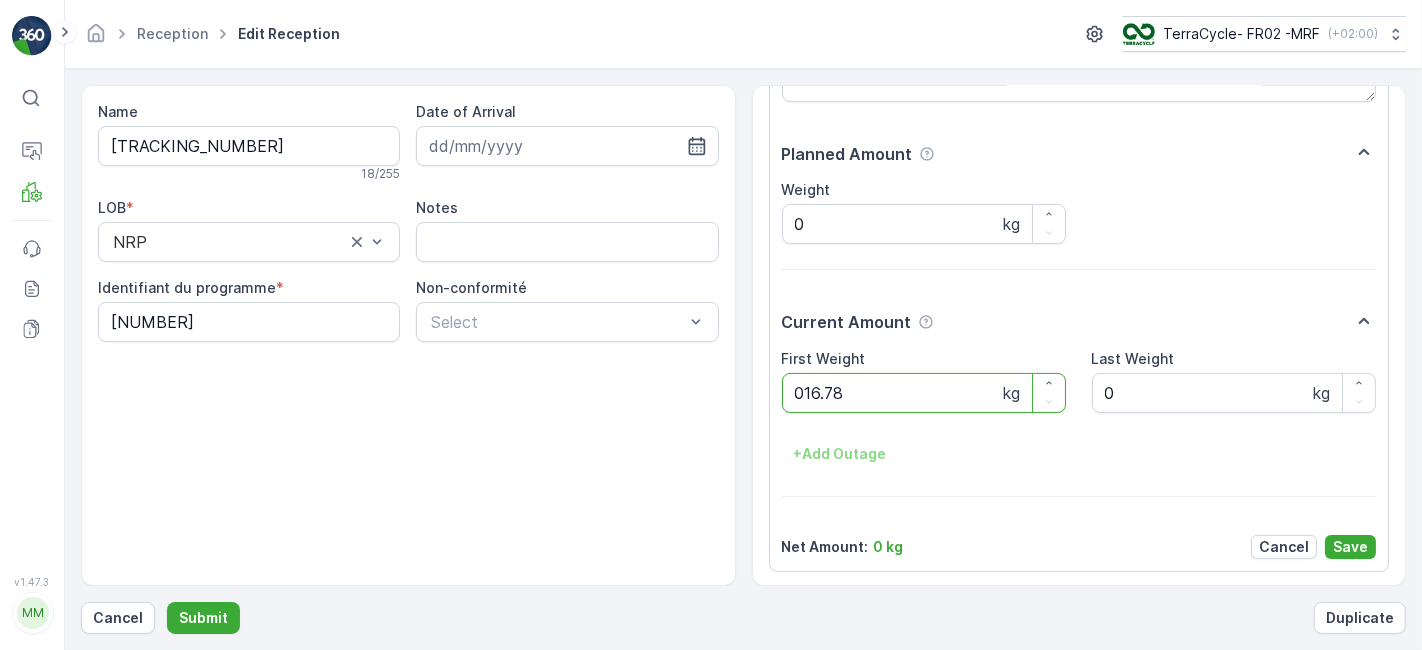click on "Submit" at bounding box center [203, 618] 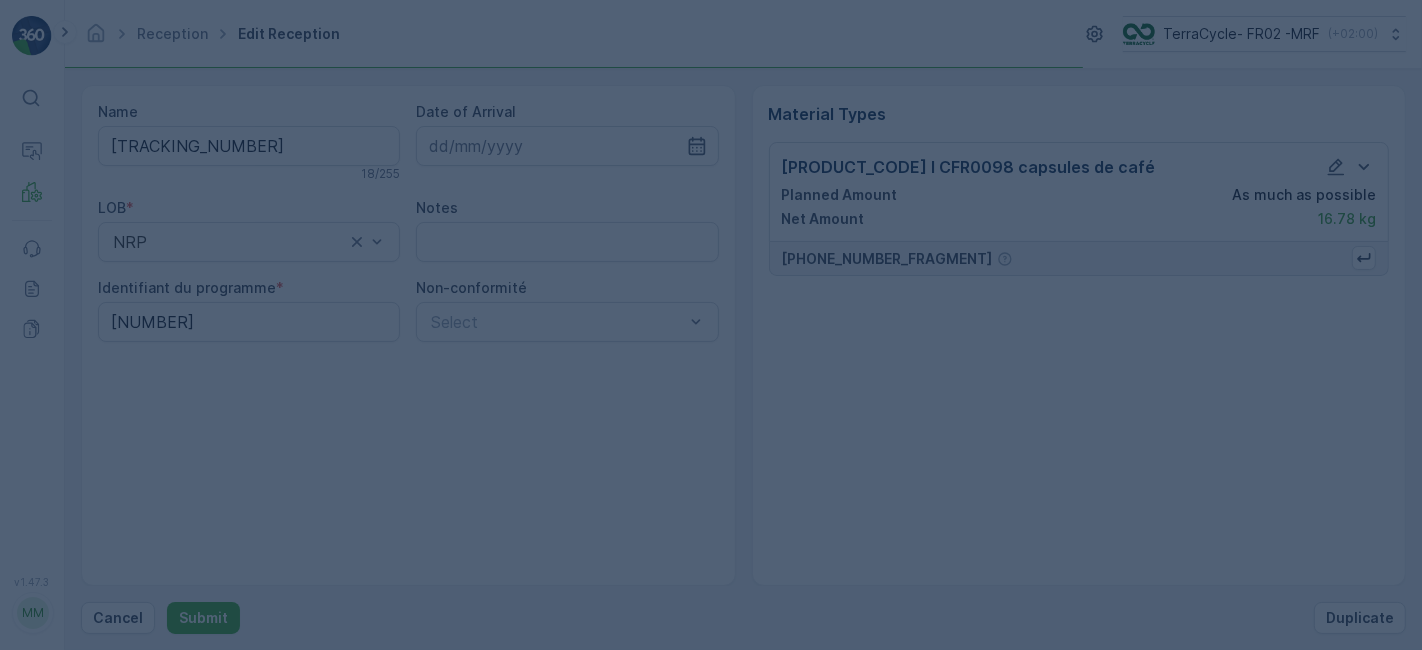 scroll, scrollTop: 0, scrollLeft: 0, axis: both 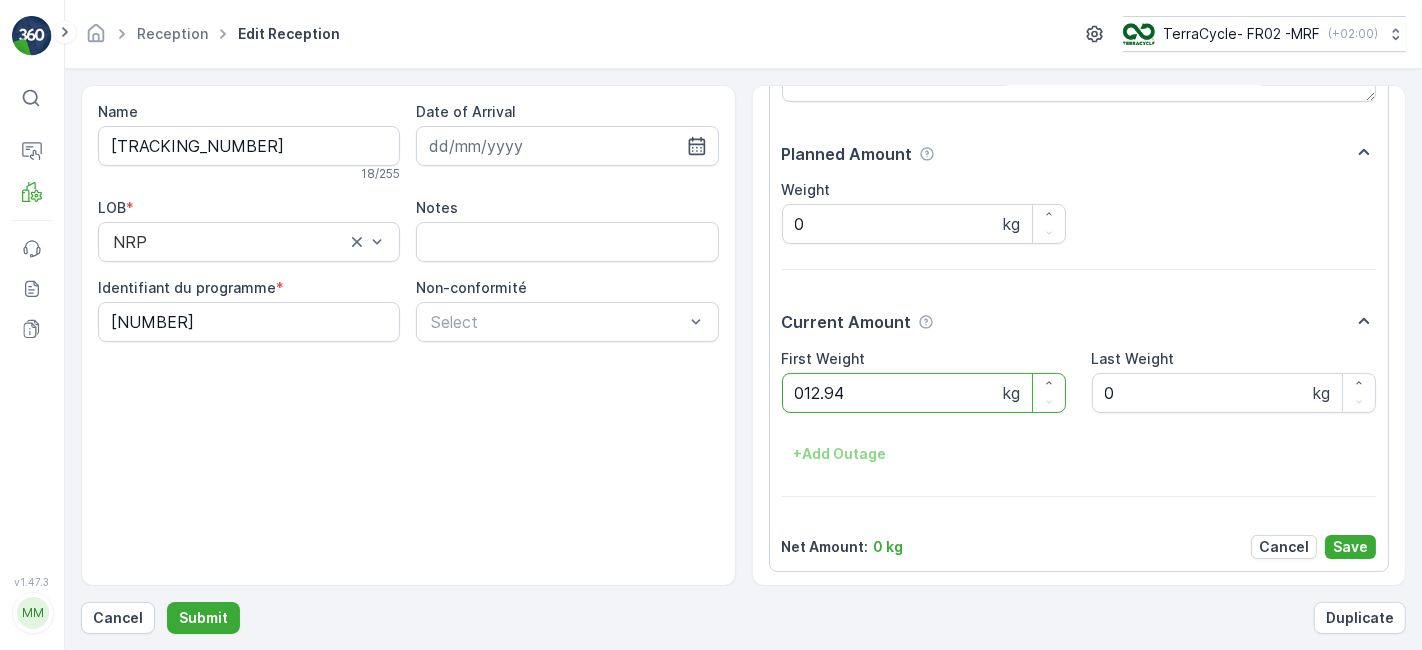 click on "Submit" at bounding box center [203, 618] 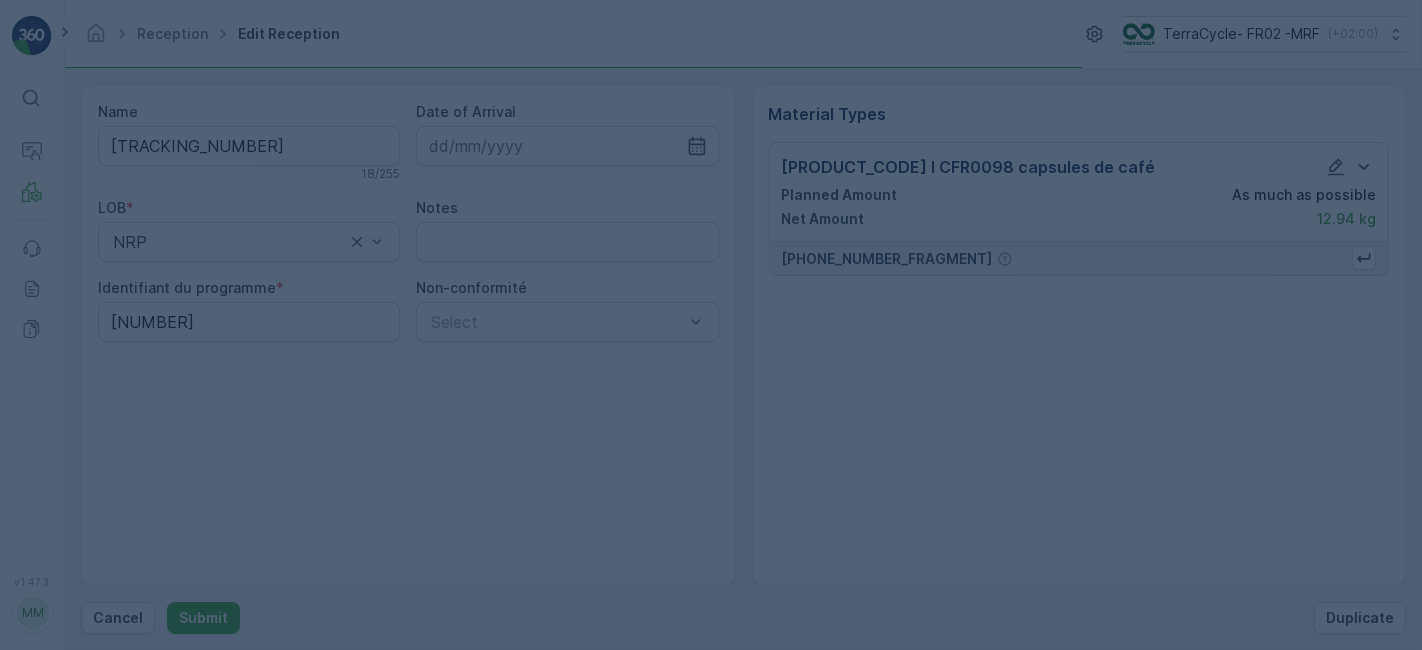 scroll, scrollTop: 0, scrollLeft: 0, axis: both 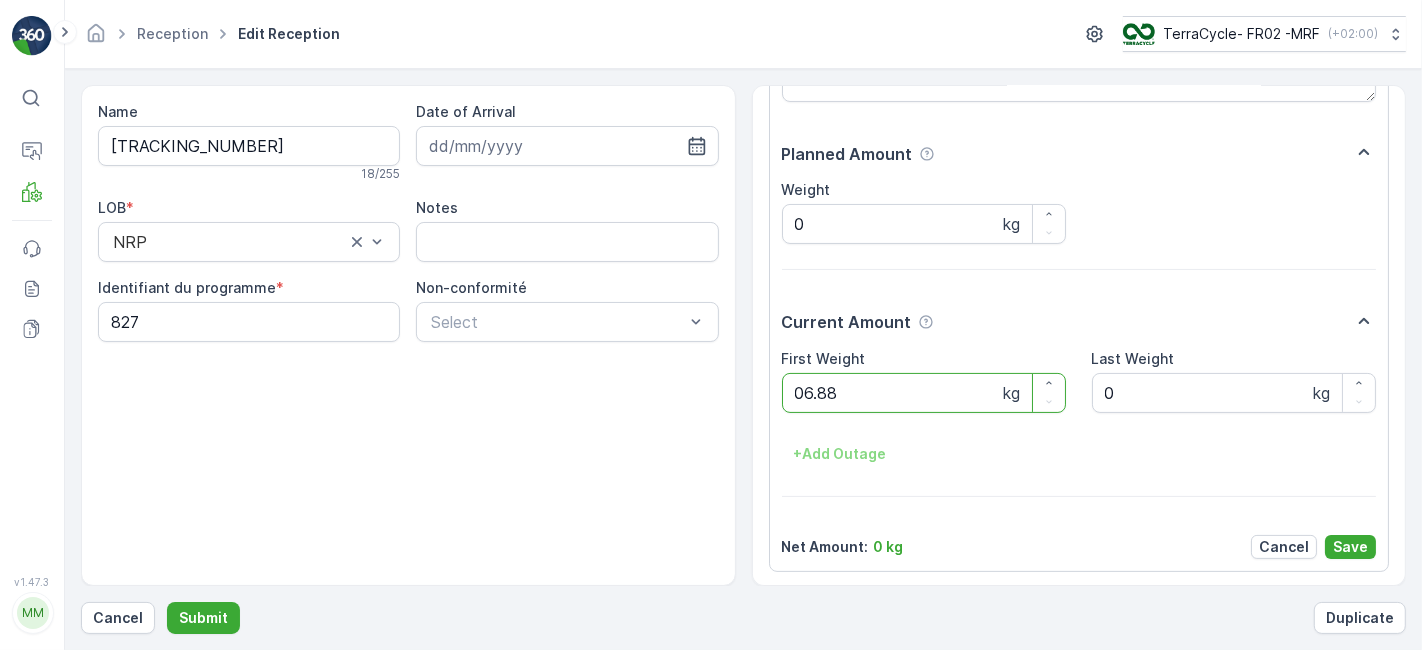 click on "Submit" at bounding box center [203, 618] 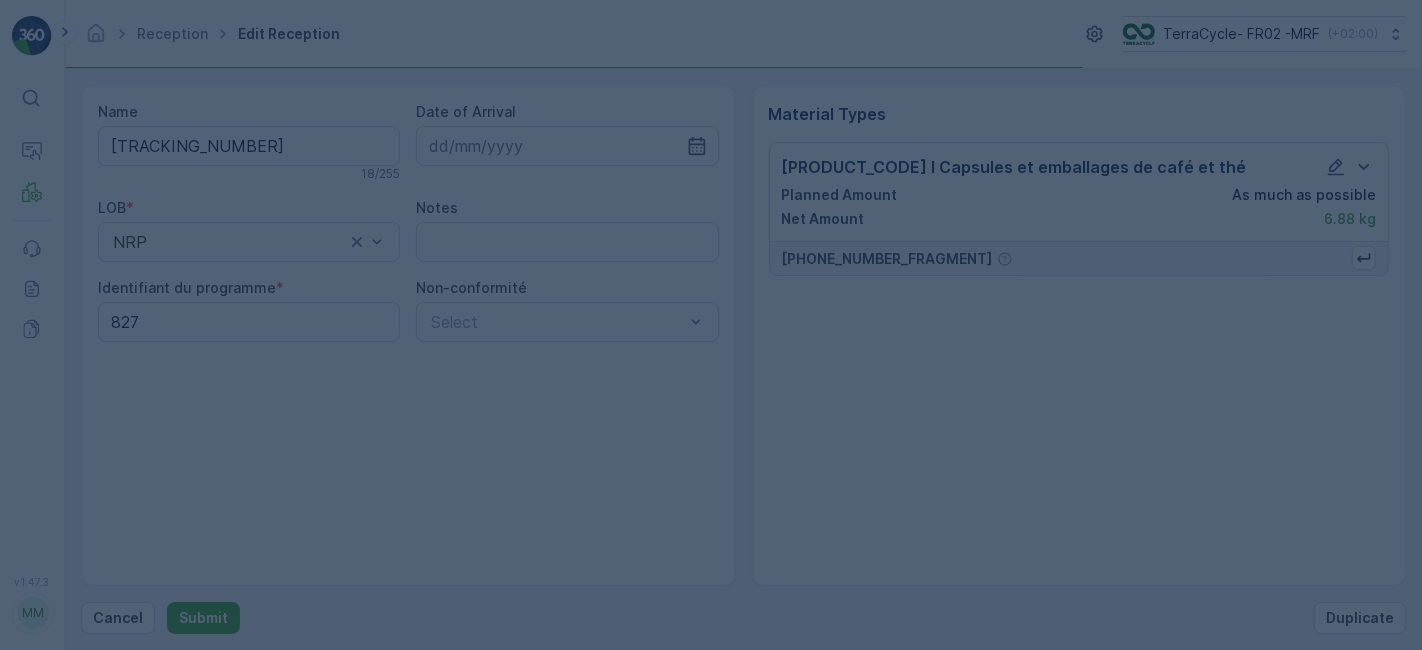 scroll, scrollTop: 0, scrollLeft: 0, axis: both 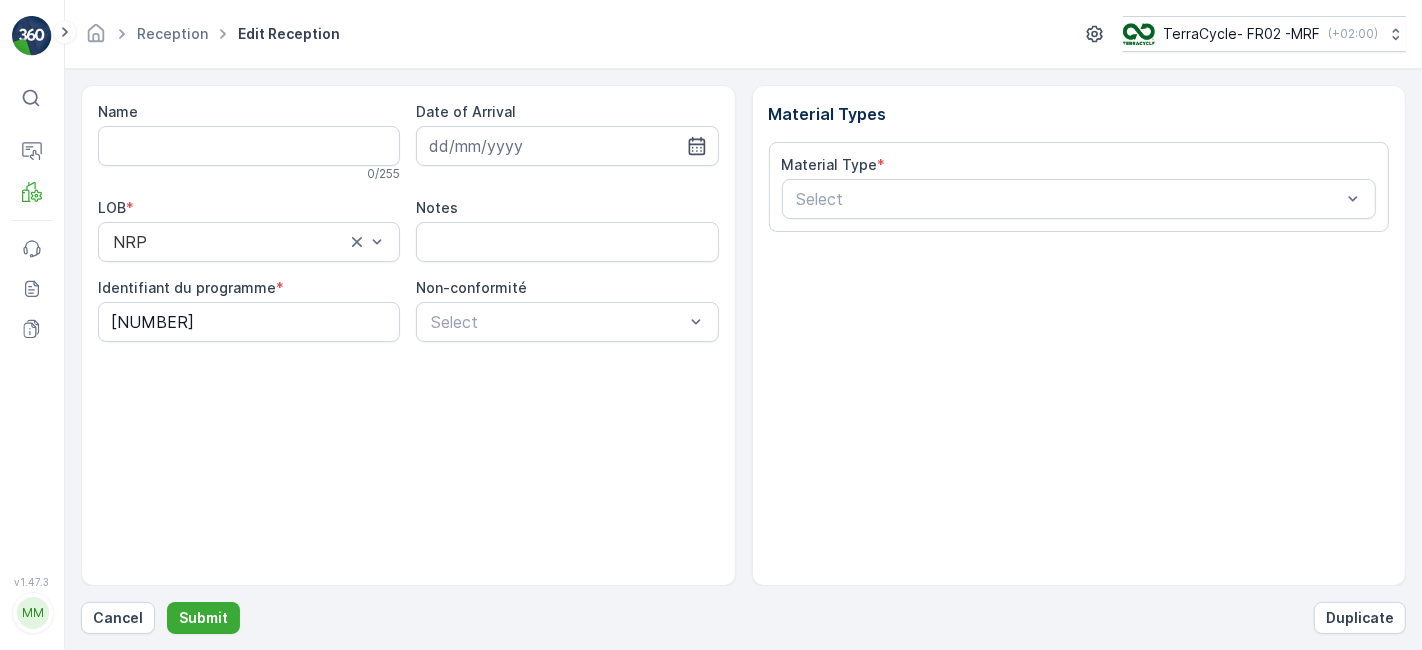 type on "[TRACKING_NUMBER]" 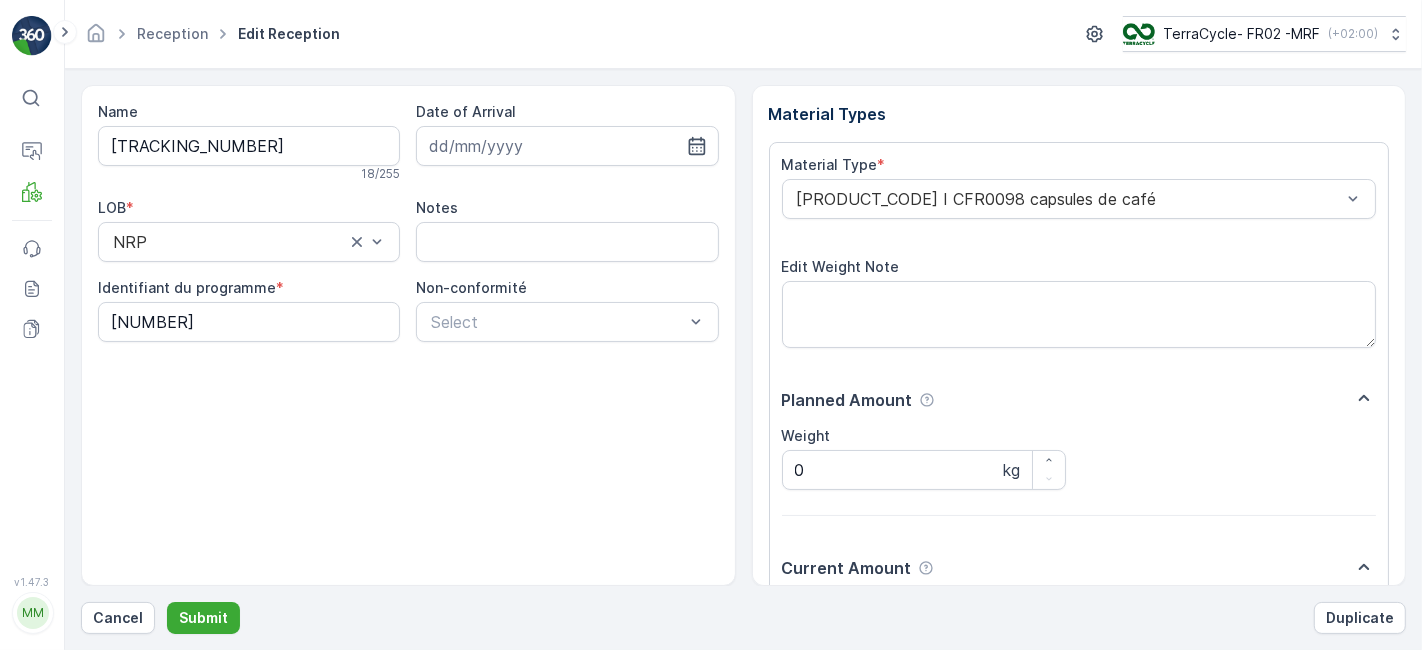 scroll, scrollTop: 246, scrollLeft: 0, axis: vertical 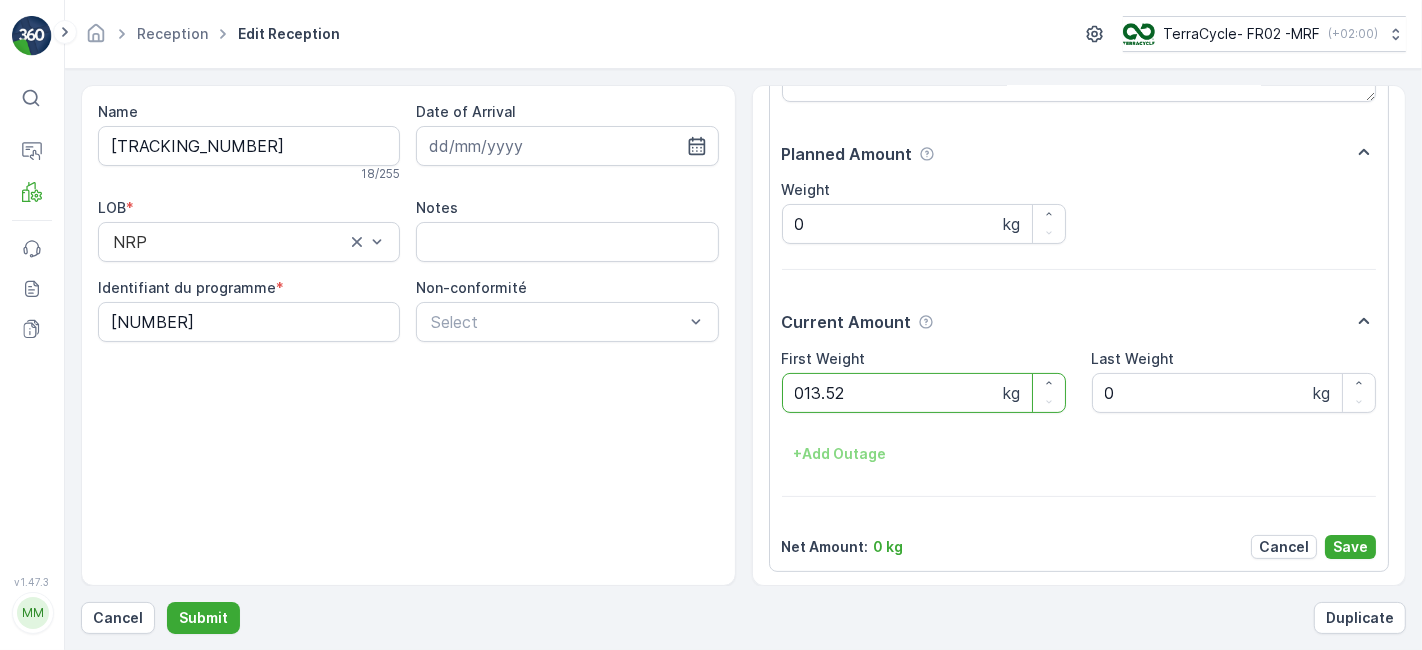 click on "Submit" at bounding box center (203, 618) 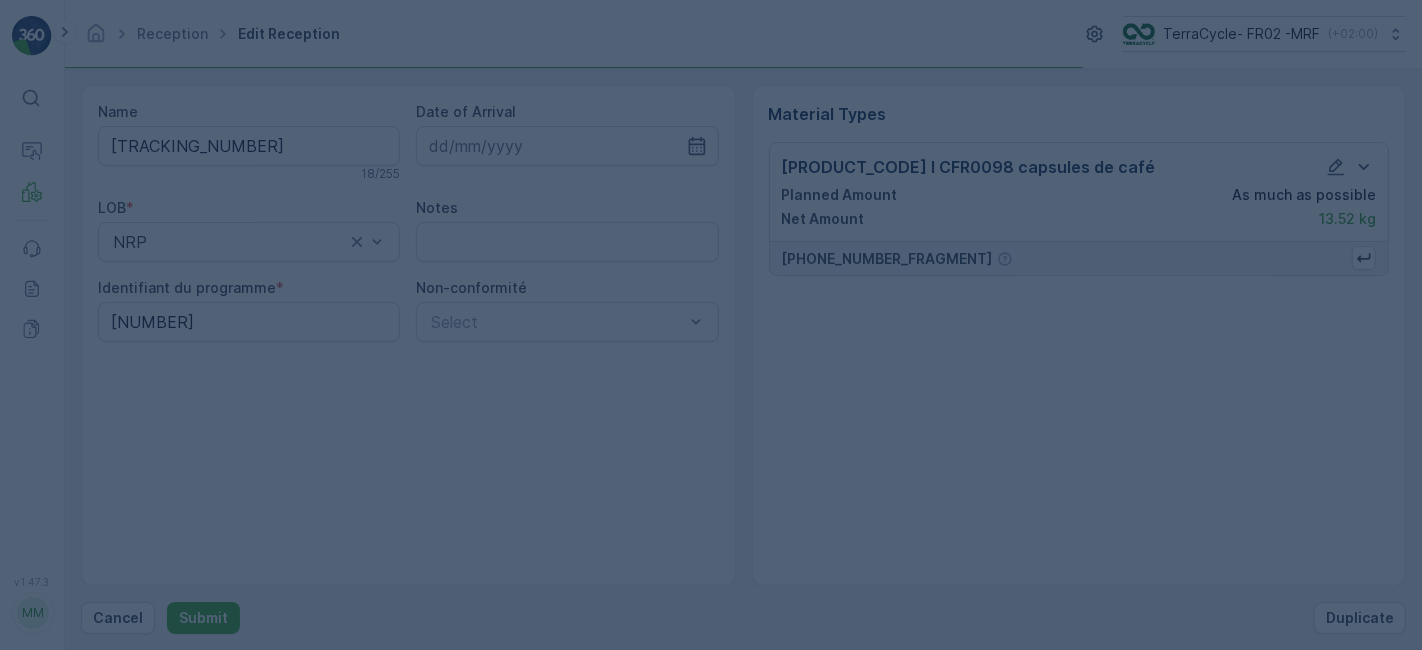scroll, scrollTop: 0, scrollLeft: 0, axis: both 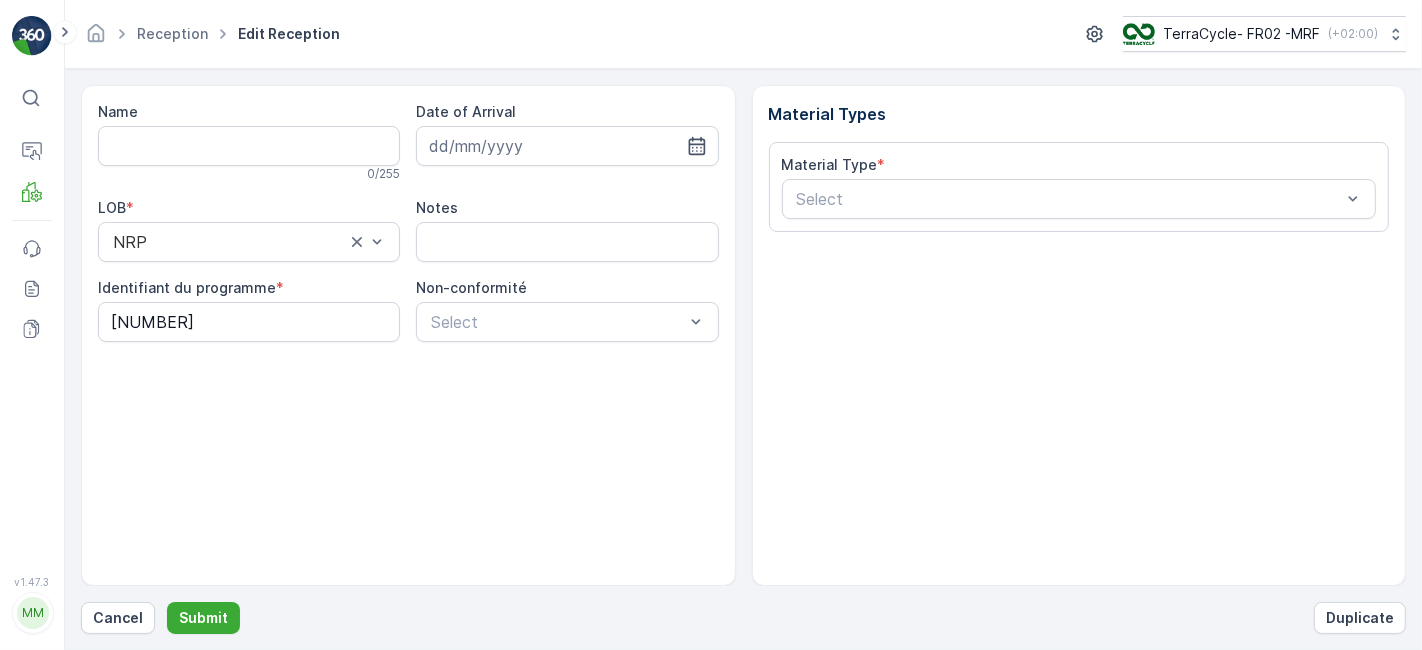 type on "1Z501F8R6891910608" 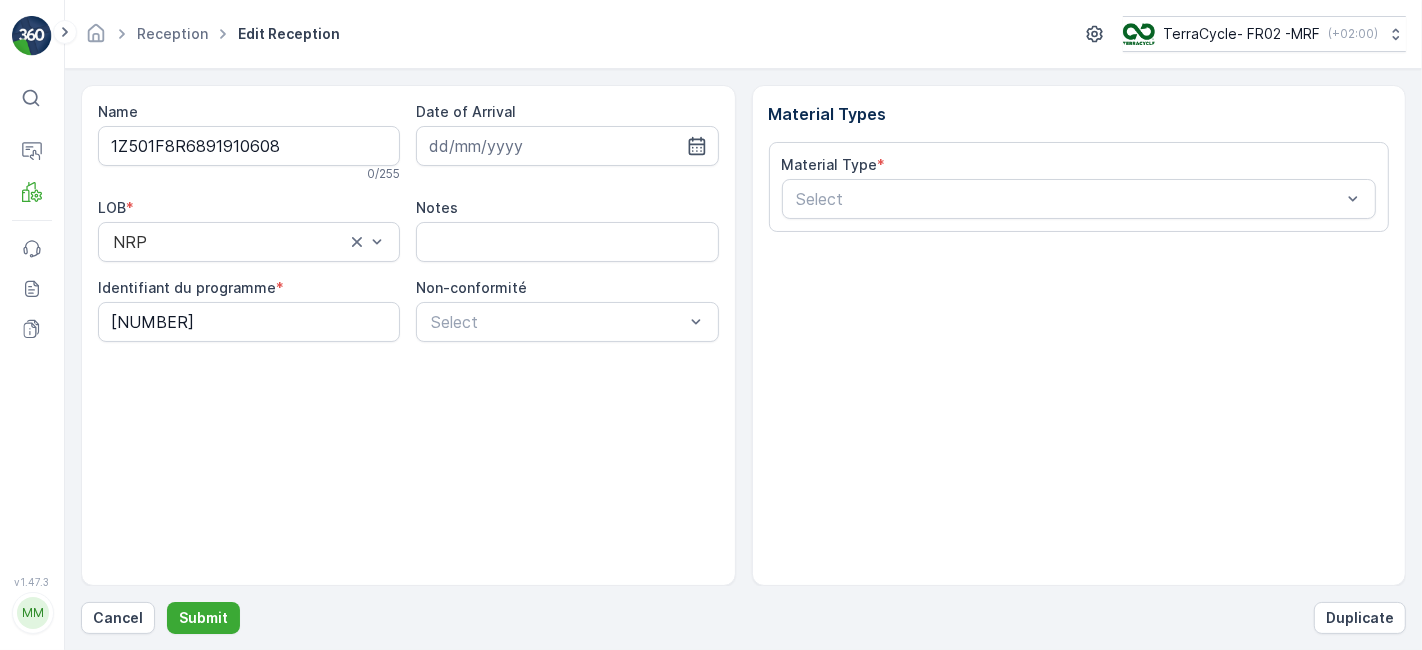 scroll, scrollTop: 246, scrollLeft: 0, axis: vertical 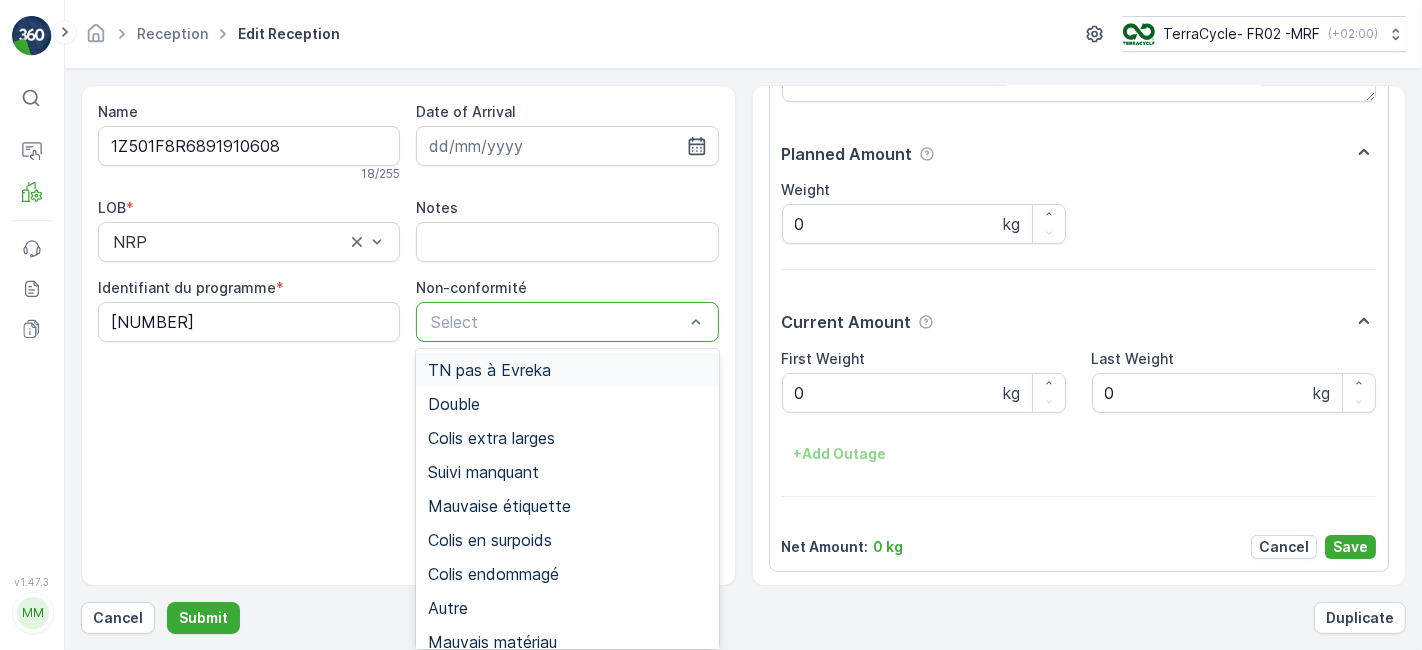 click on "Select" at bounding box center [567, 322] 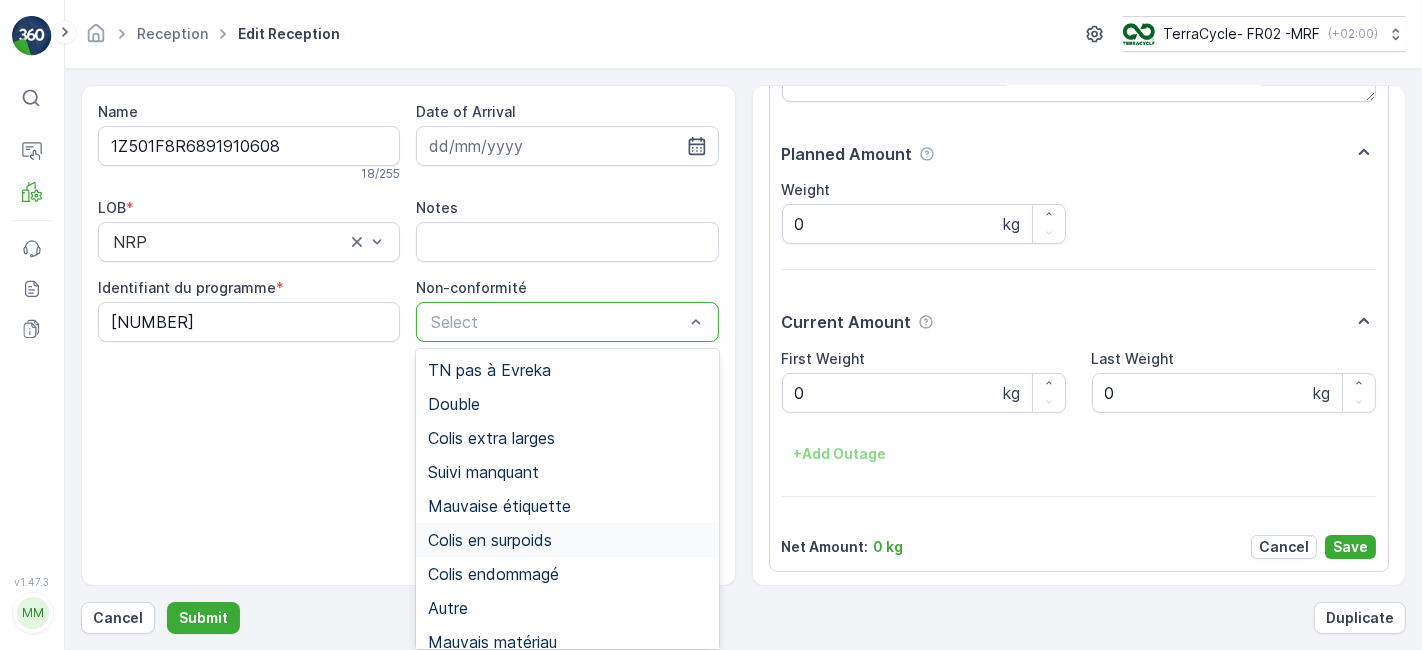 click on "Colis en surpoids" at bounding box center [567, 540] 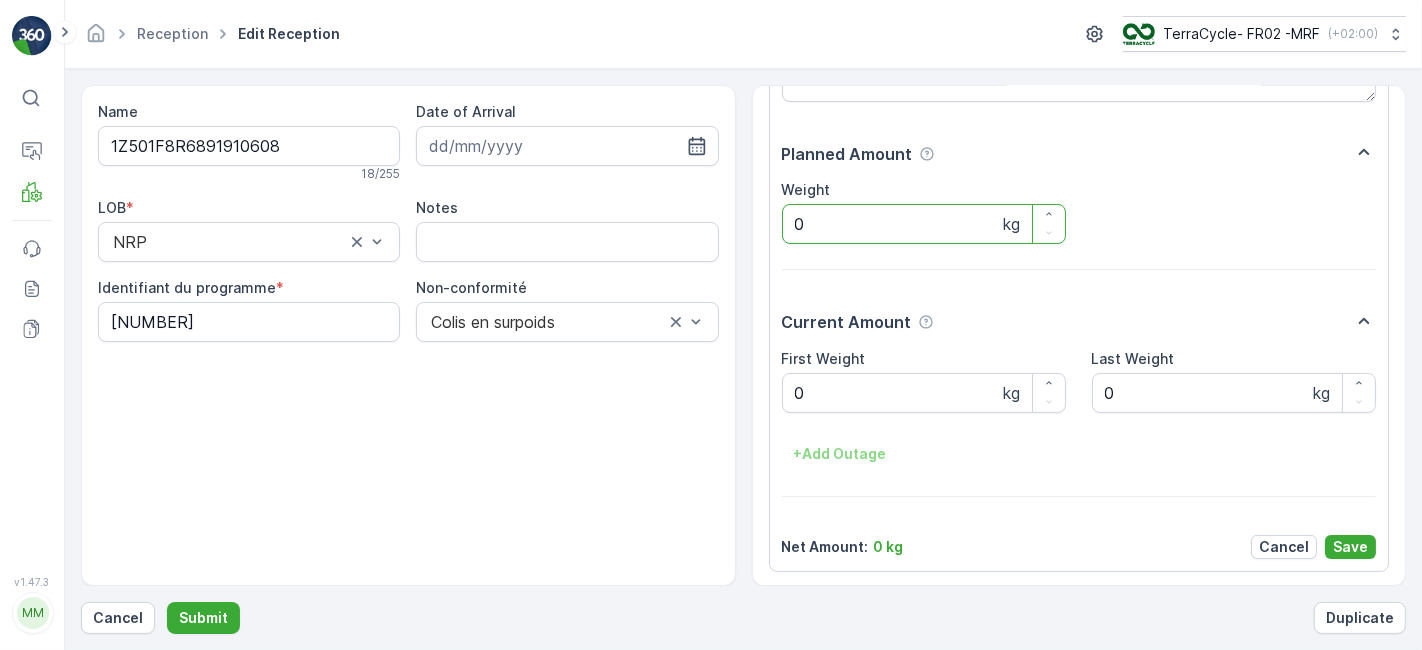 click on "0" at bounding box center (924, 224) 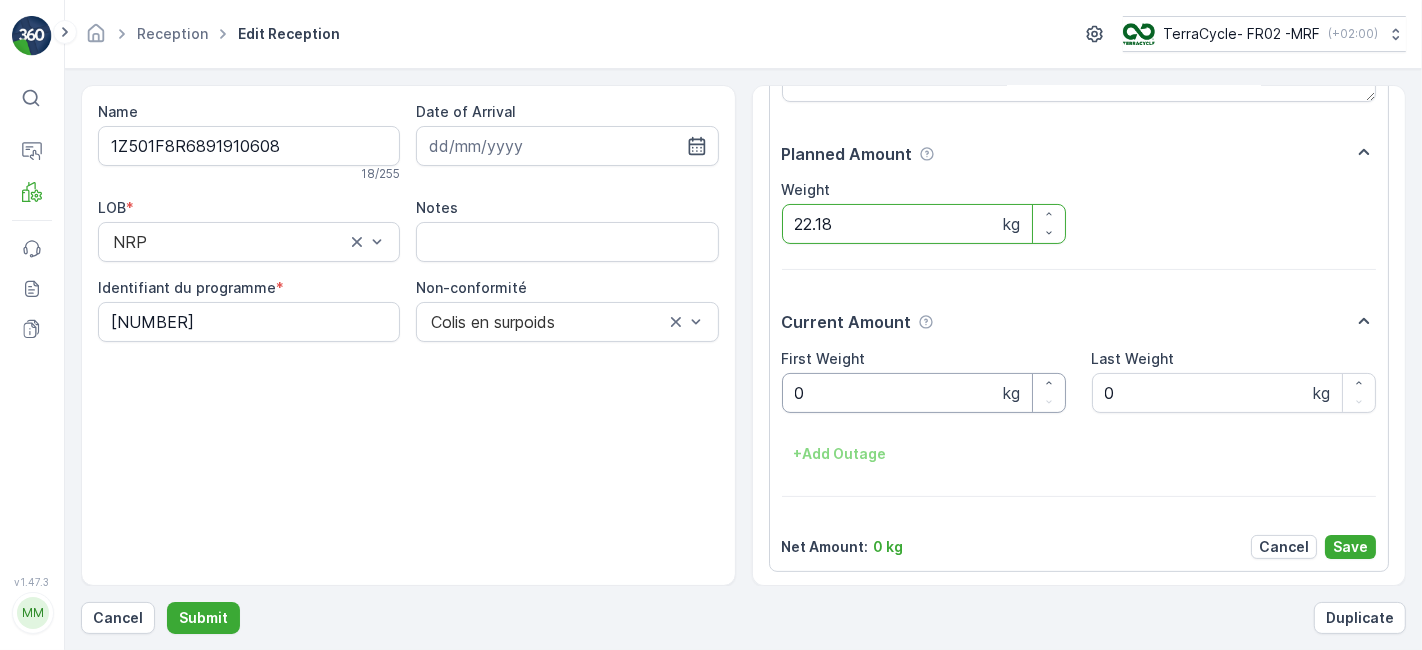 type on "22.18" 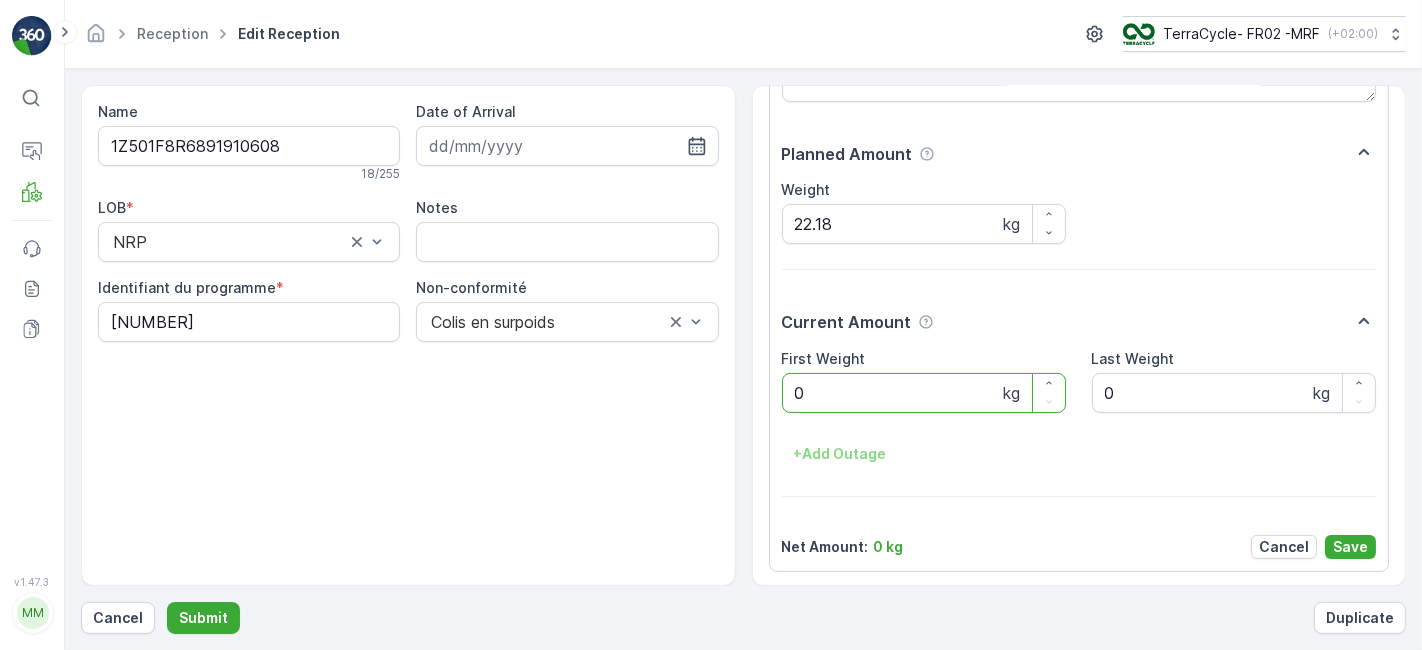 click on "0" at bounding box center [924, 393] 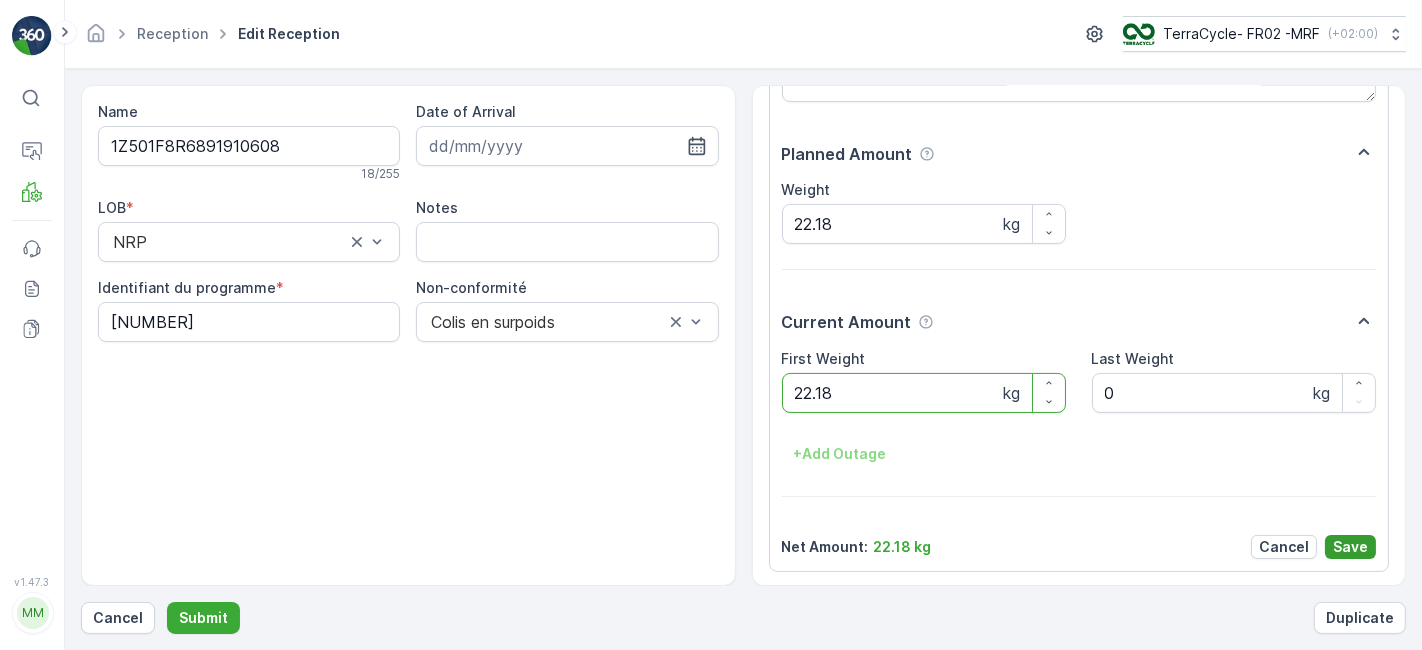 type on "22.18" 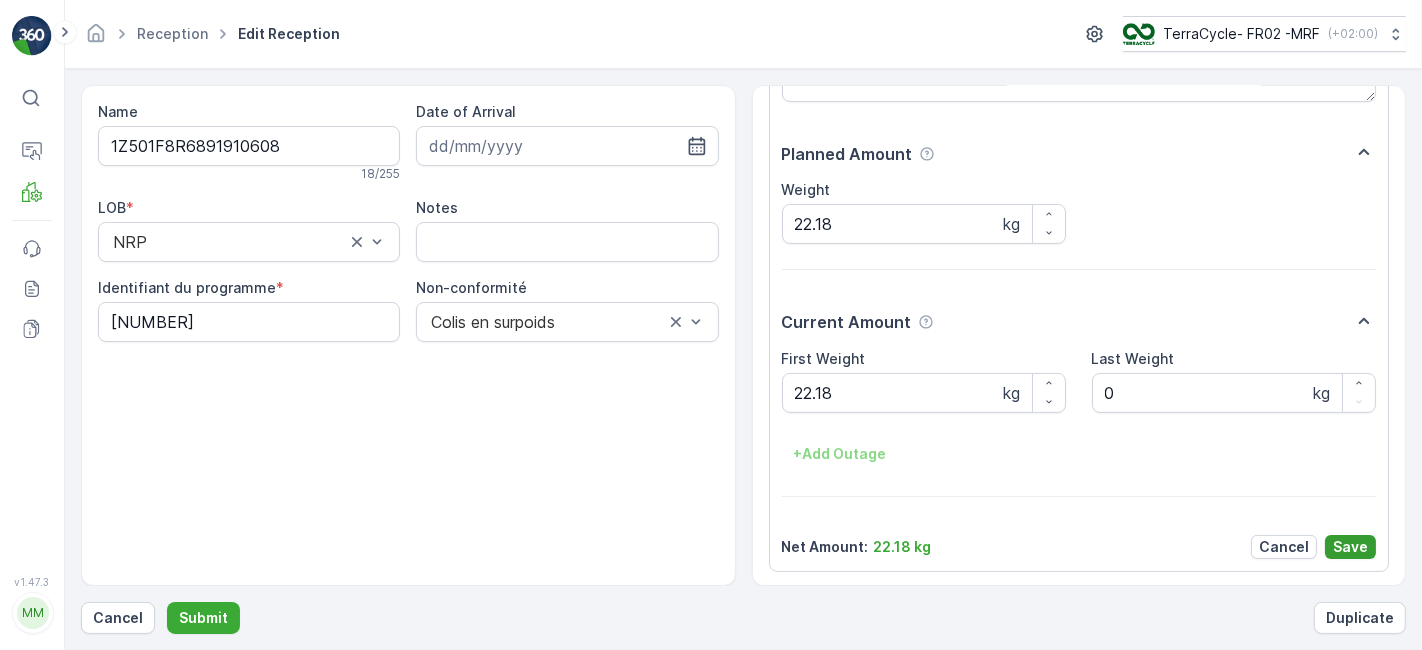 click on "Save" at bounding box center (1350, 547) 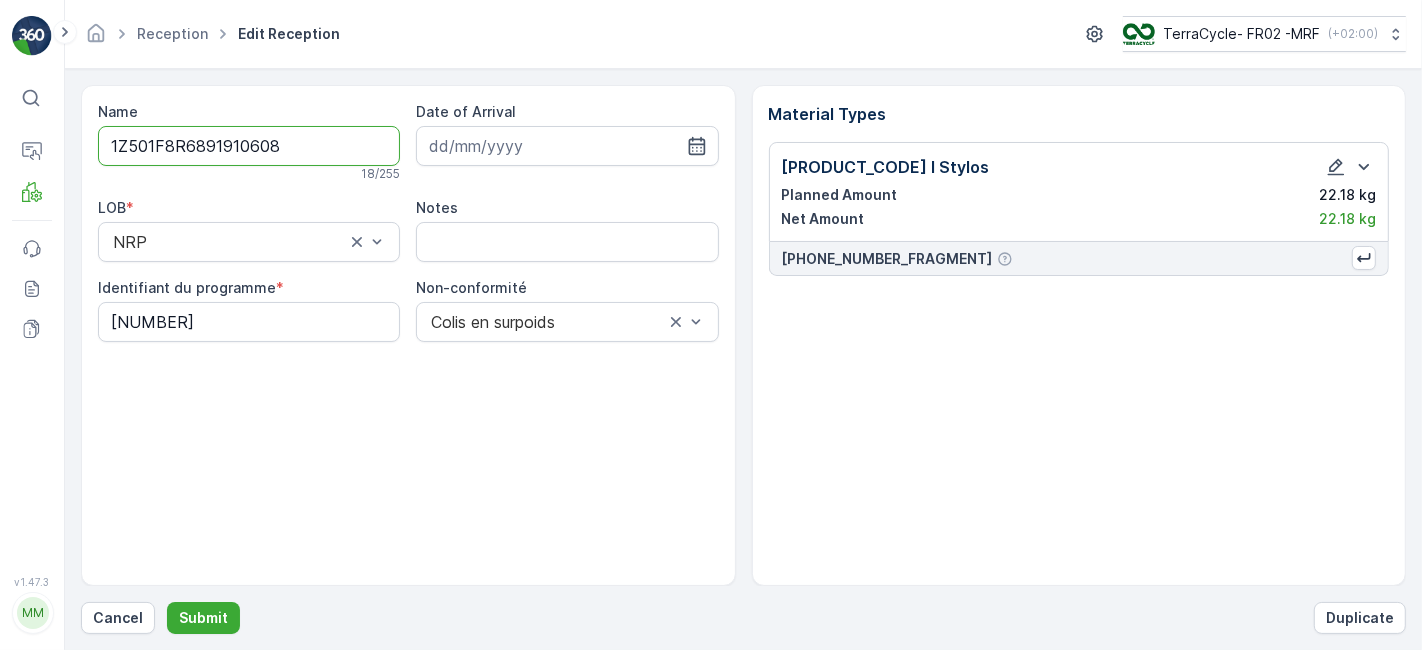 scroll, scrollTop: 0, scrollLeft: 0, axis: both 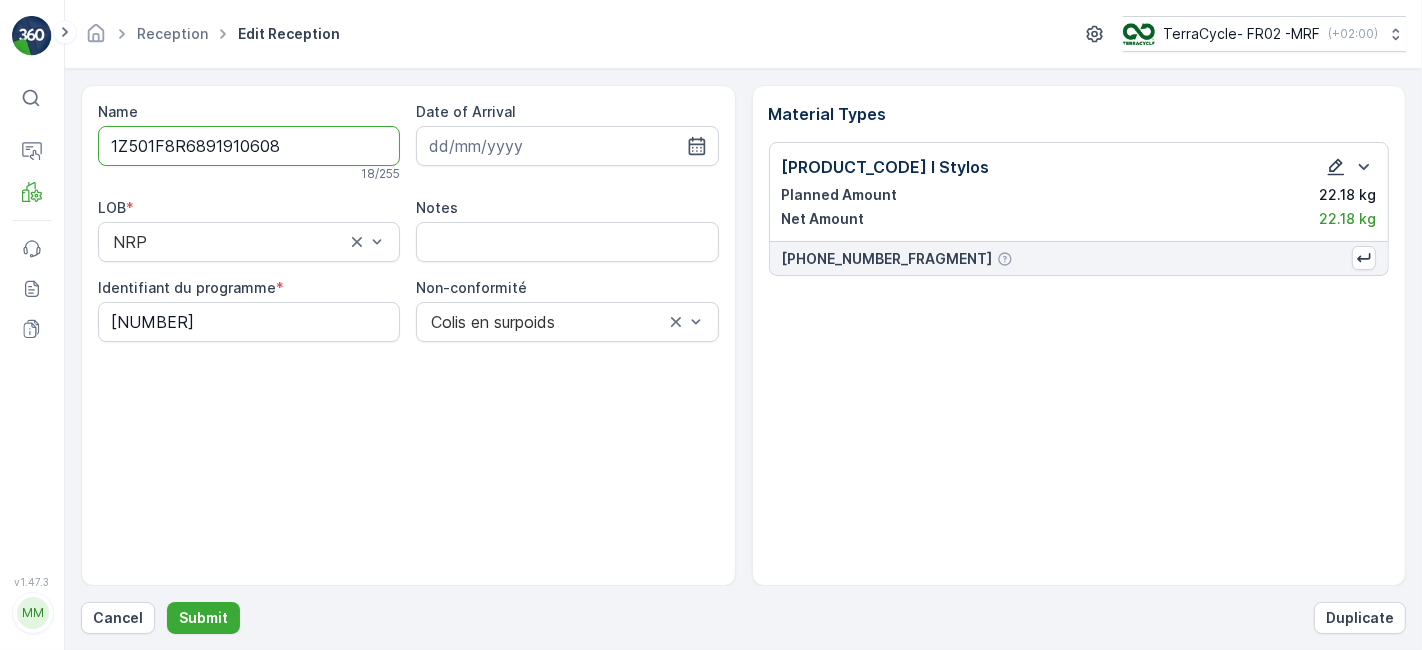 click 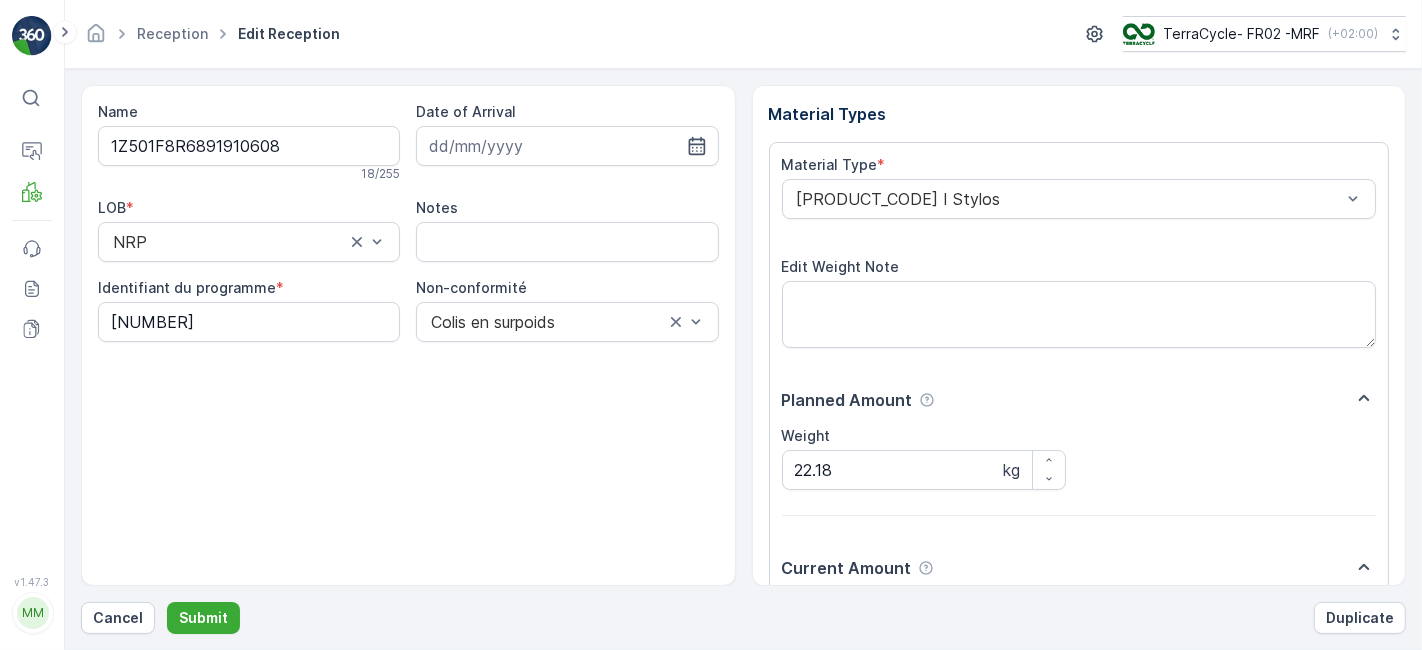 scroll, scrollTop: 246, scrollLeft: 0, axis: vertical 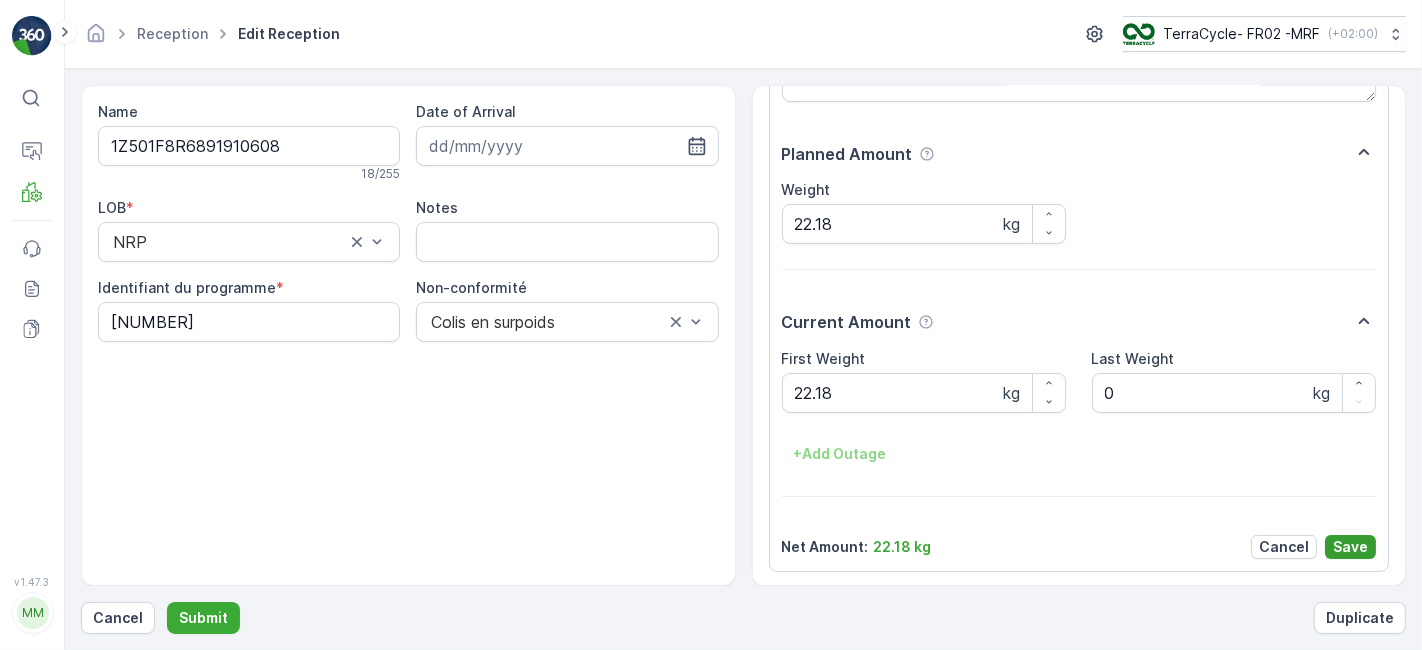 click on "Save" at bounding box center [1350, 547] 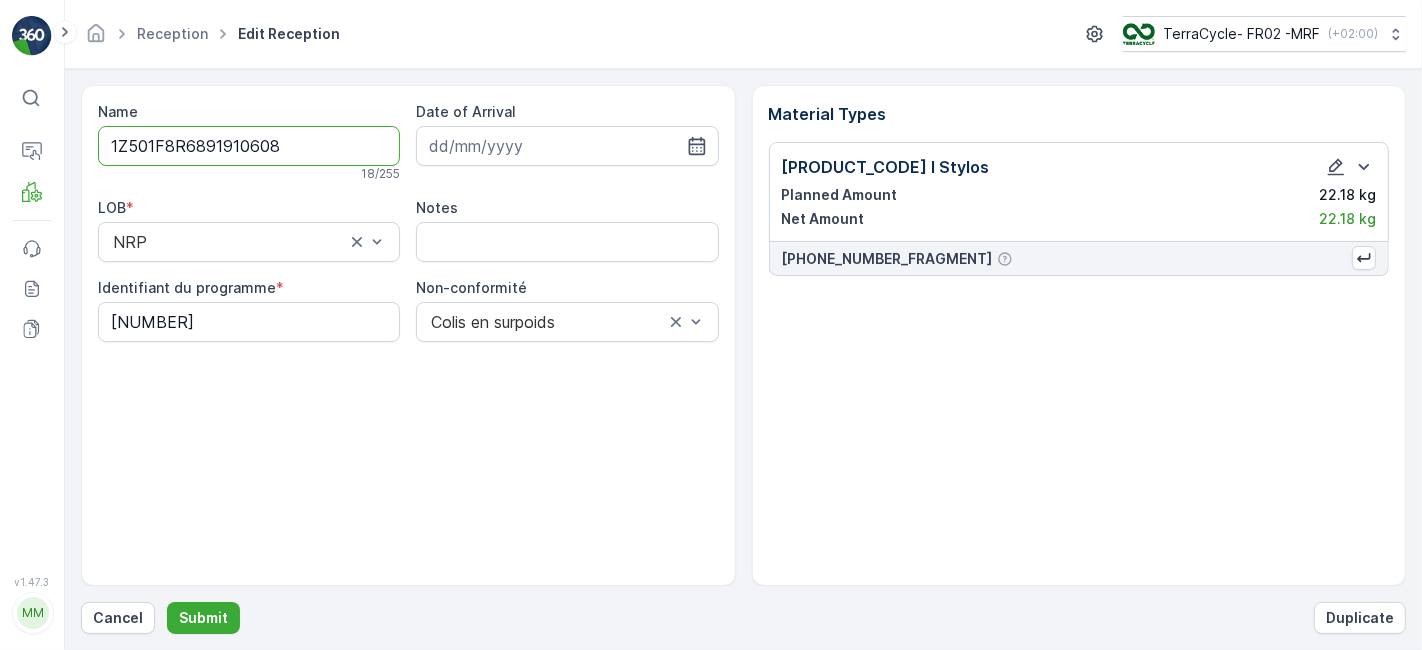 scroll, scrollTop: 0, scrollLeft: 0, axis: both 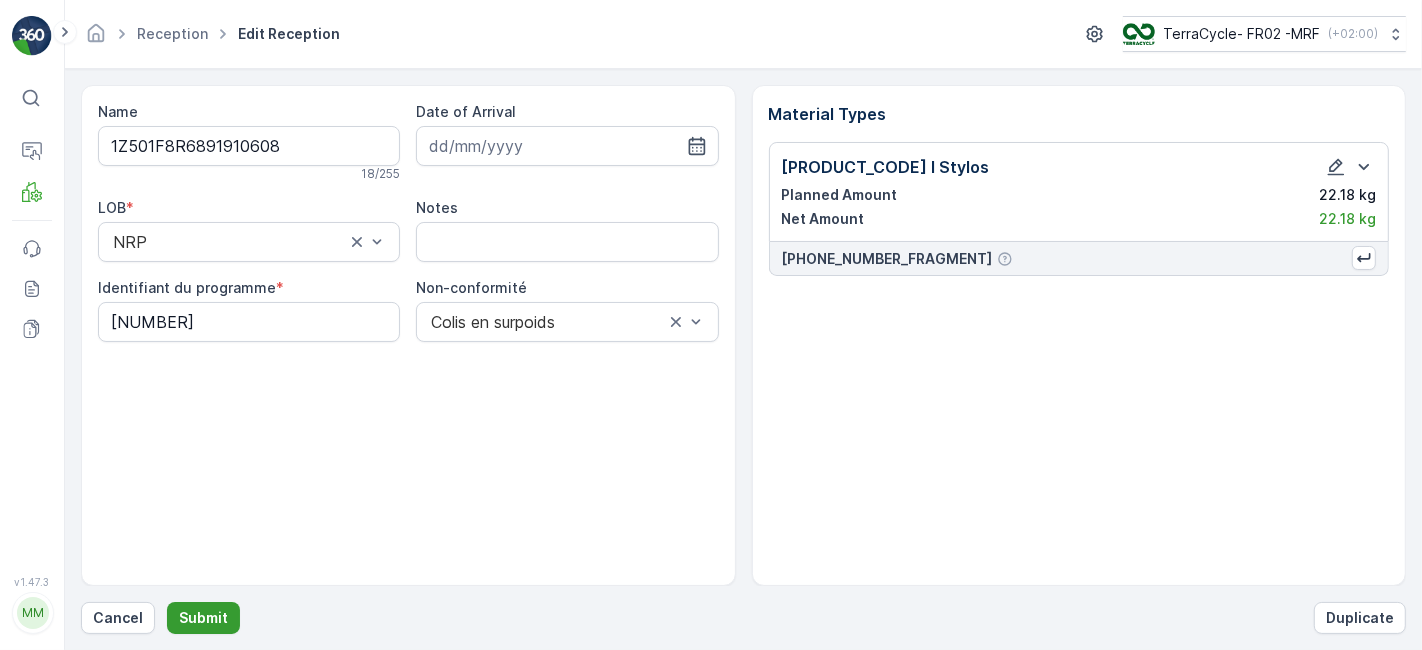 click on "Submit" at bounding box center (203, 618) 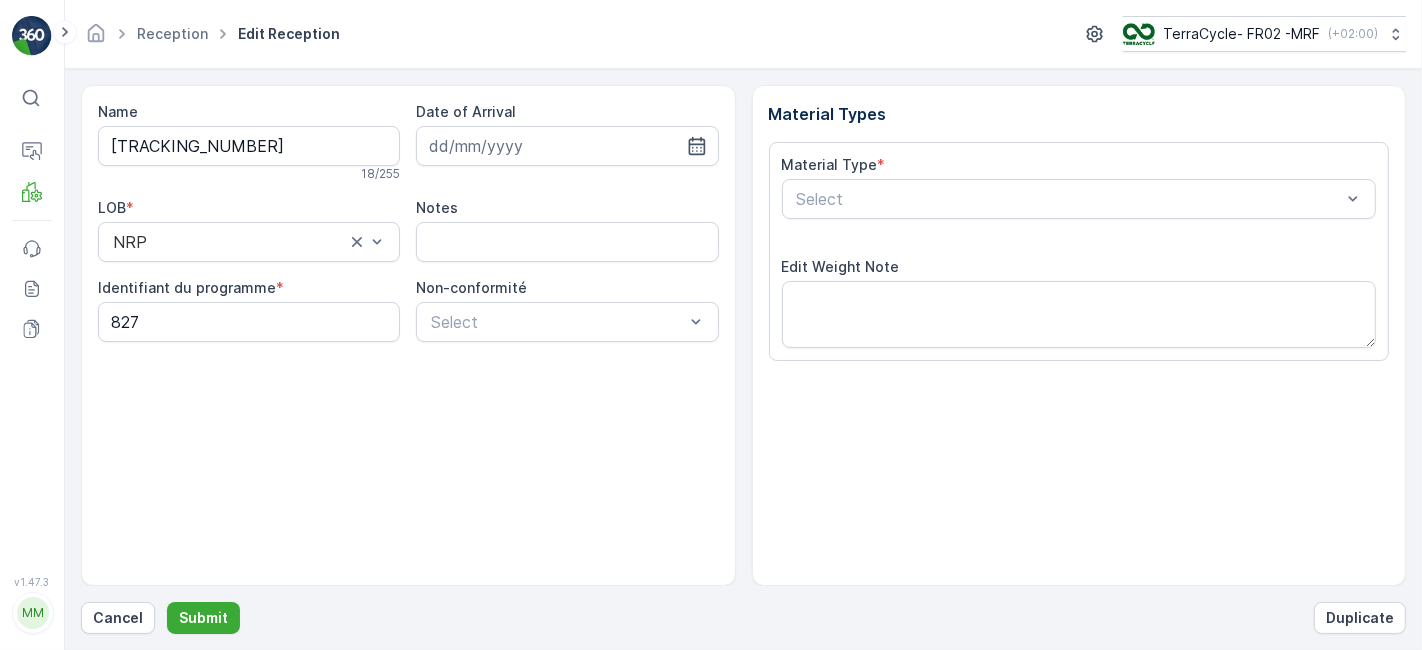 scroll, scrollTop: 246, scrollLeft: 0, axis: vertical 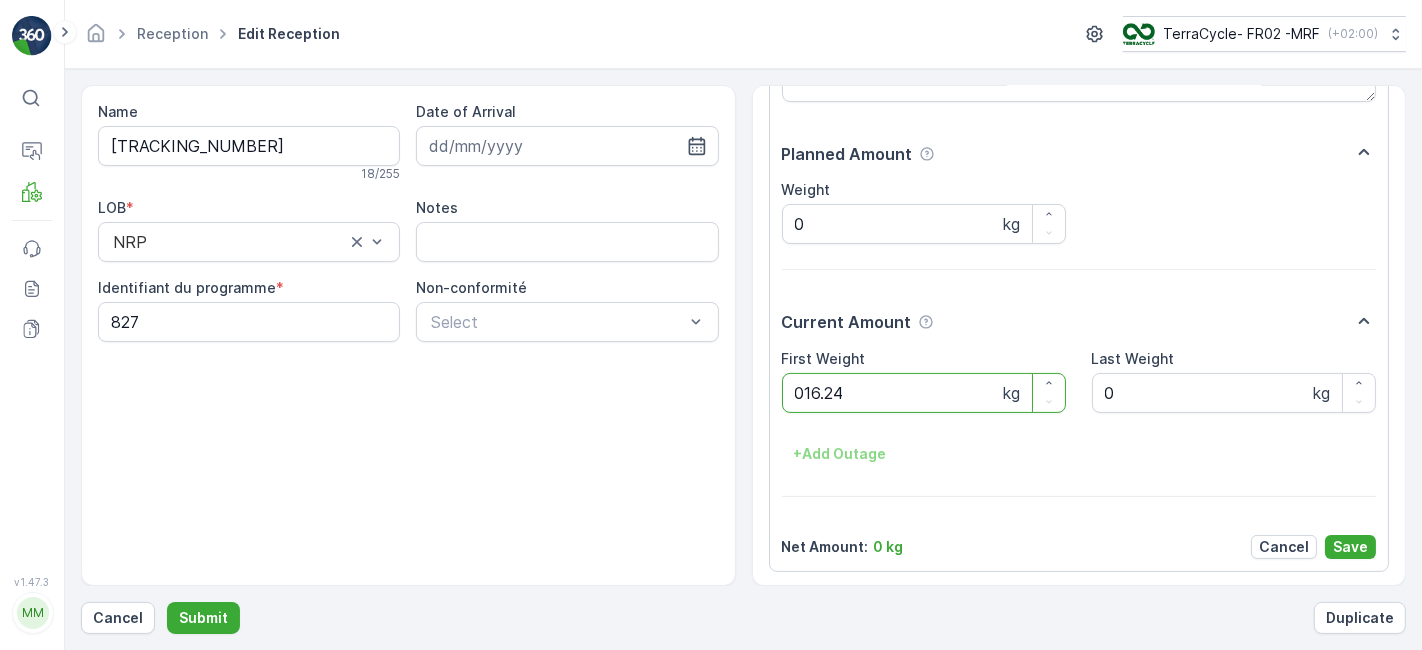 click on "Submit" at bounding box center (203, 618) 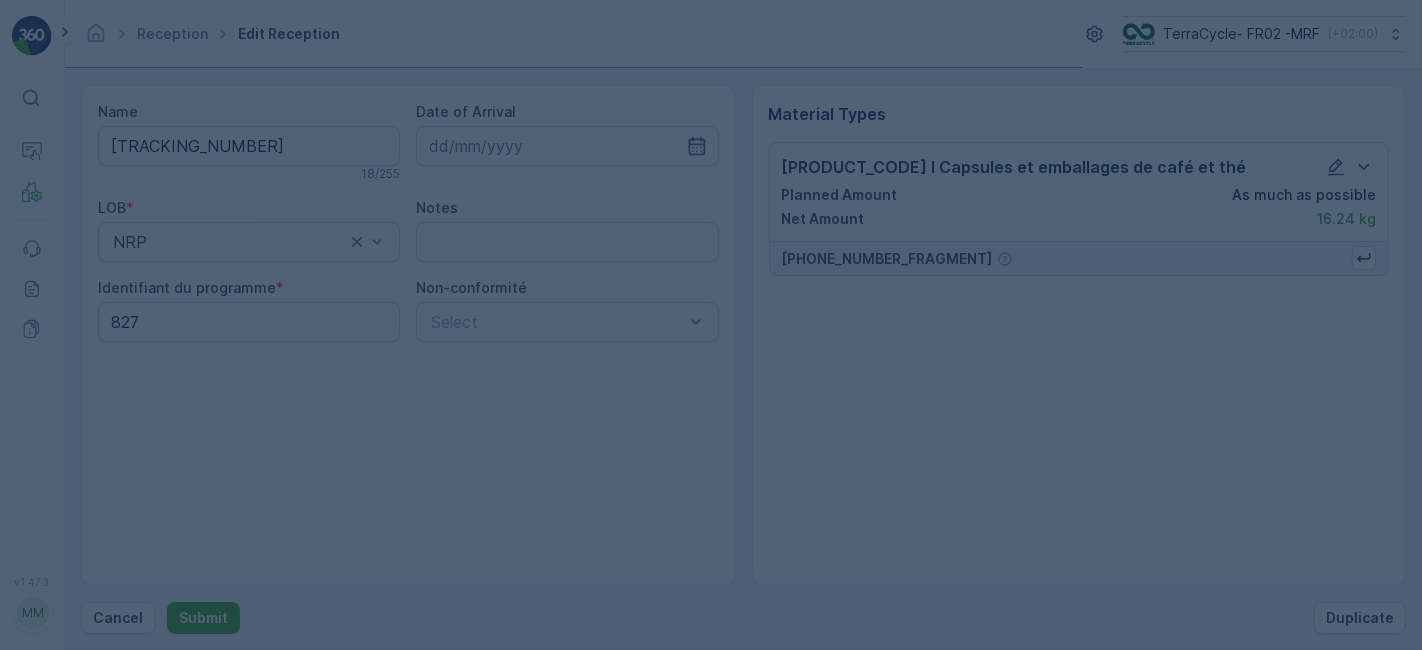 scroll, scrollTop: 0, scrollLeft: 0, axis: both 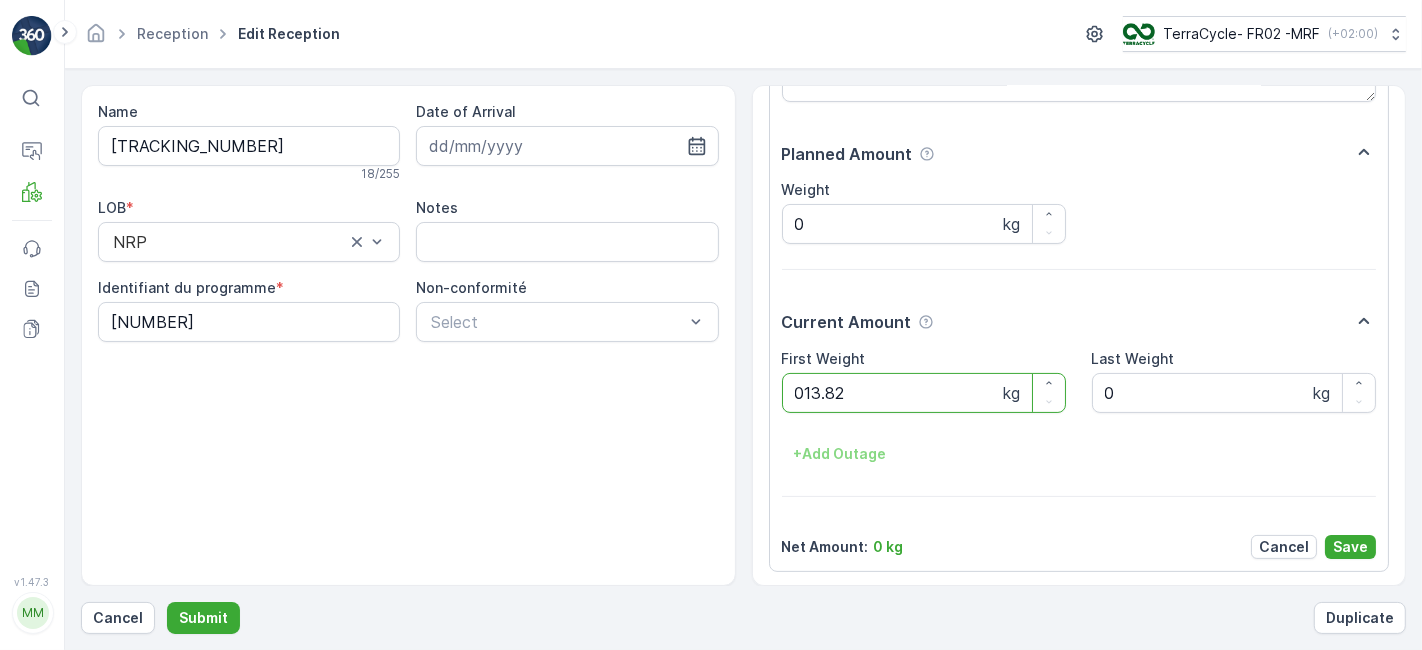 click on "Submit" at bounding box center [203, 618] 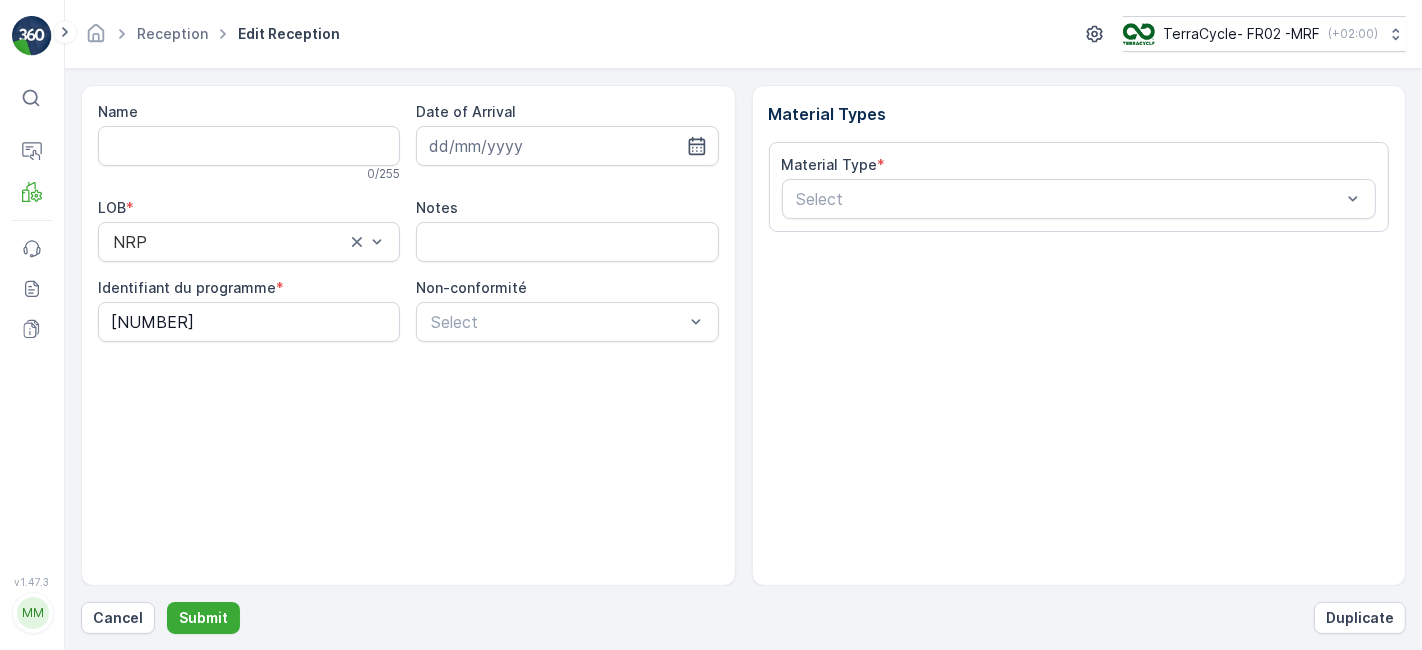 type on "[TRACKING_NUMBER]" 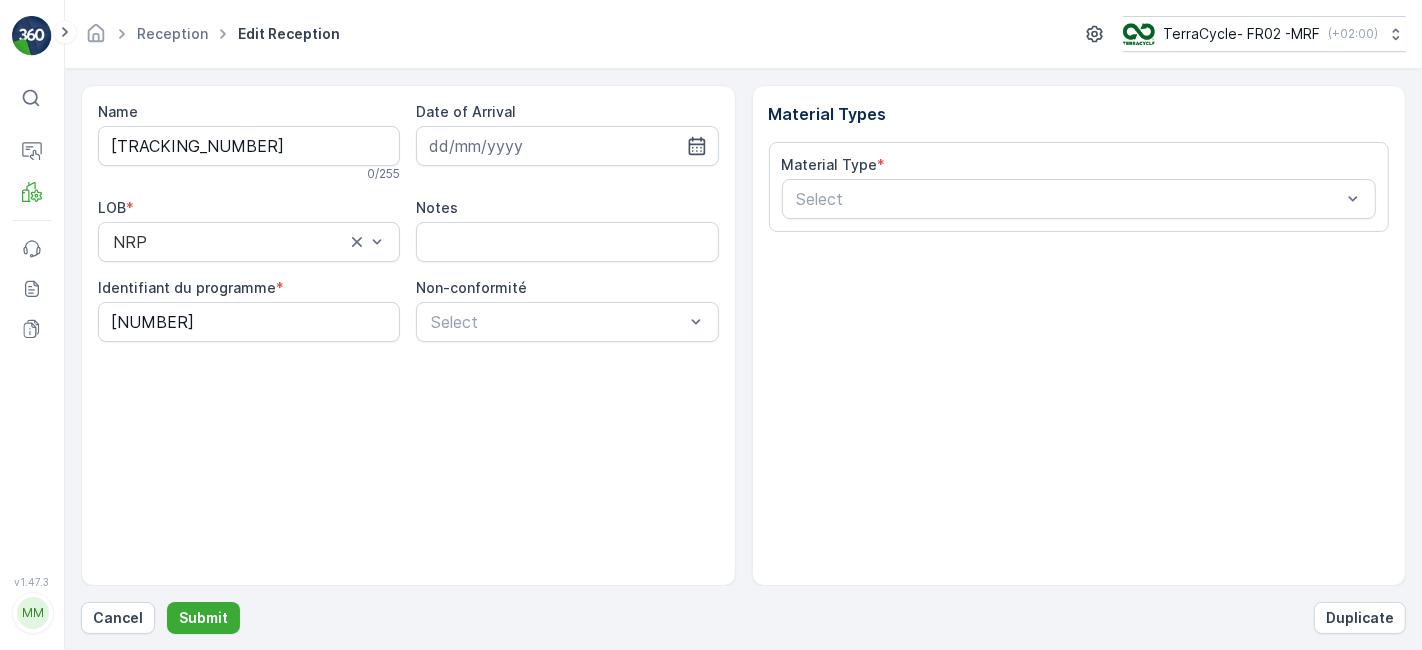 scroll, scrollTop: 246, scrollLeft: 0, axis: vertical 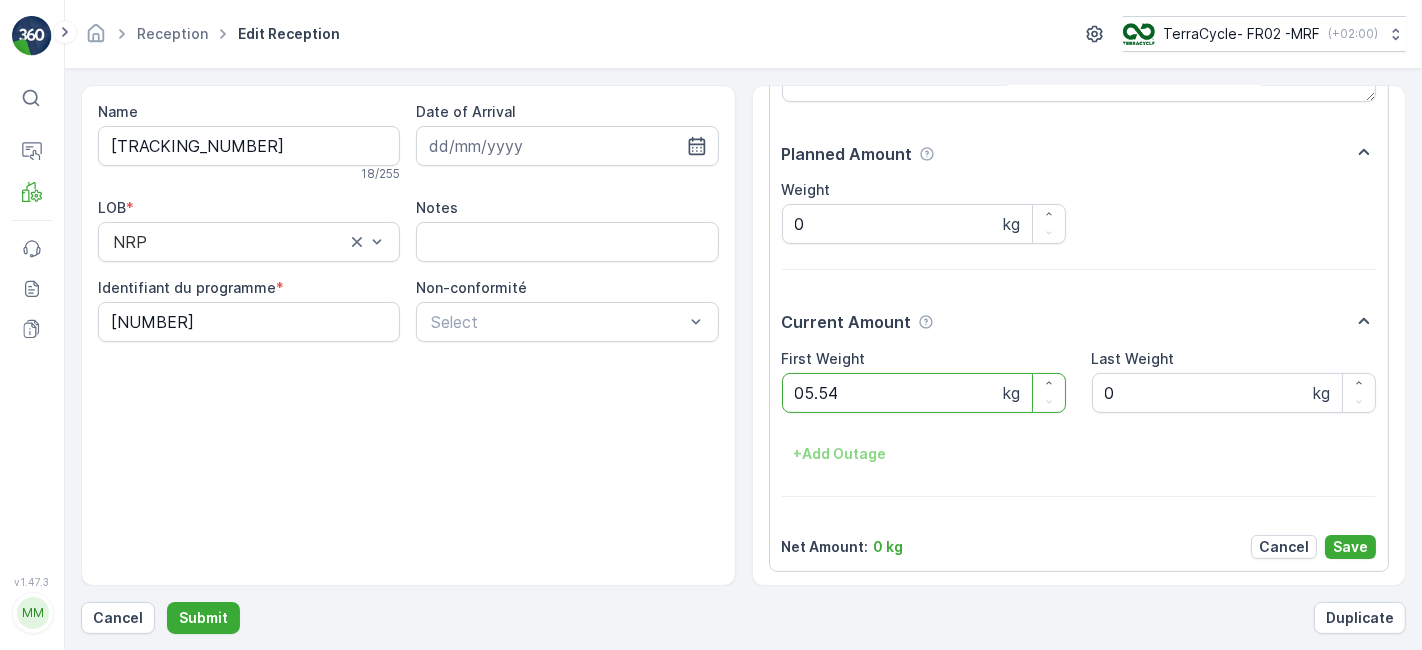 click on "Submit" at bounding box center [203, 618] 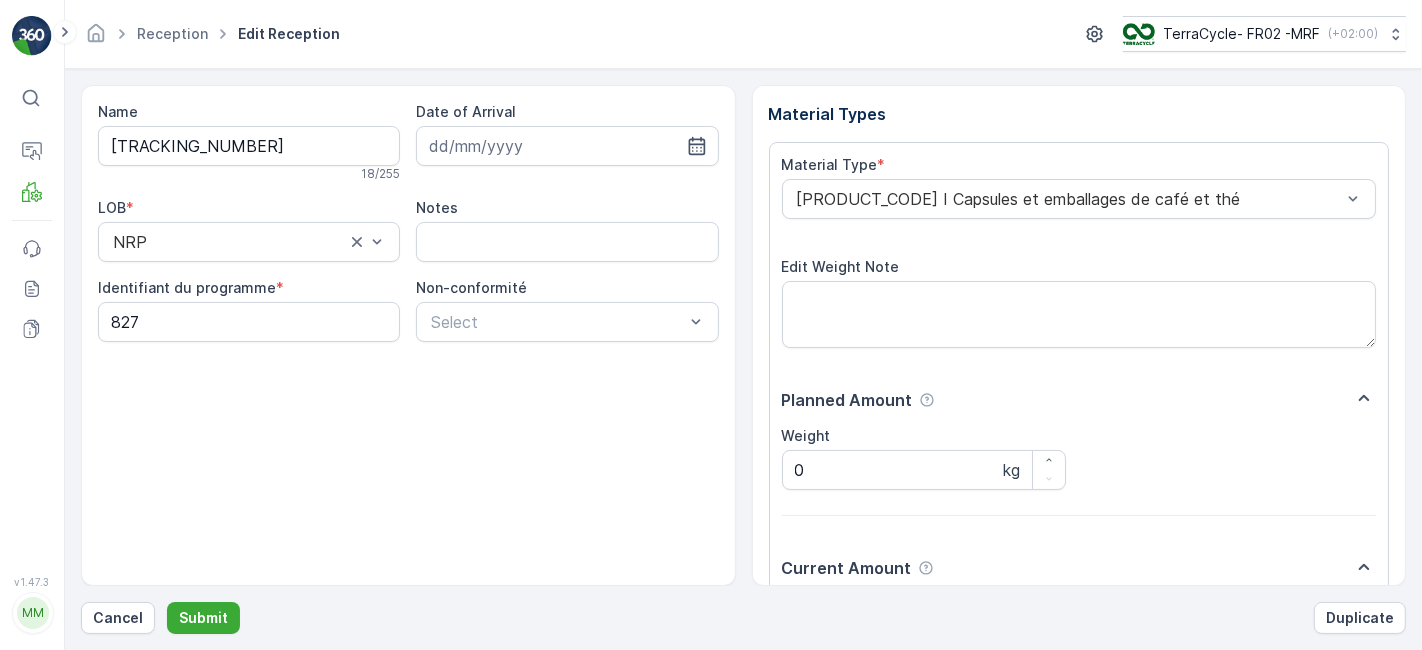 scroll, scrollTop: 246, scrollLeft: 0, axis: vertical 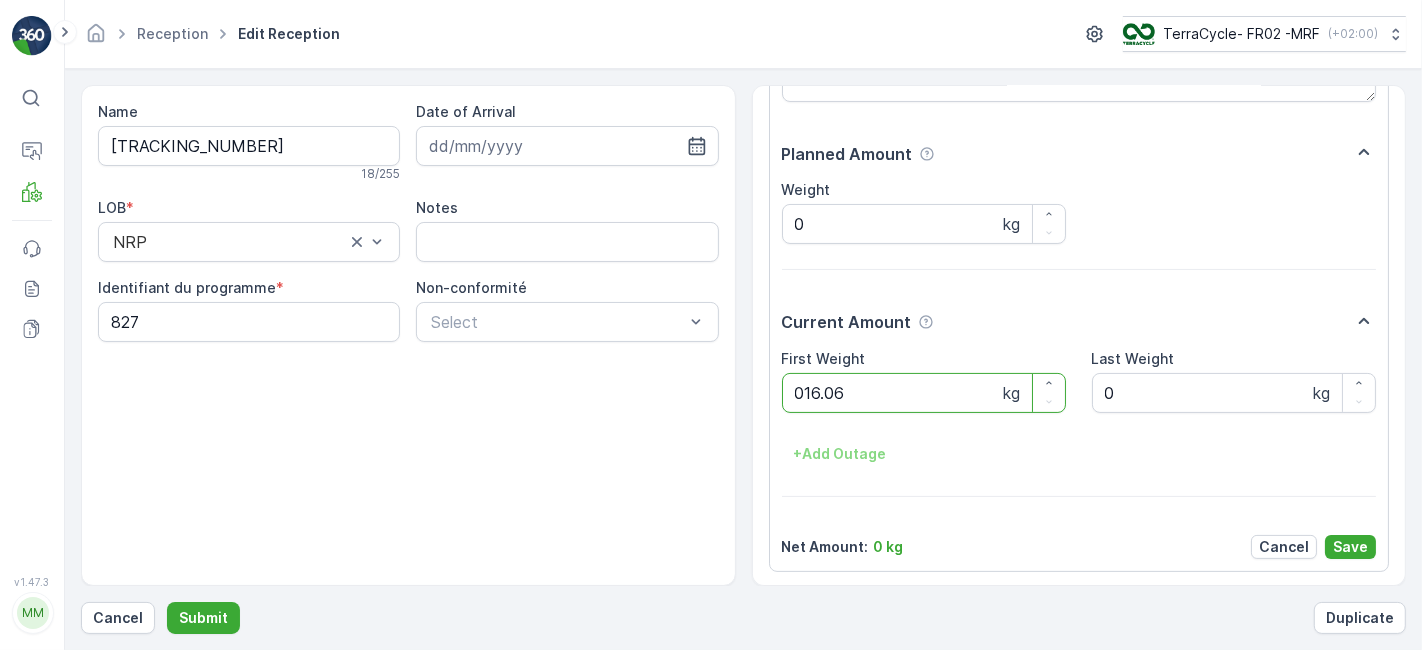 click on "Submit" at bounding box center (203, 618) 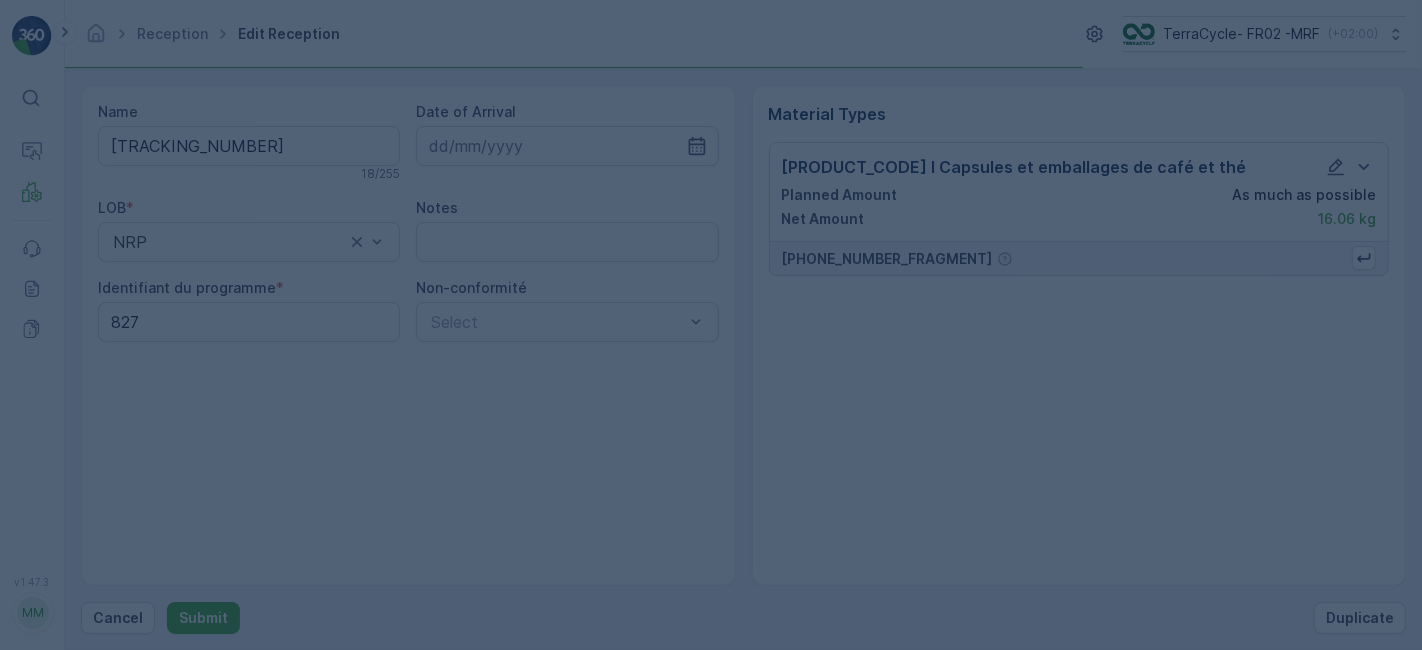 scroll, scrollTop: 0, scrollLeft: 0, axis: both 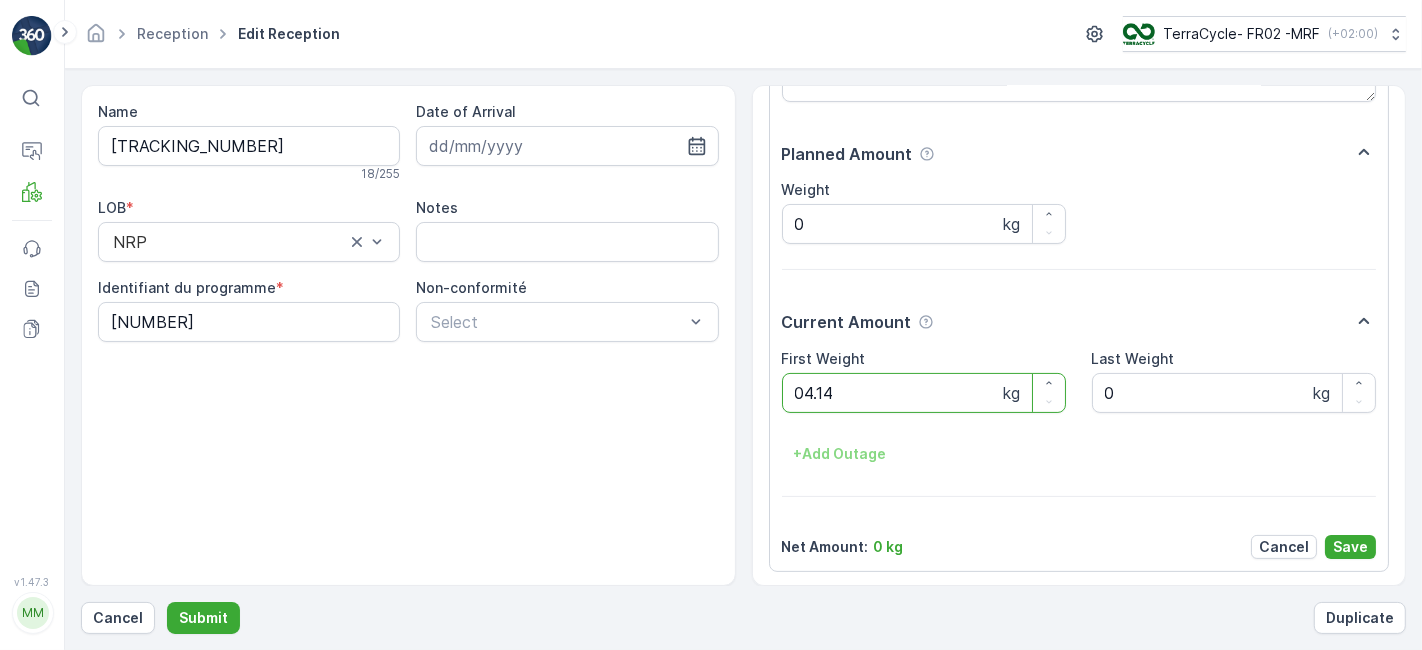 click on "Submit" at bounding box center (203, 618) 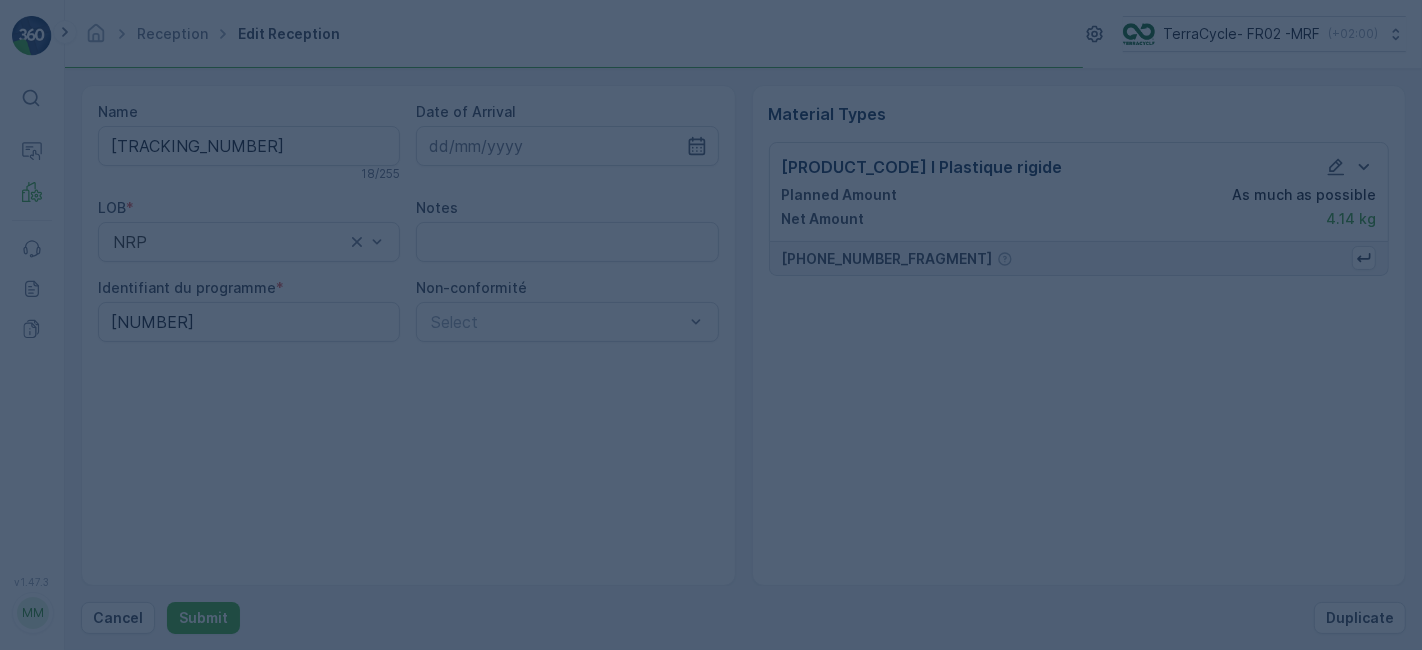 scroll, scrollTop: 0, scrollLeft: 0, axis: both 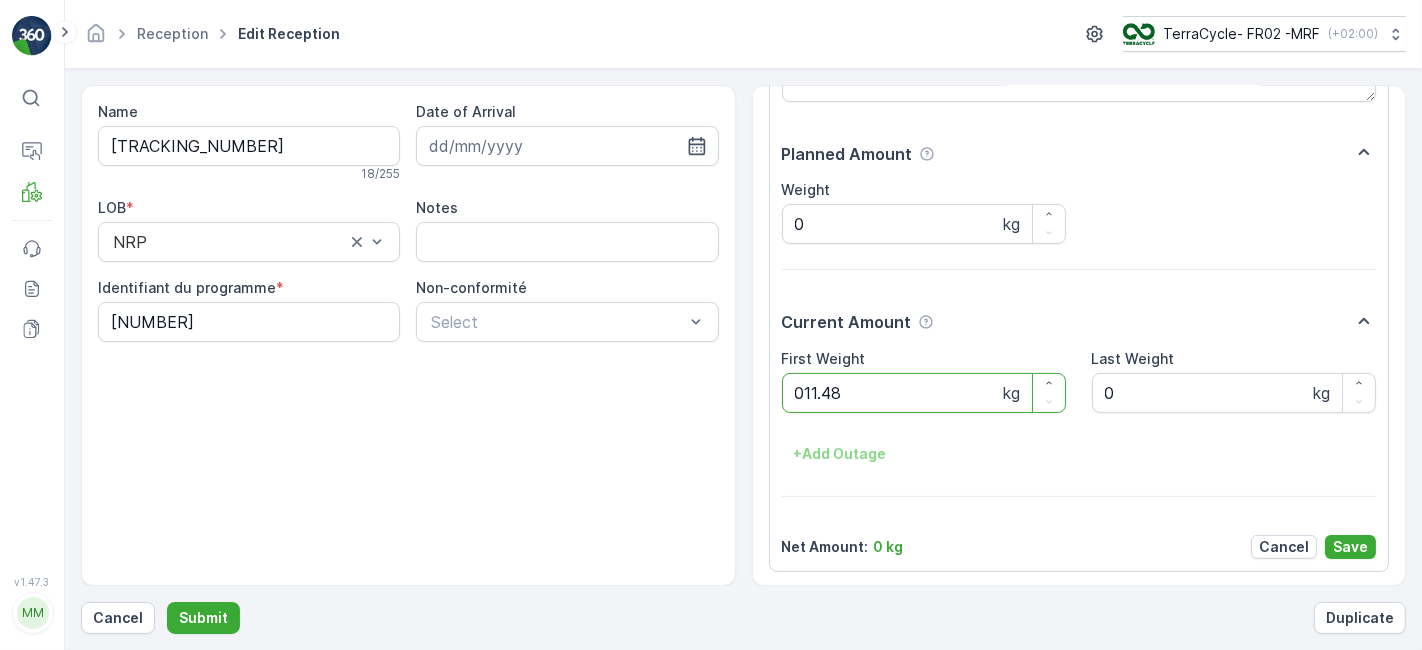 click on "Submit" at bounding box center [203, 618] 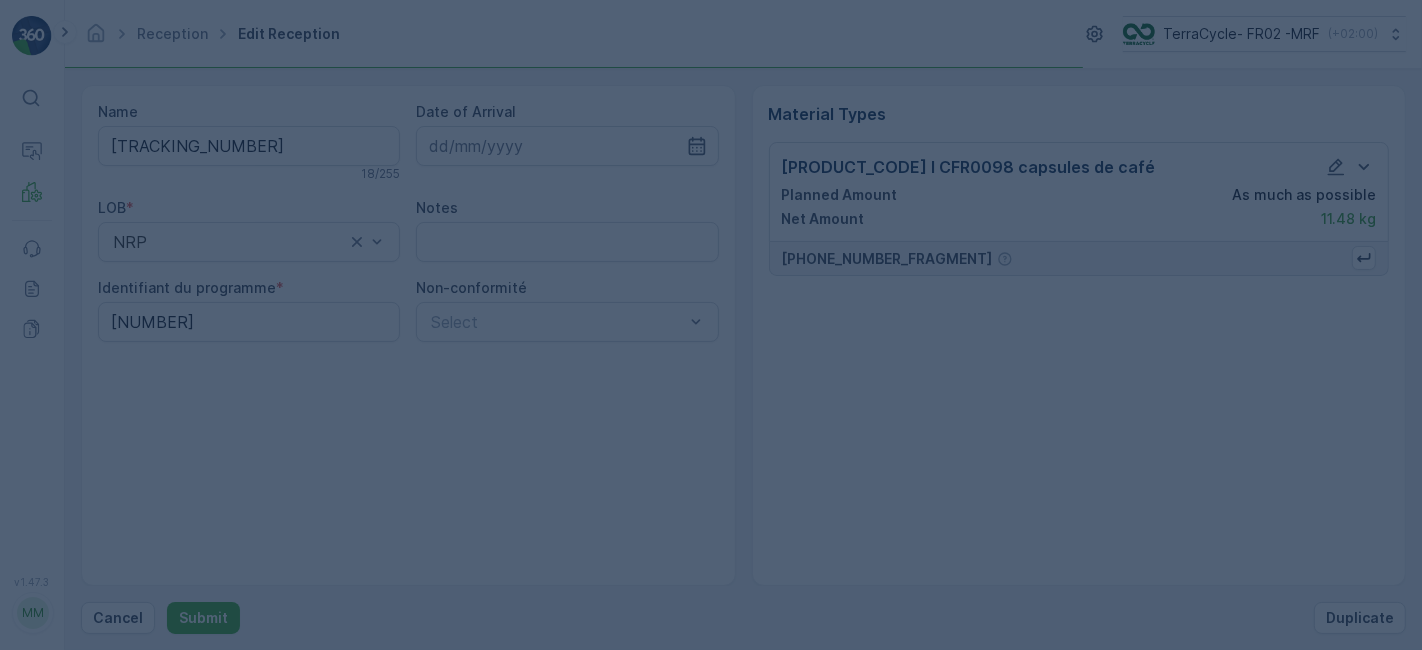 scroll, scrollTop: 0, scrollLeft: 0, axis: both 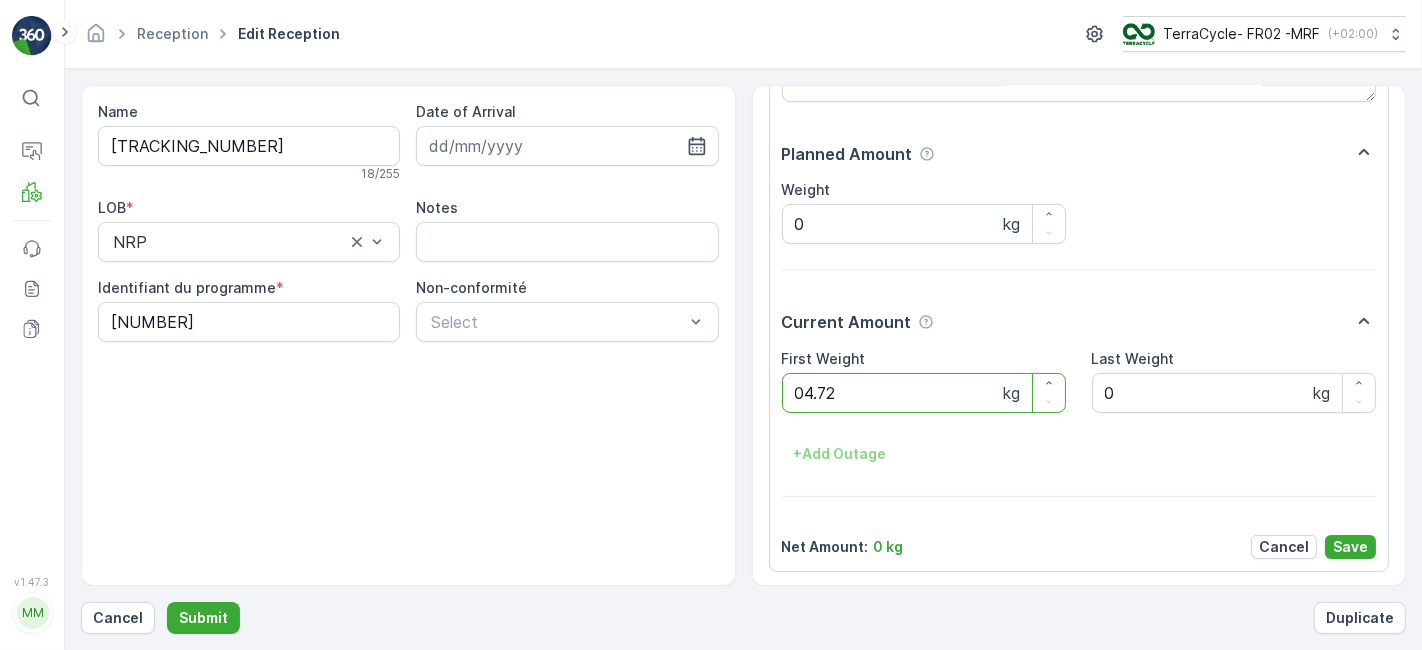 click on "Submit" at bounding box center [203, 618] 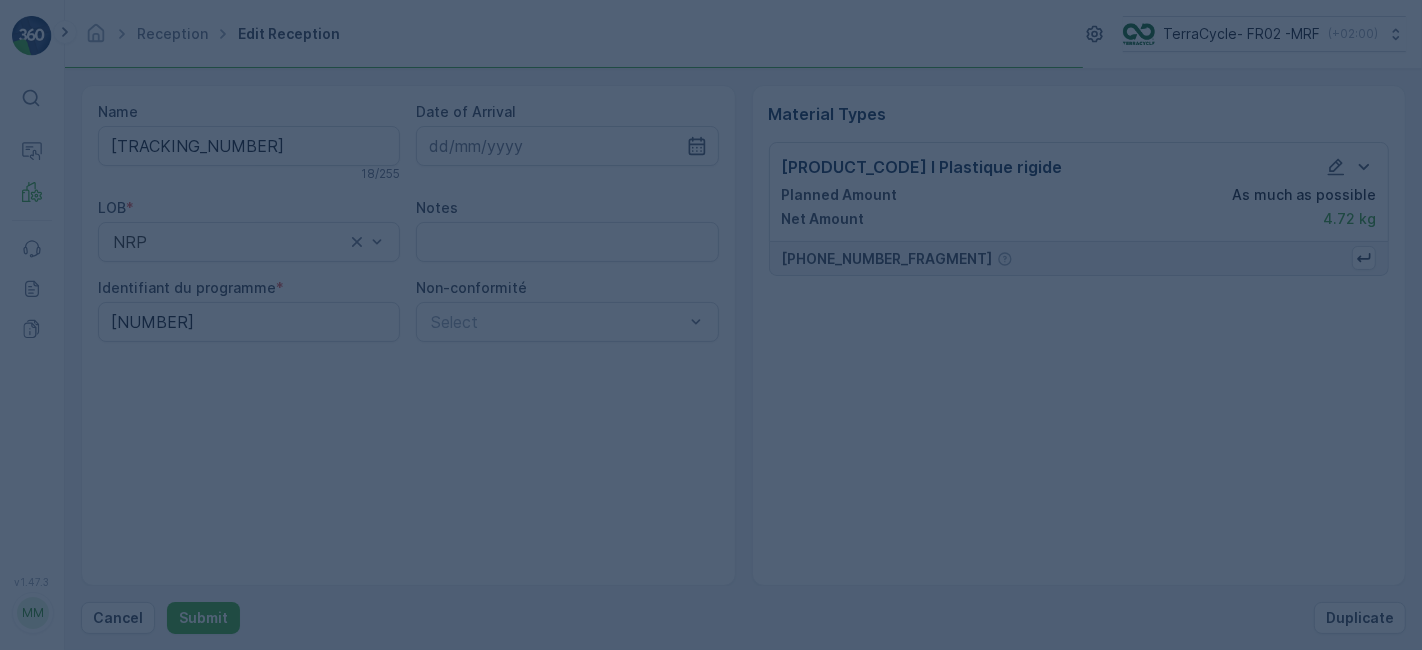 scroll, scrollTop: 0, scrollLeft: 0, axis: both 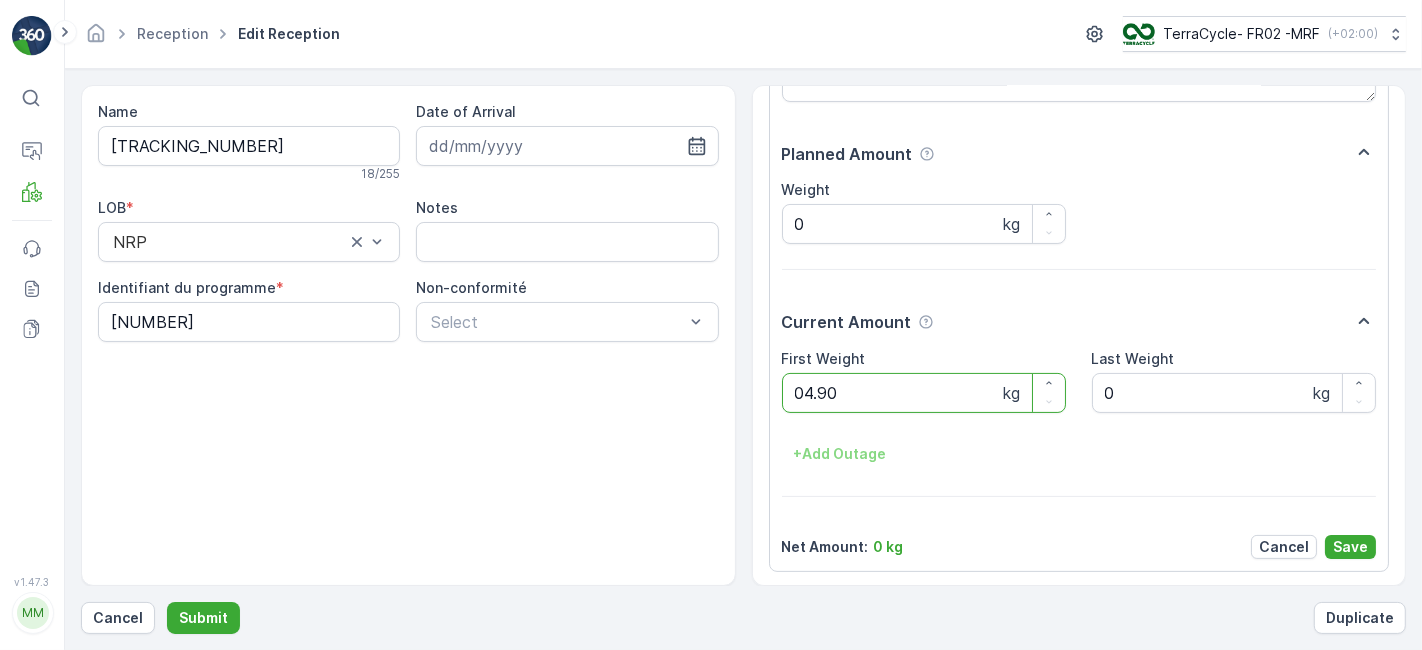 click on "Submit" at bounding box center (203, 618) 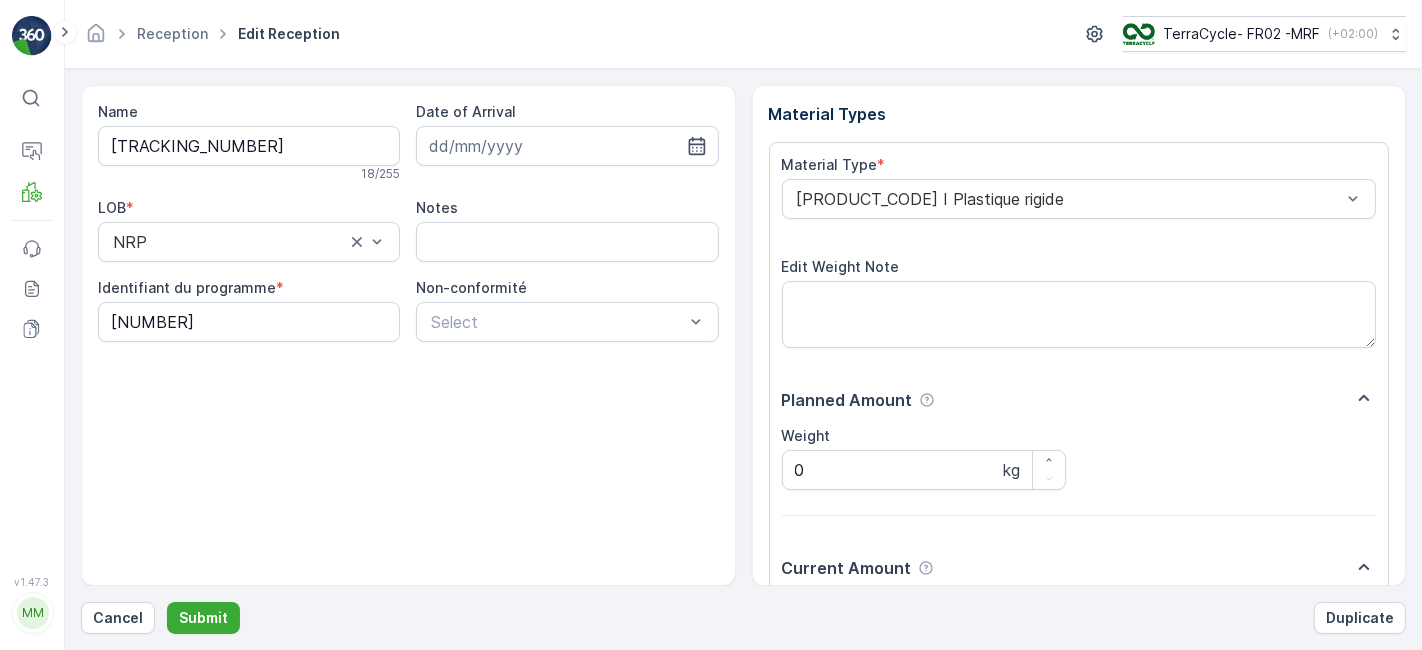 scroll, scrollTop: 246, scrollLeft: 0, axis: vertical 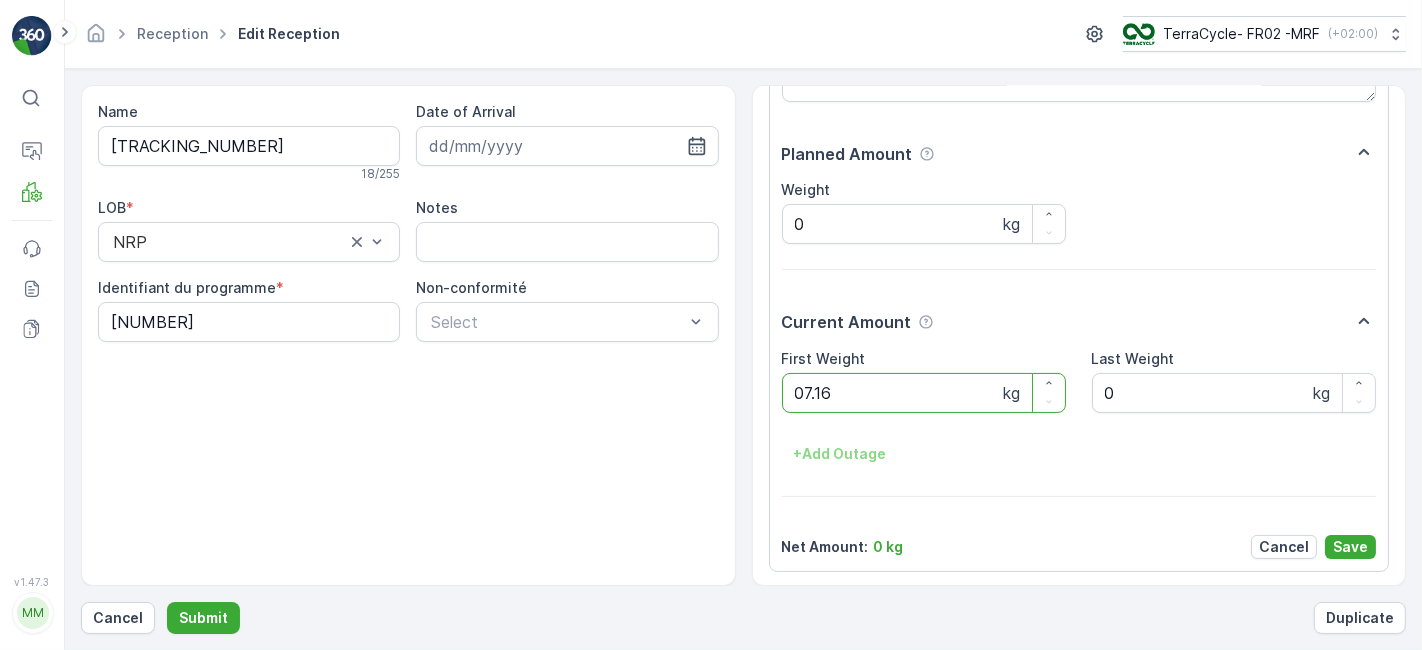 click on "Submit" at bounding box center [203, 618] 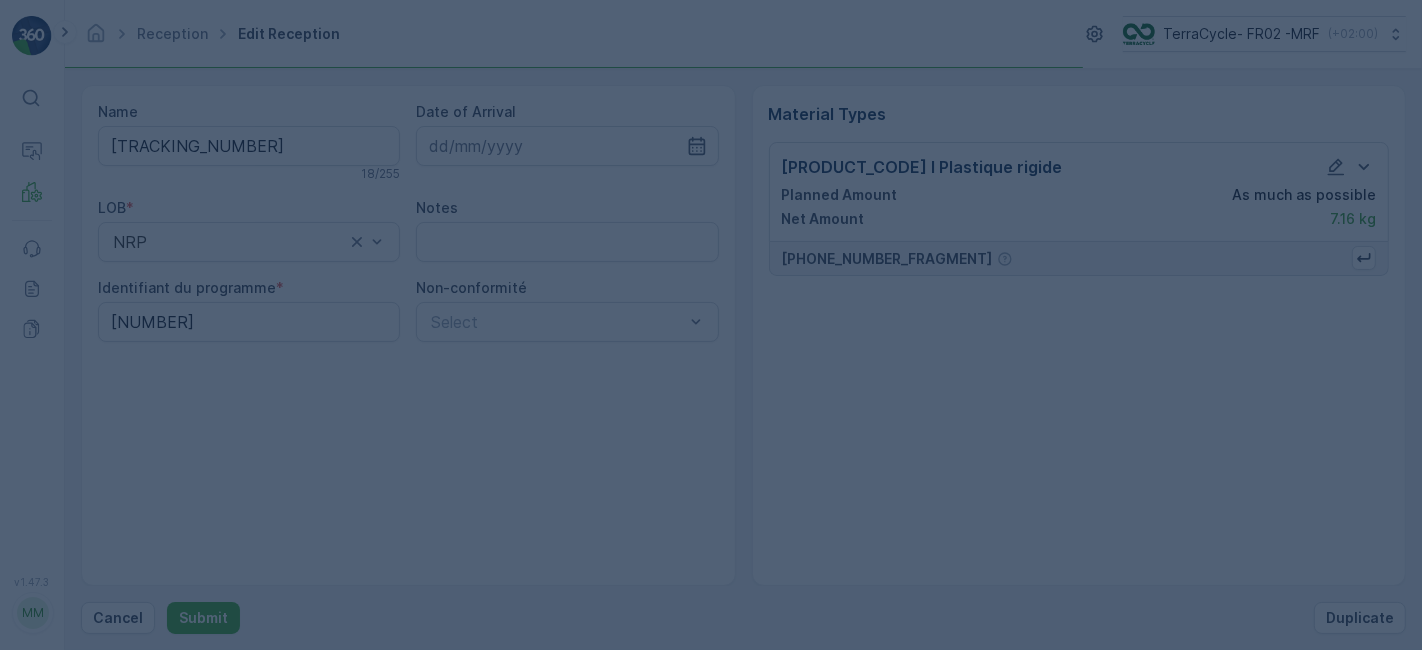 scroll, scrollTop: 0, scrollLeft: 0, axis: both 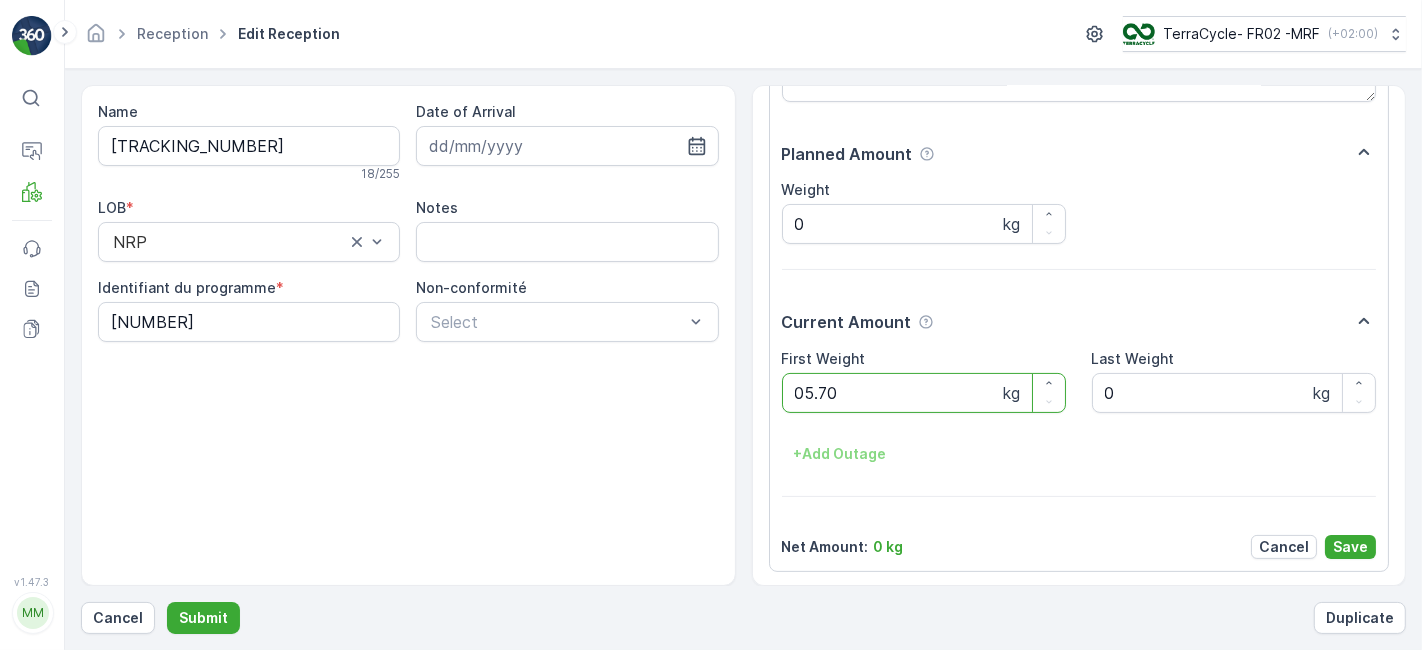 click on "Submit" at bounding box center [203, 618] 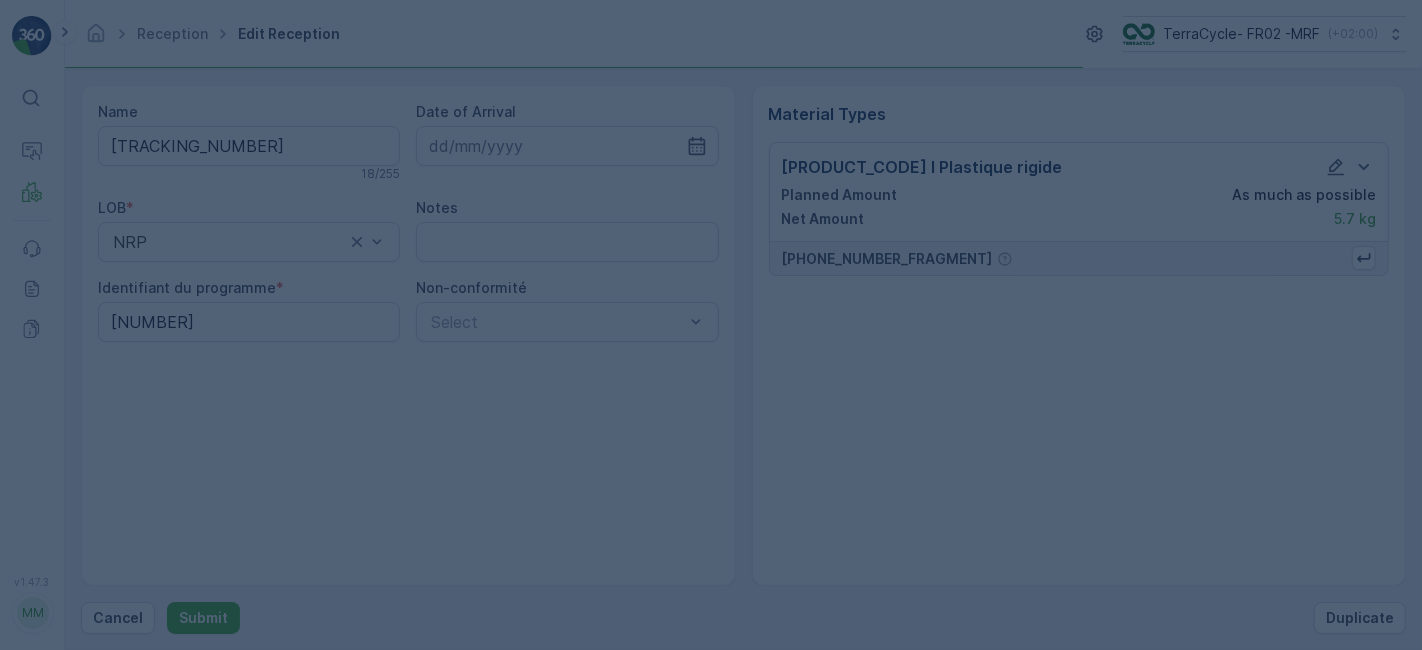 scroll, scrollTop: 0, scrollLeft: 0, axis: both 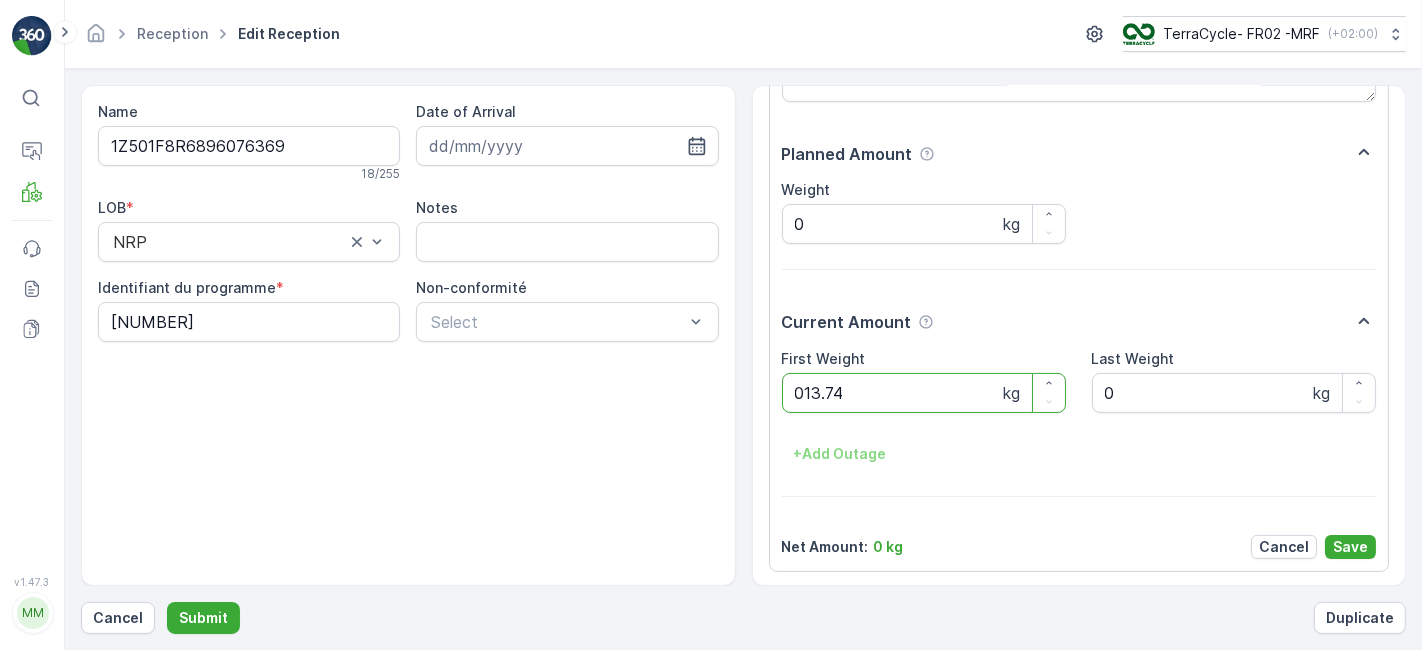 click on "Submit" at bounding box center (203, 618) 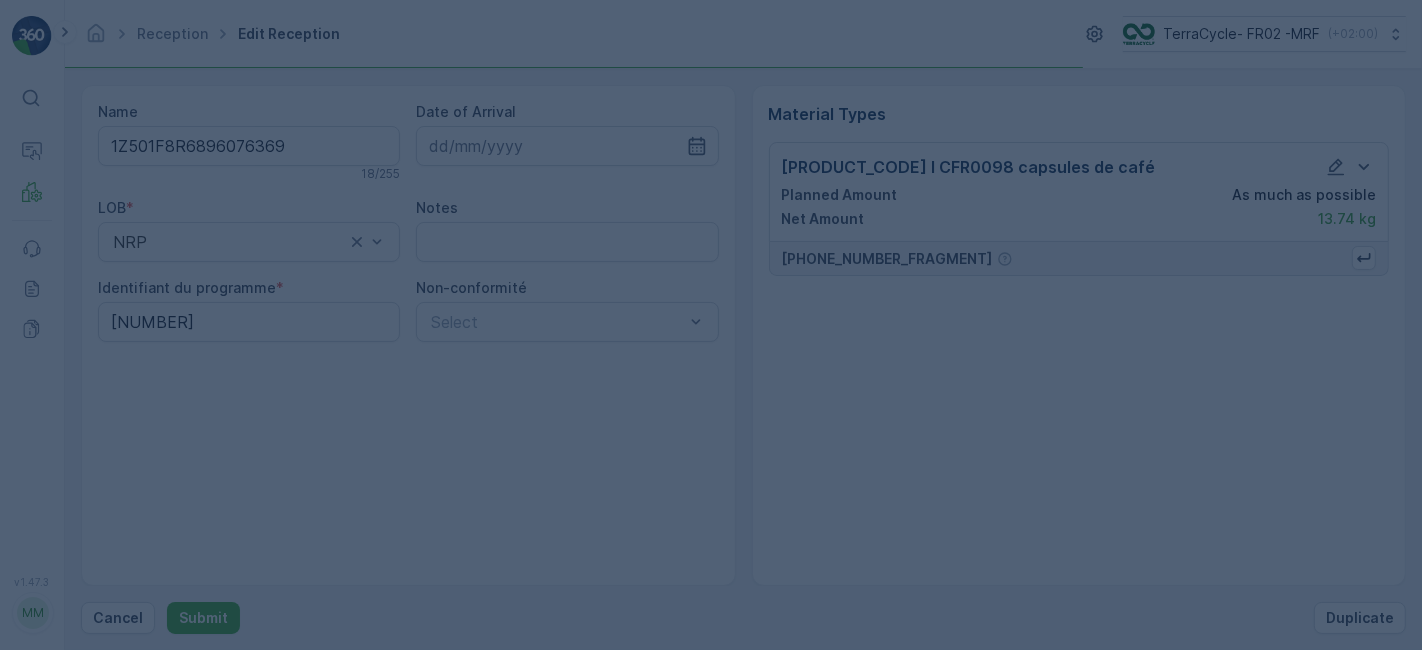 scroll, scrollTop: 0, scrollLeft: 0, axis: both 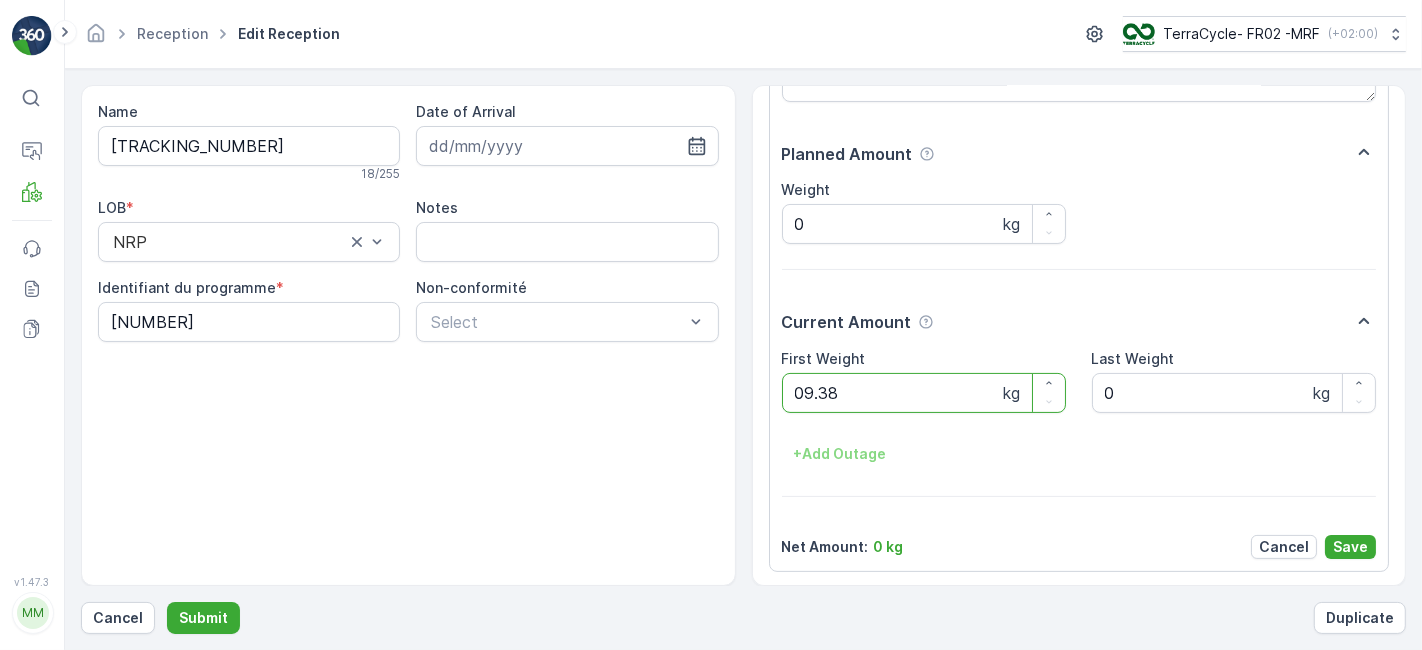 click on "Submit" at bounding box center [203, 618] 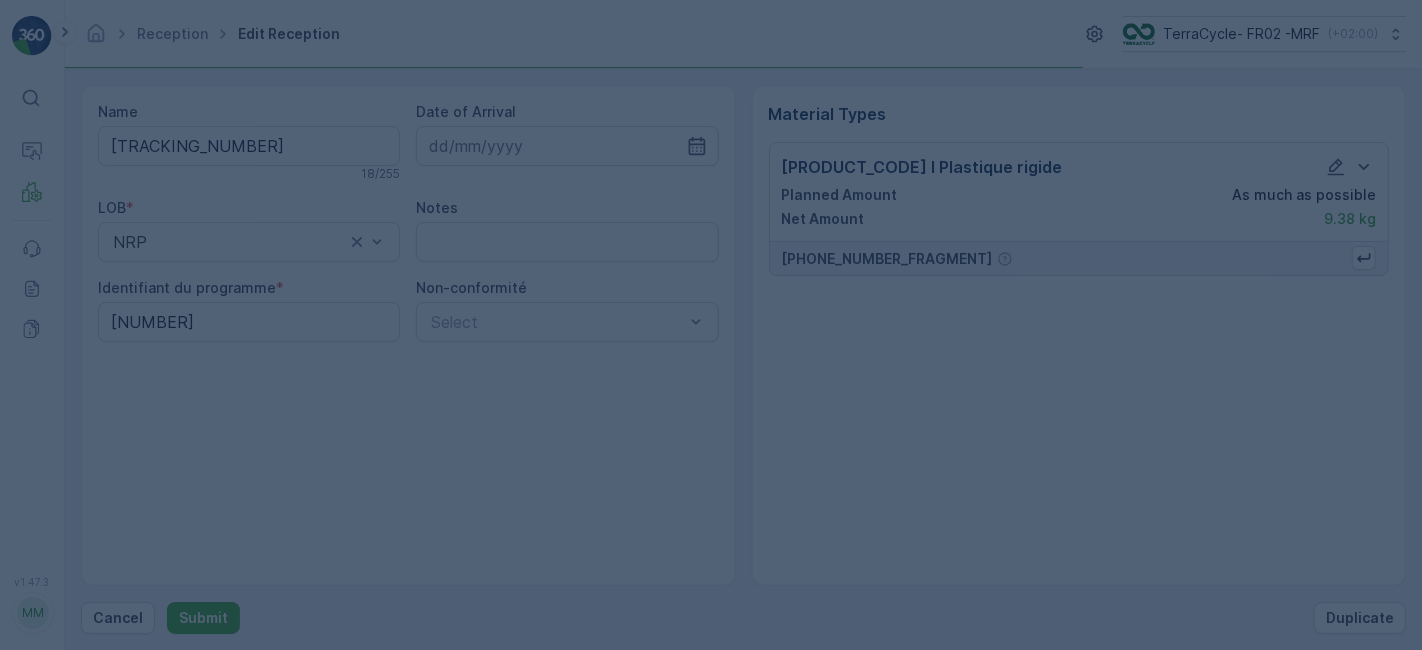 scroll, scrollTop: 0, scrollLeft: 0, axis: both 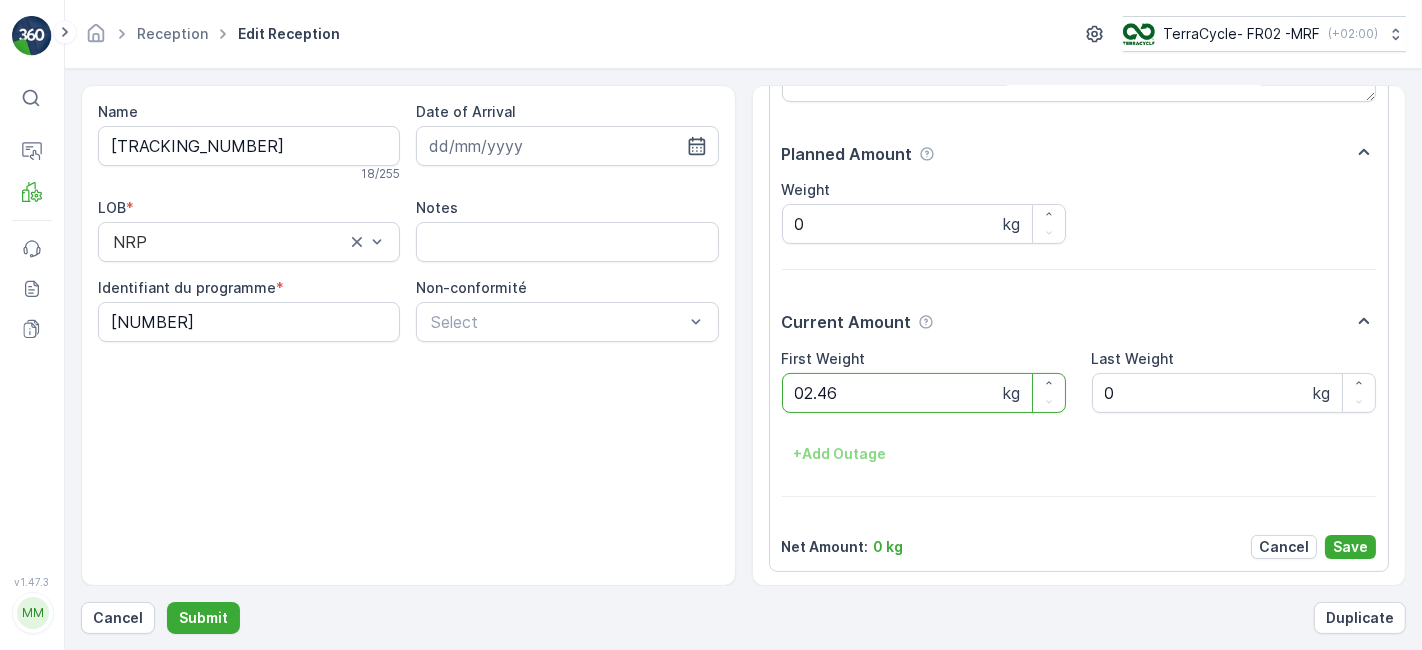 click on "Submit" at bounding box center (203, 618) 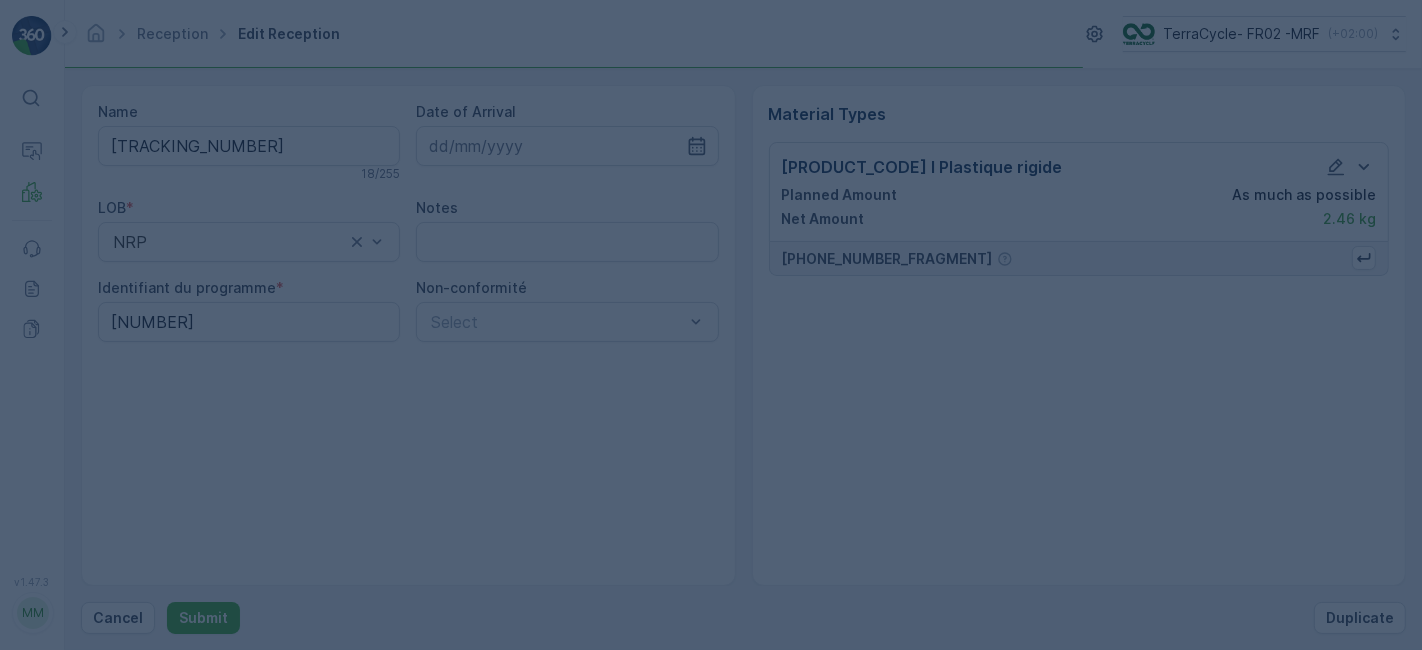 scroll, scrollTop: 0, scrollLeft: 0, axis: both 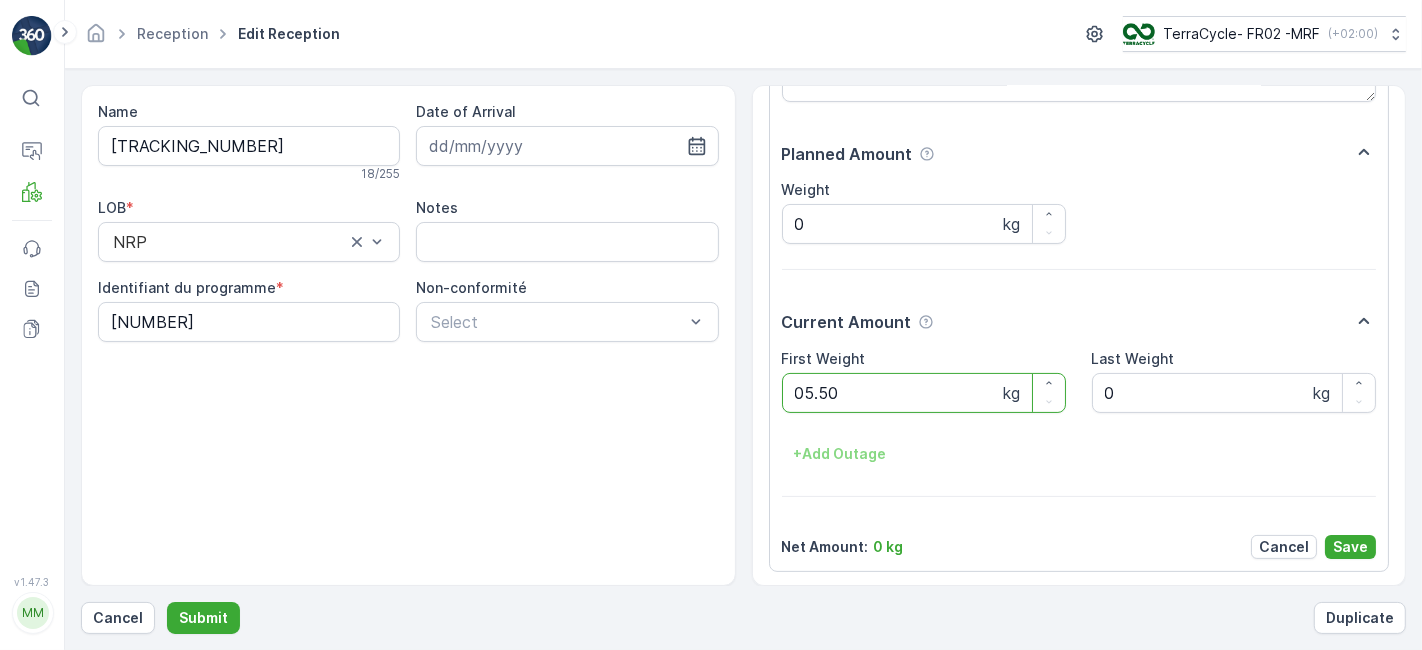 click on "Submit" at bounding box center (203, 618) 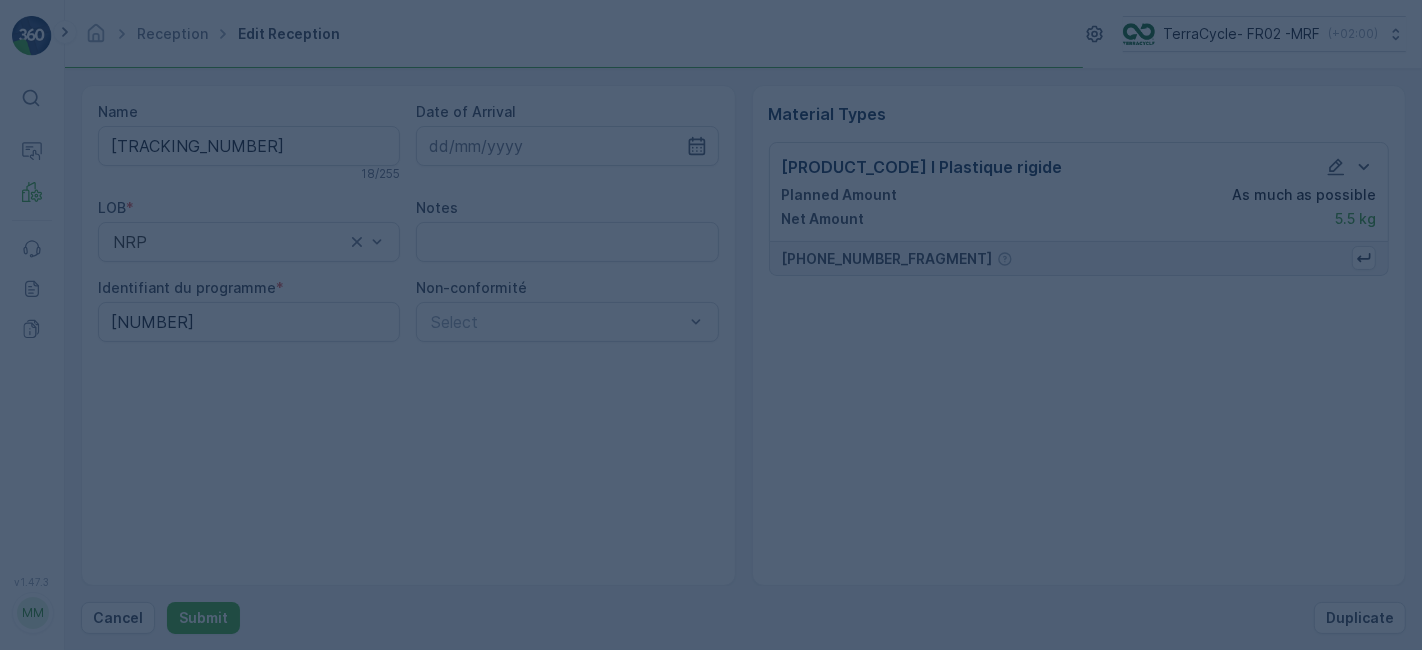 scroll, scrollTop: 0, scrollLeft: 0, axis: both 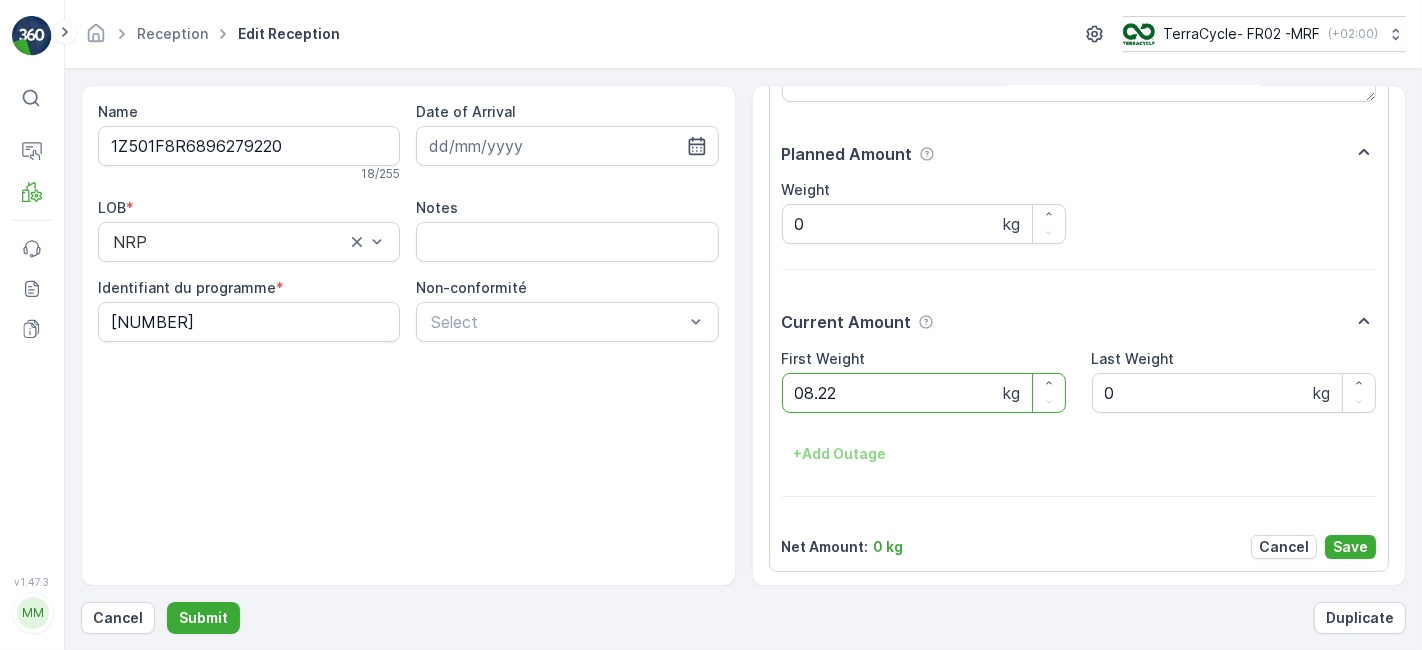 click on "Submit" at bounding box center [203, 618] 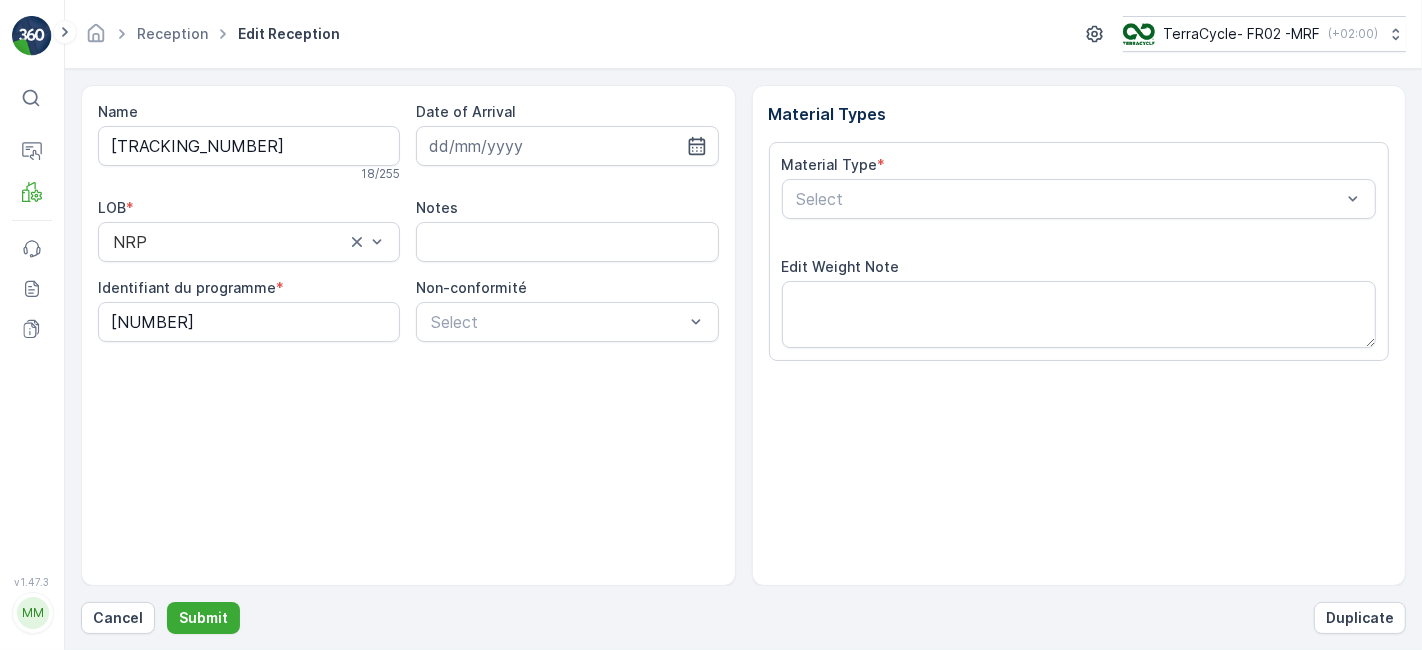 scroll, scrollTop: 246, scrollLeft: 0, axis: vertical 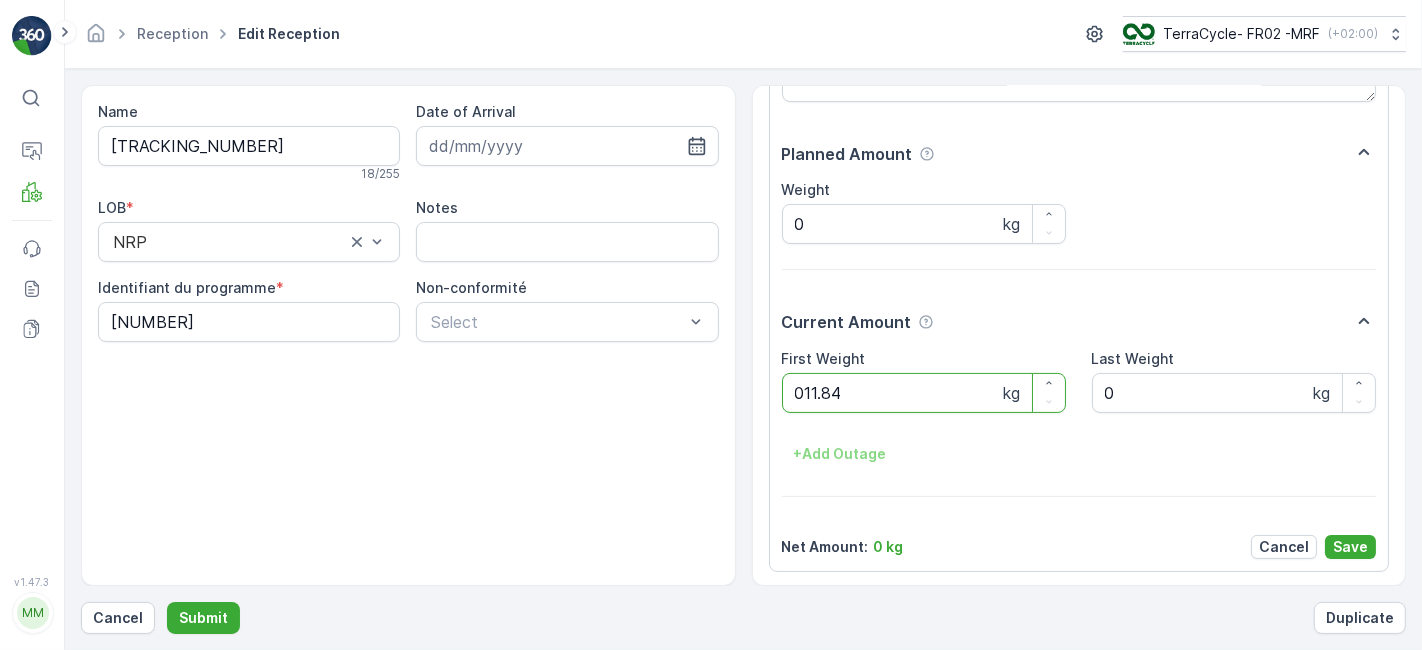 click on "Submit" at bounding box center (203, 618) 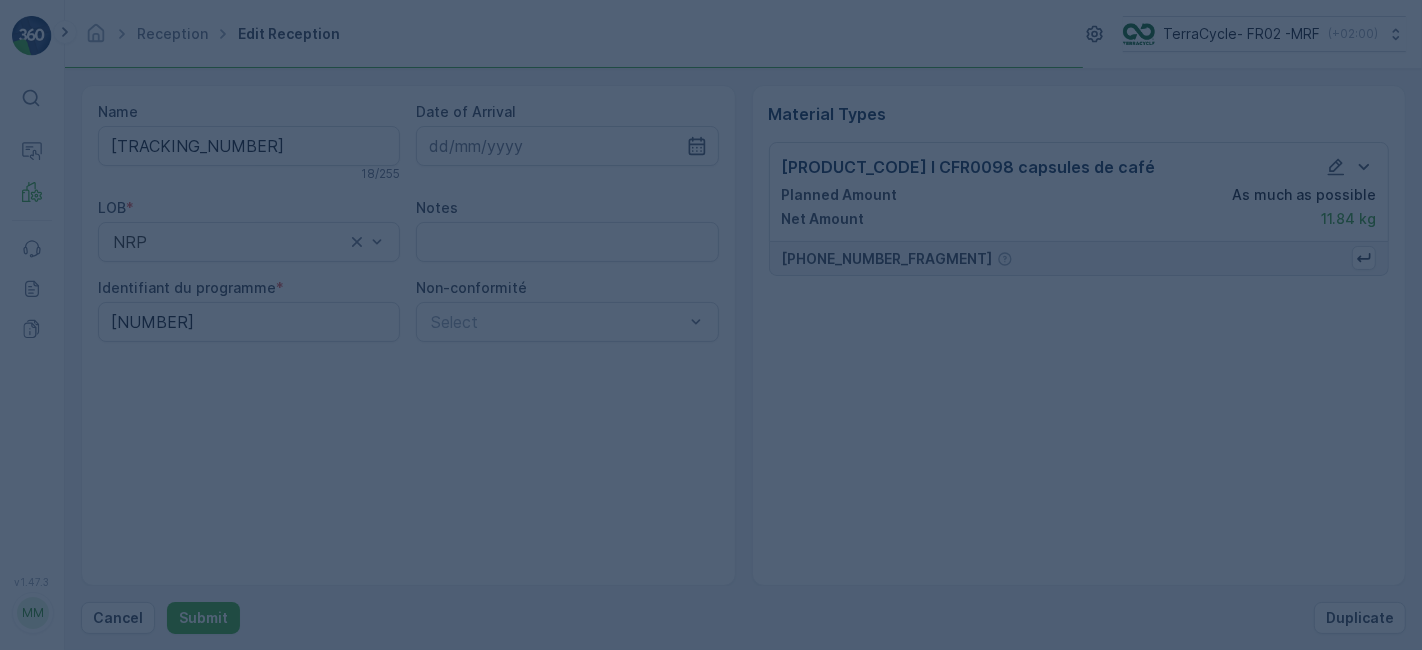 scroll, scrollTop: 0, scrollLeft: 0, axis: both 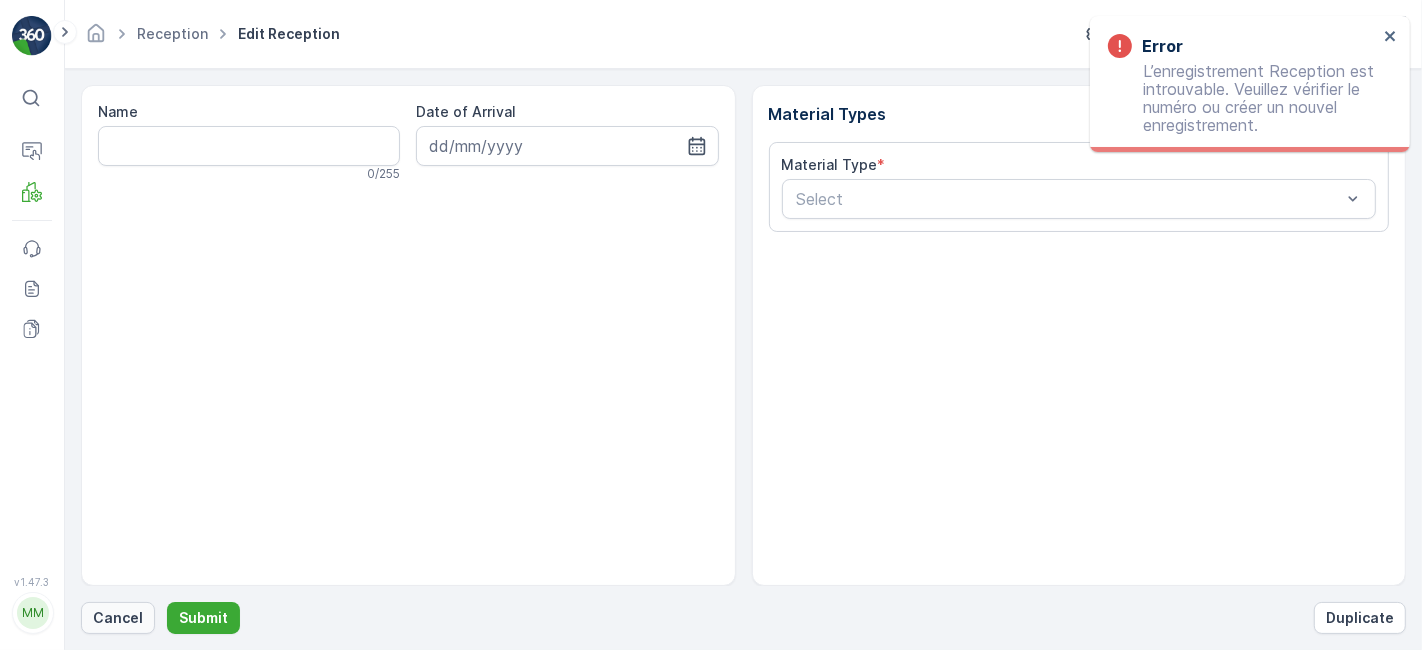 click on "Cancel" at bounding box center (118, 618) 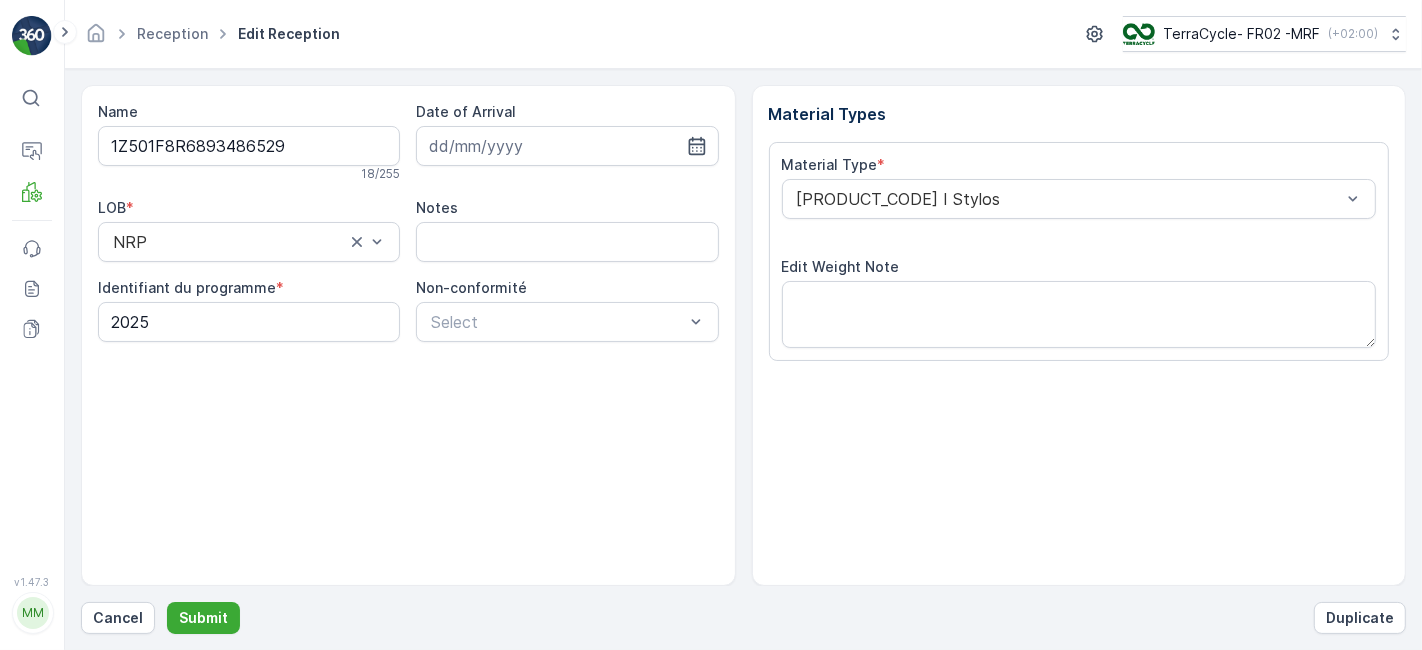 scroll, scrollTop: 246, scrollLeft: 0, axis: vertical 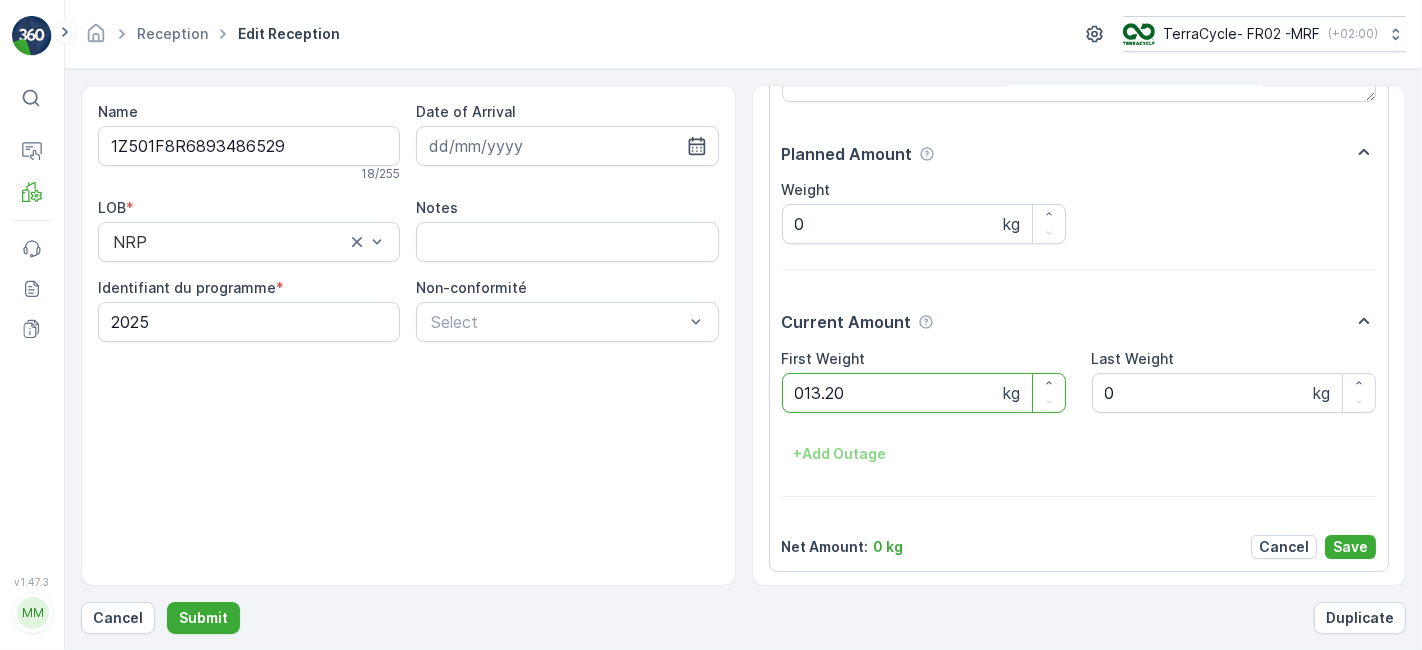 click on "Submit" at bounding box center (203, 618) 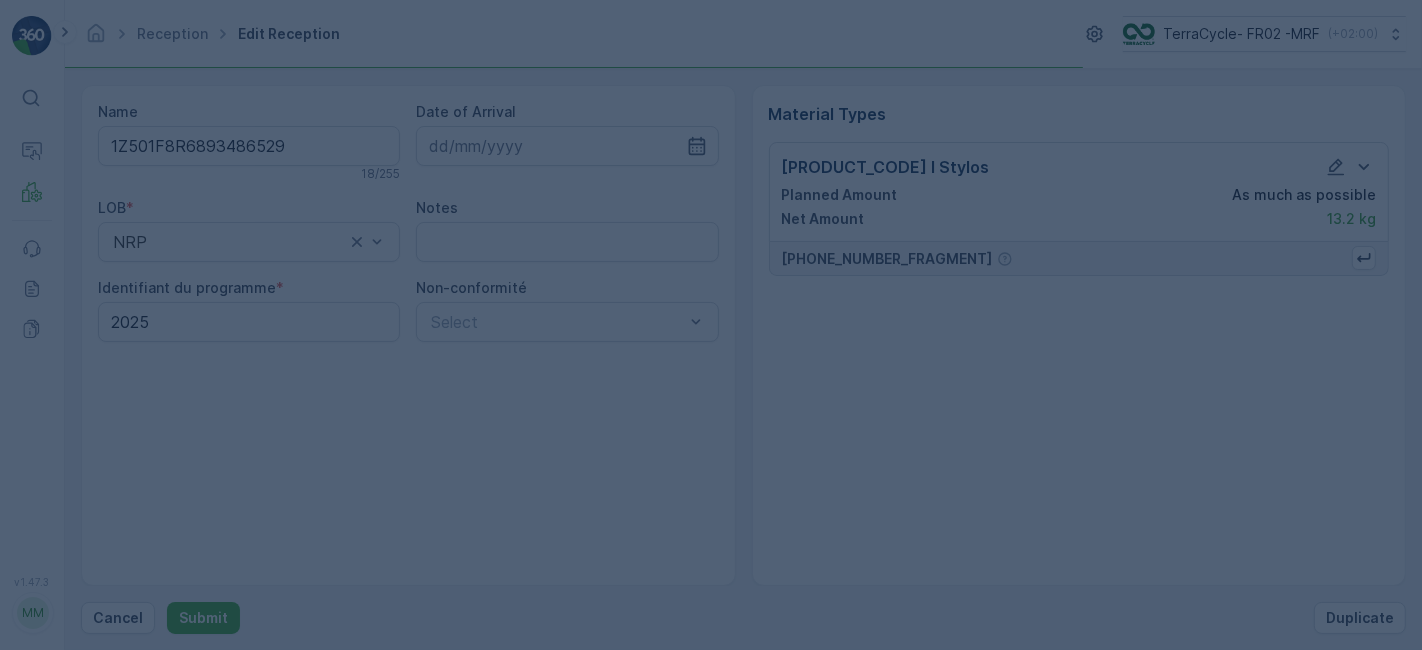 scroll, scrollTop: 0, scrollLeft: 0, axis: both 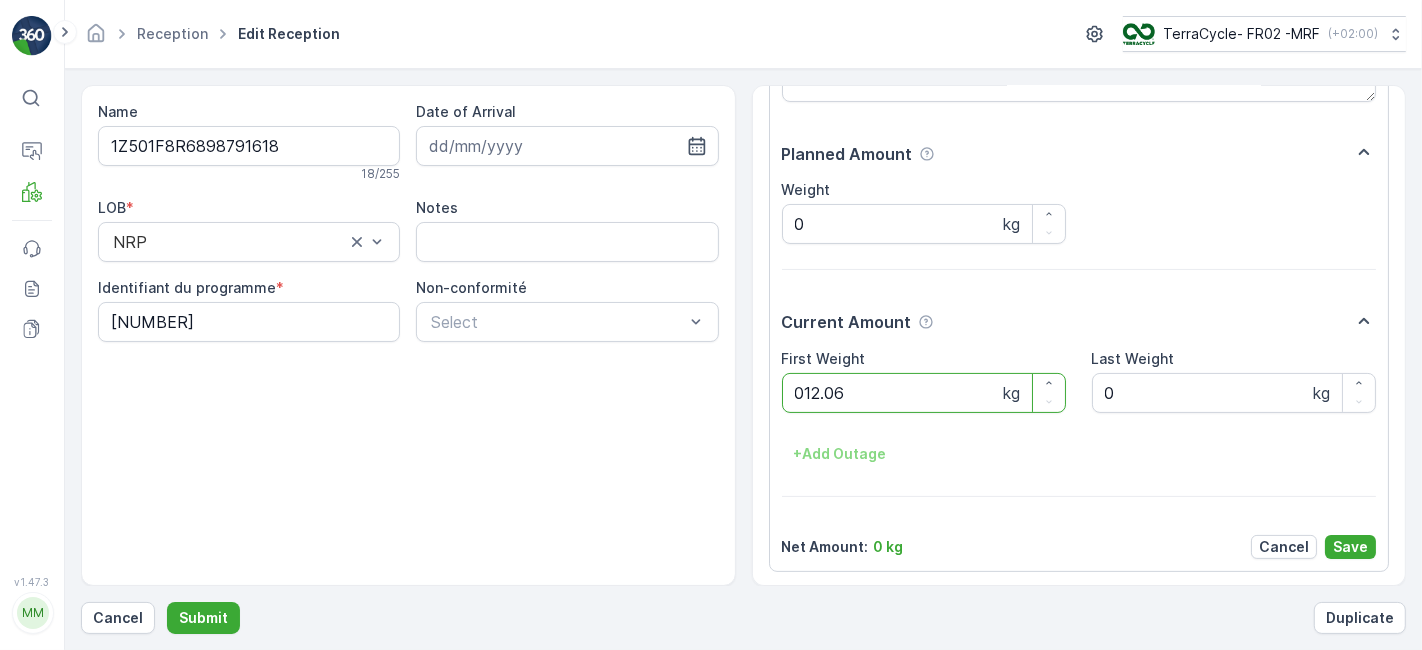 click on "Submit" at bounding box center [203, 618] 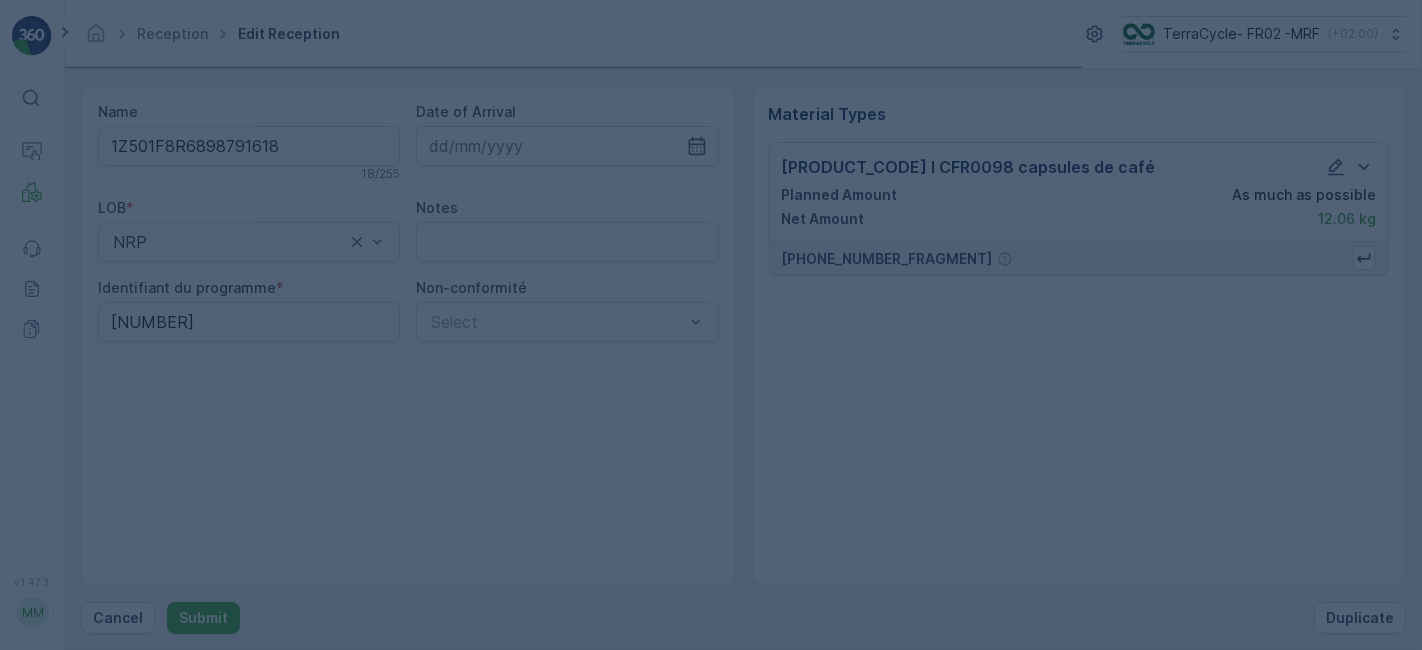 scroll, scrollTop: 0, scrollLeft: 0, axis: both 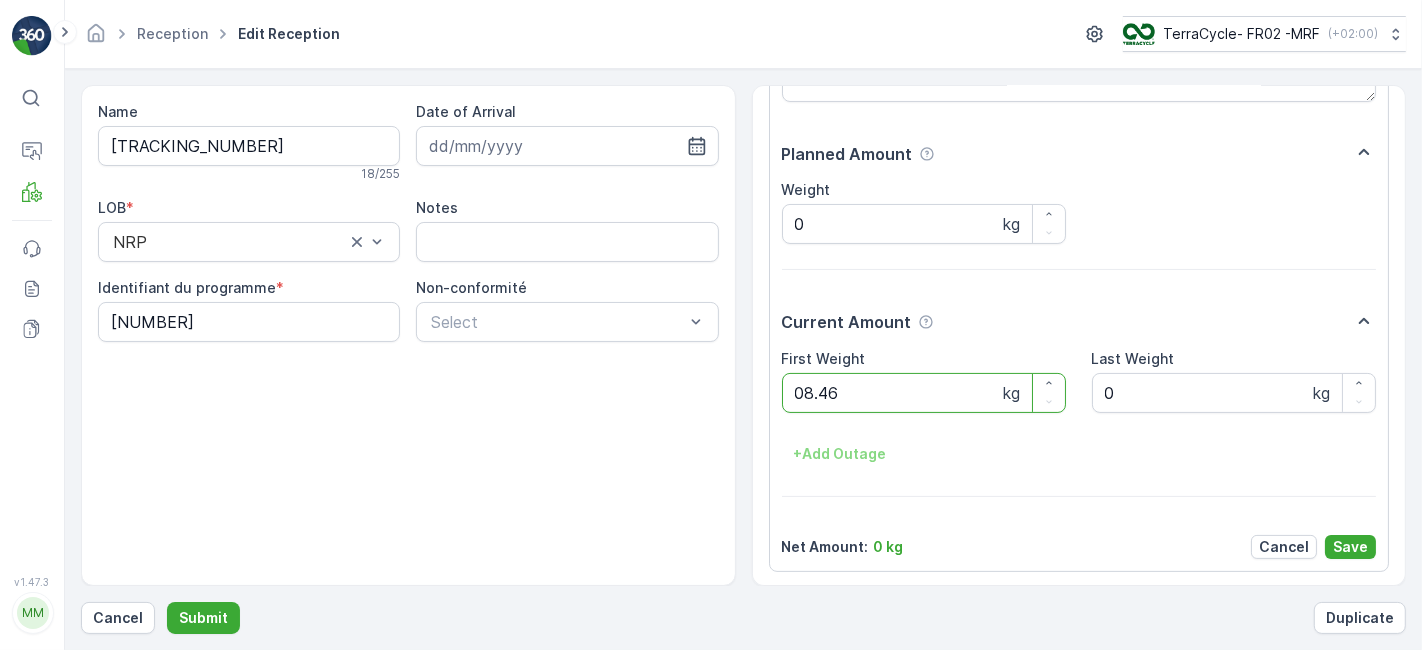 click on "Submit" at bounding box center (203, 618) 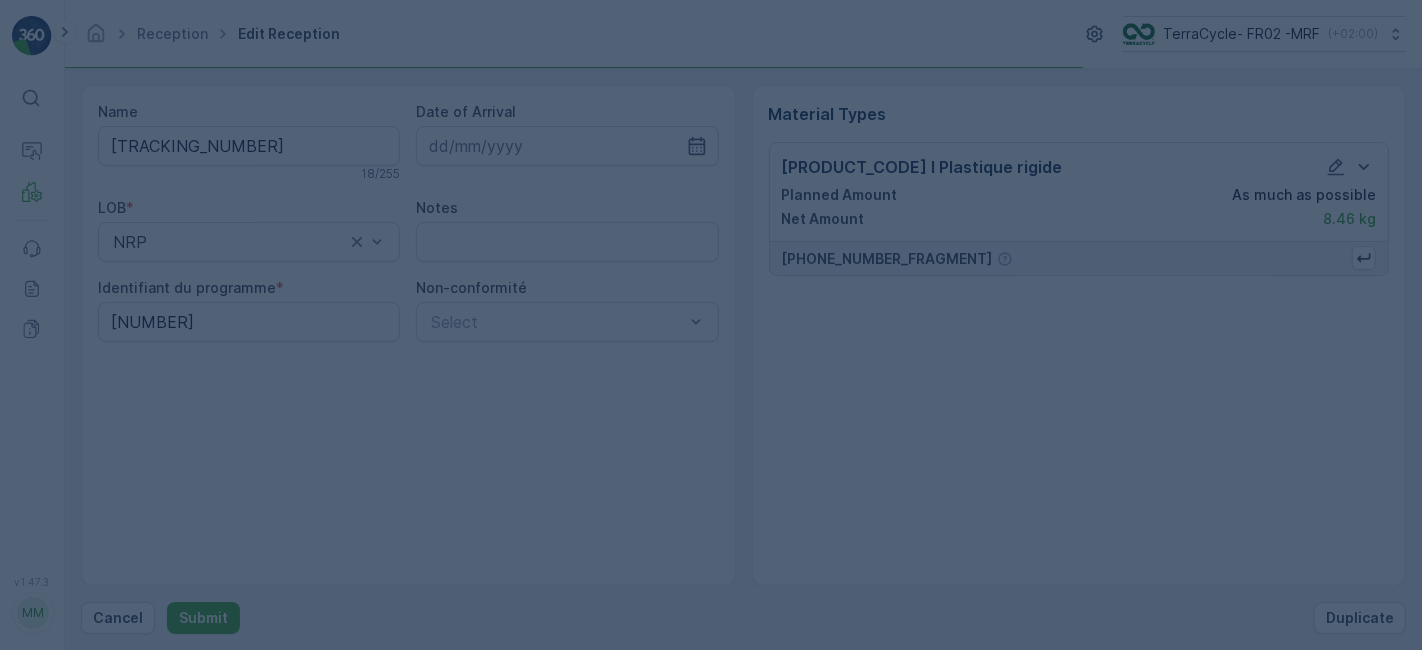 scroll, scrollTop: 0, scrollLeft: 0, axis: both 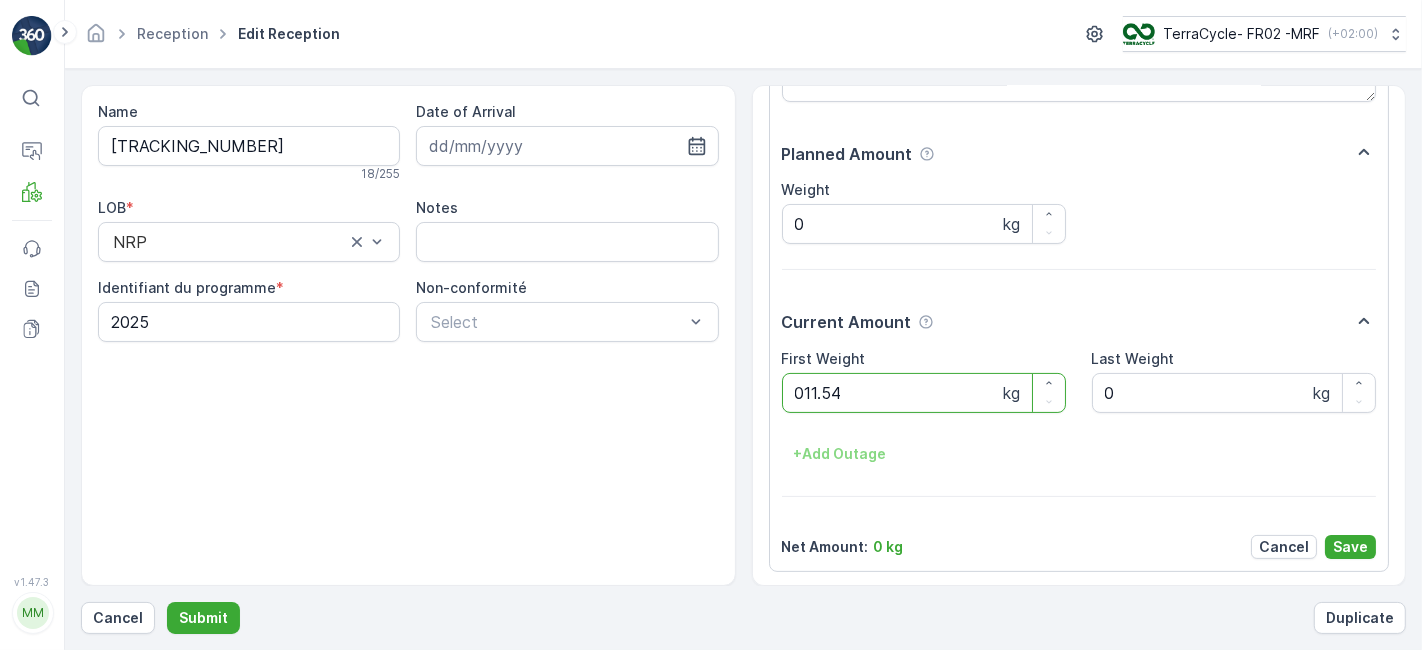 click on "Submit" at bounding box center (203, 618) 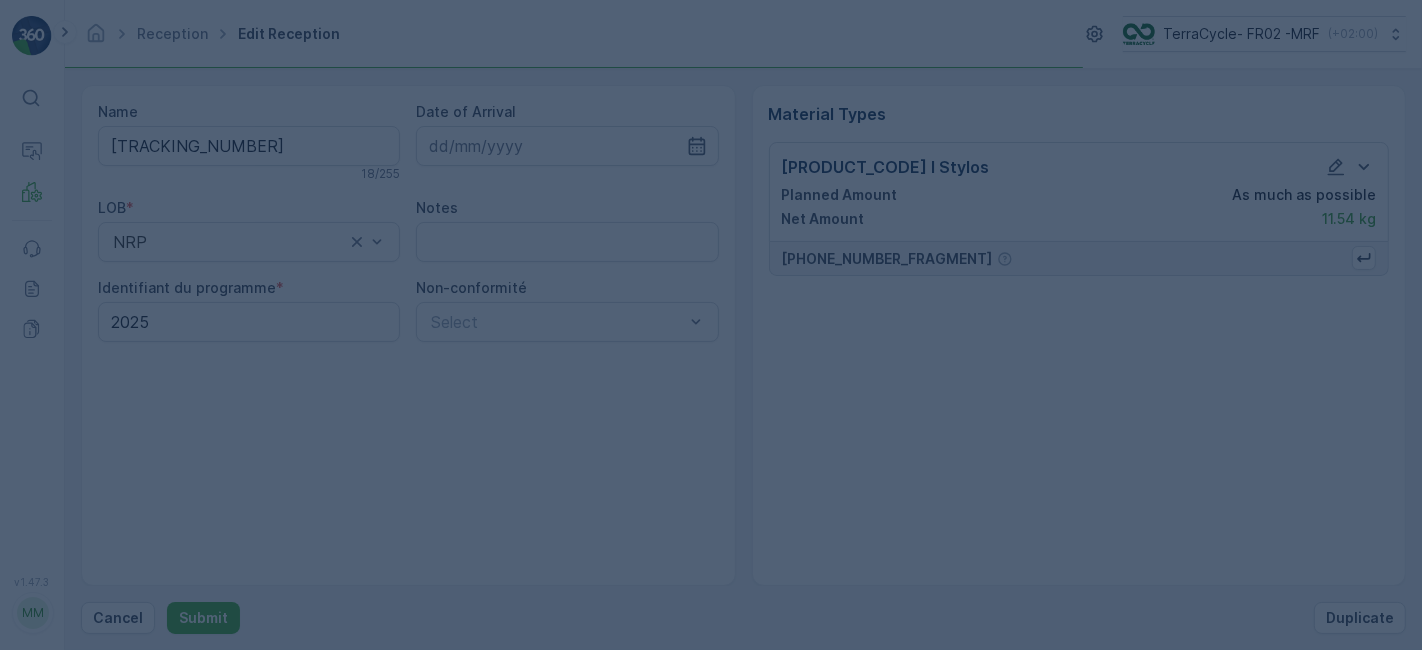 scroll, scrollTop: 0, scrollLeft: 0, axis: both 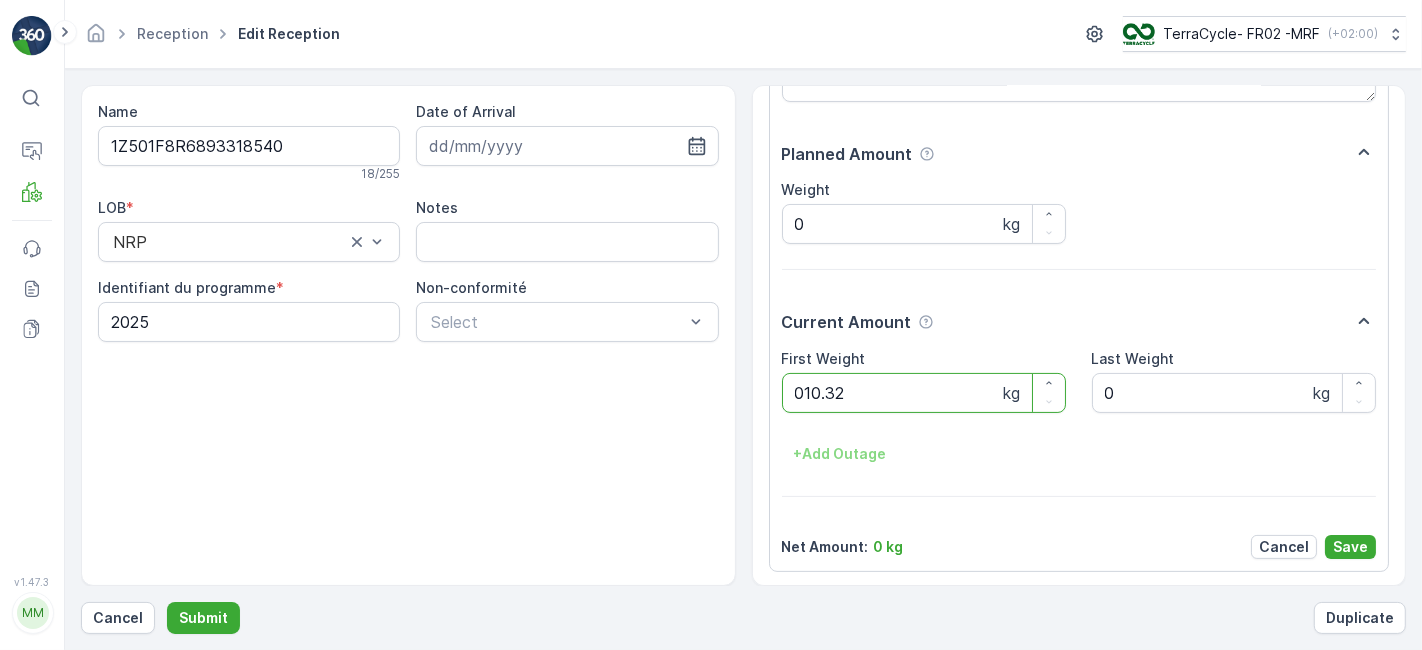 click on "Submit" at bounding box center [203, 618] 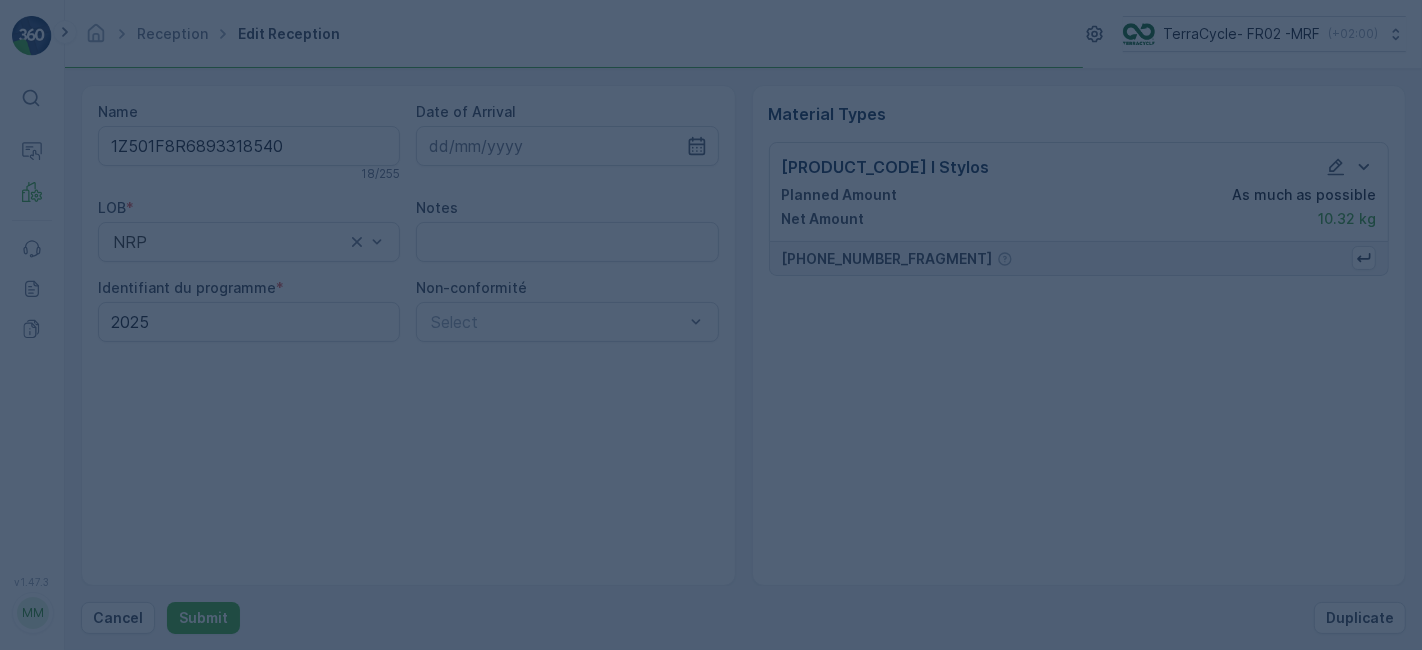 scroll, scrollTop: 0, scrollLeft: 0, axis: both 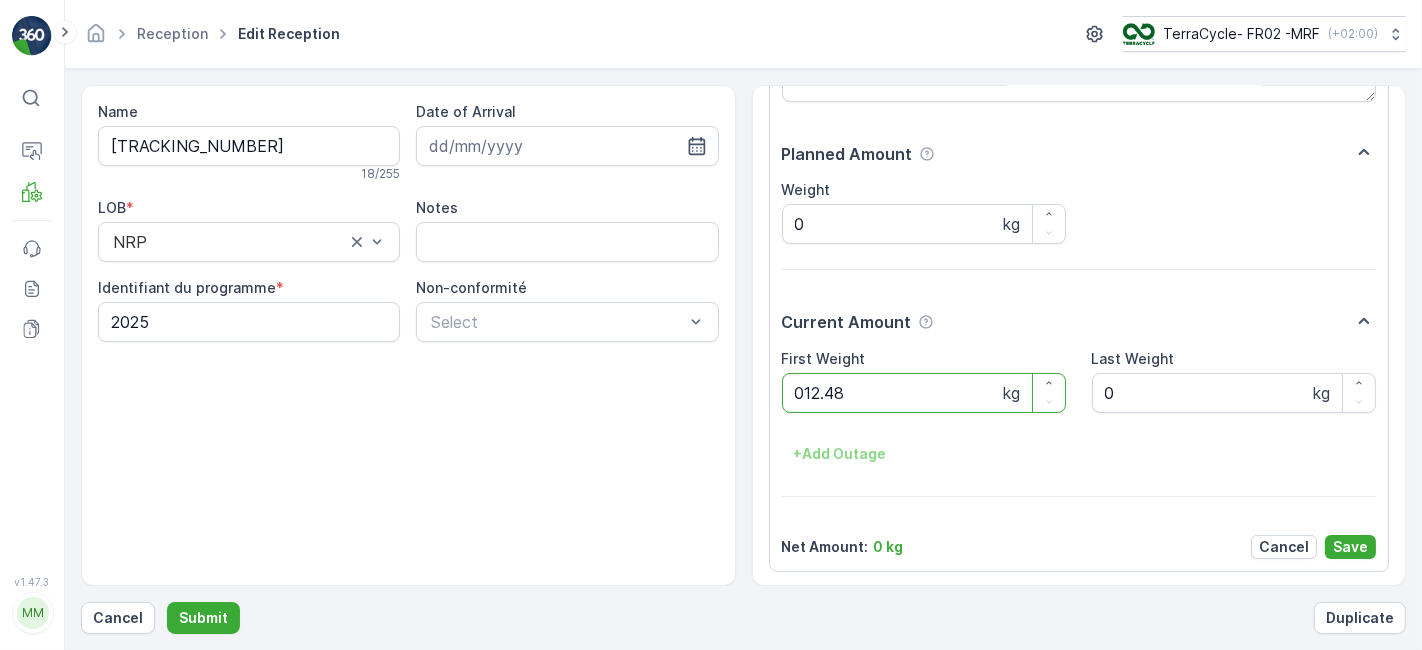 click on "Submit" at bounding box center (203, 618) 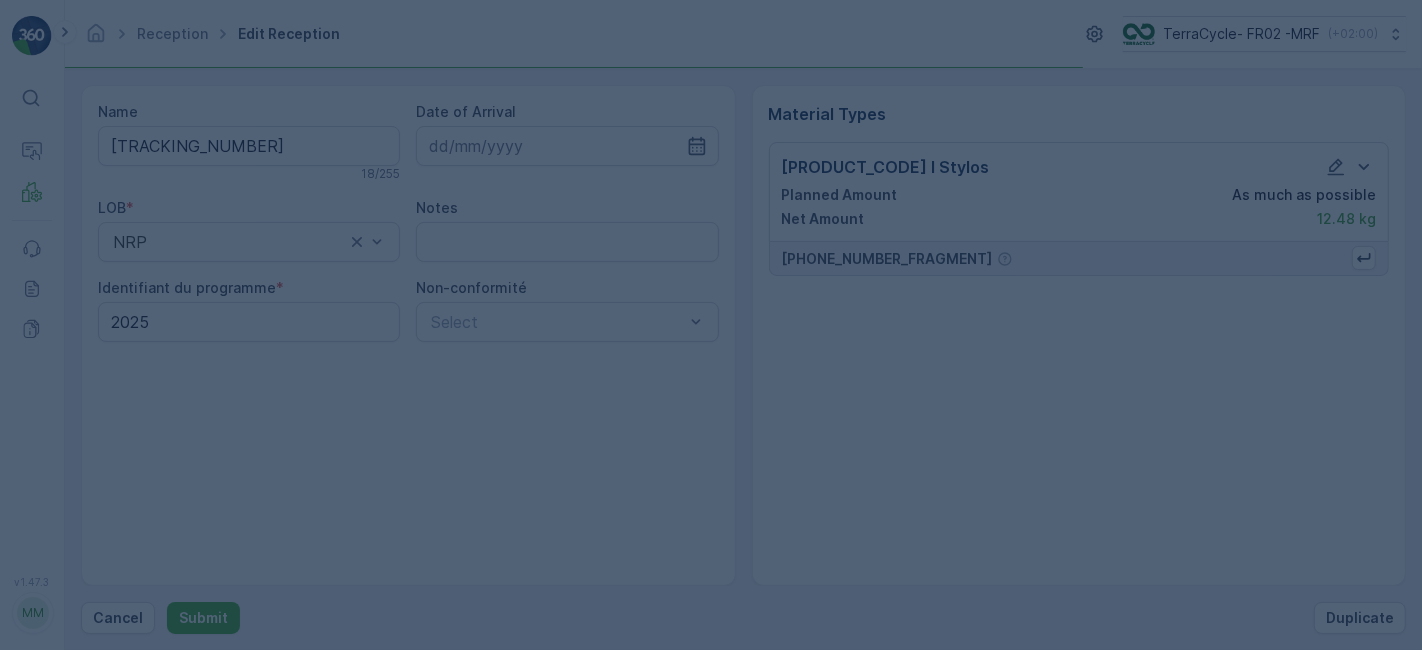 scroll, scrollTop: 0, scrollLeft: 0, axis: both 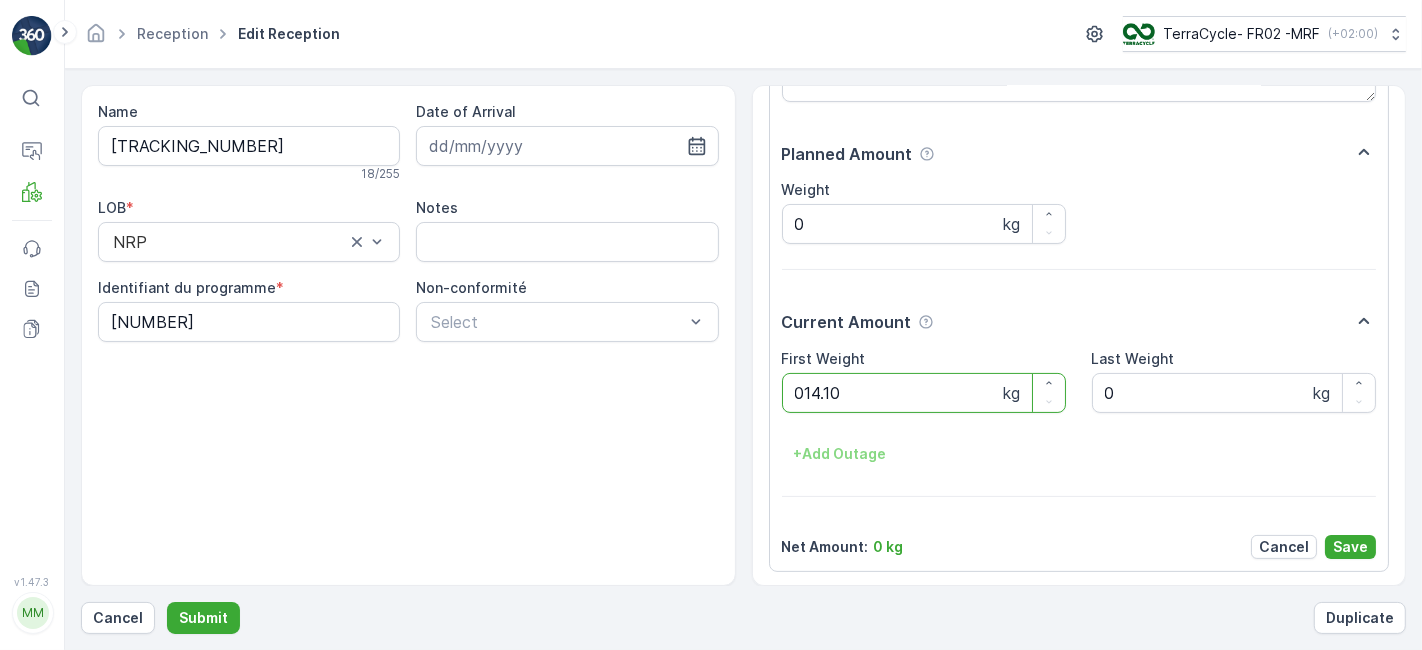 click on "Submit" at bounding box center (203, 618) 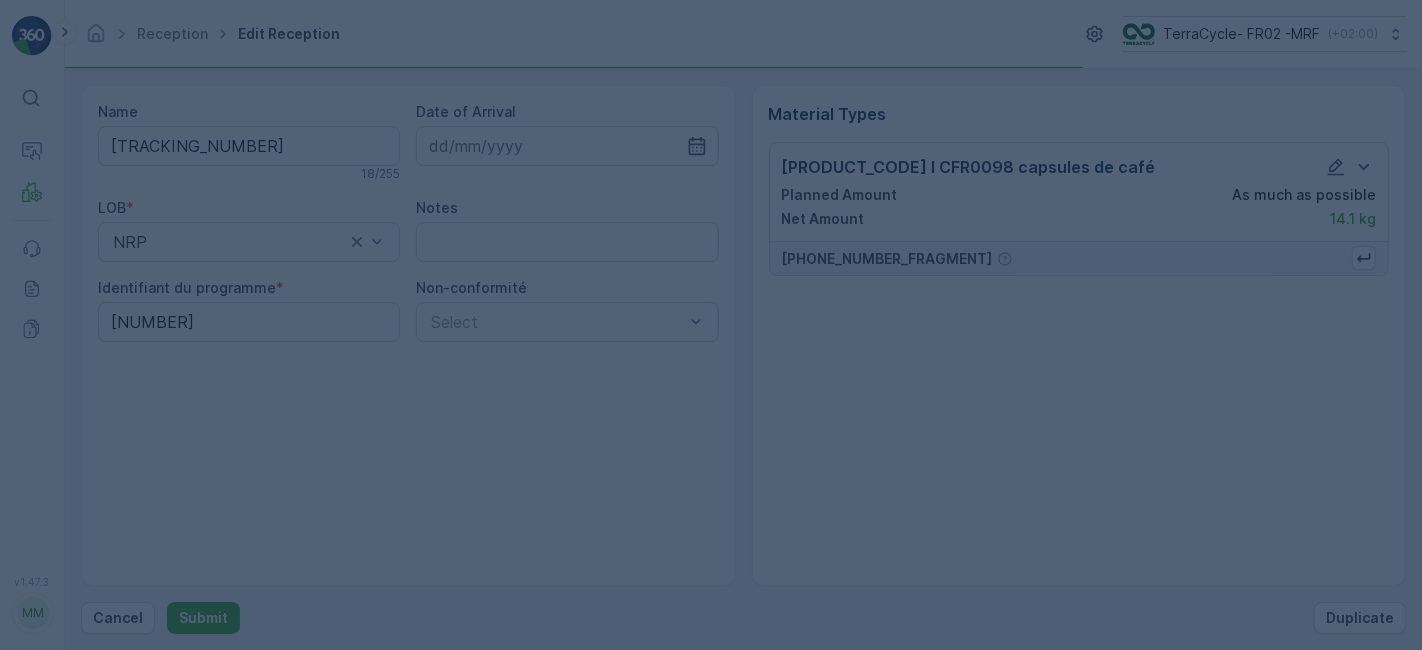 scroll, scrollTop: 0, scrollLeft: 0, axis: both 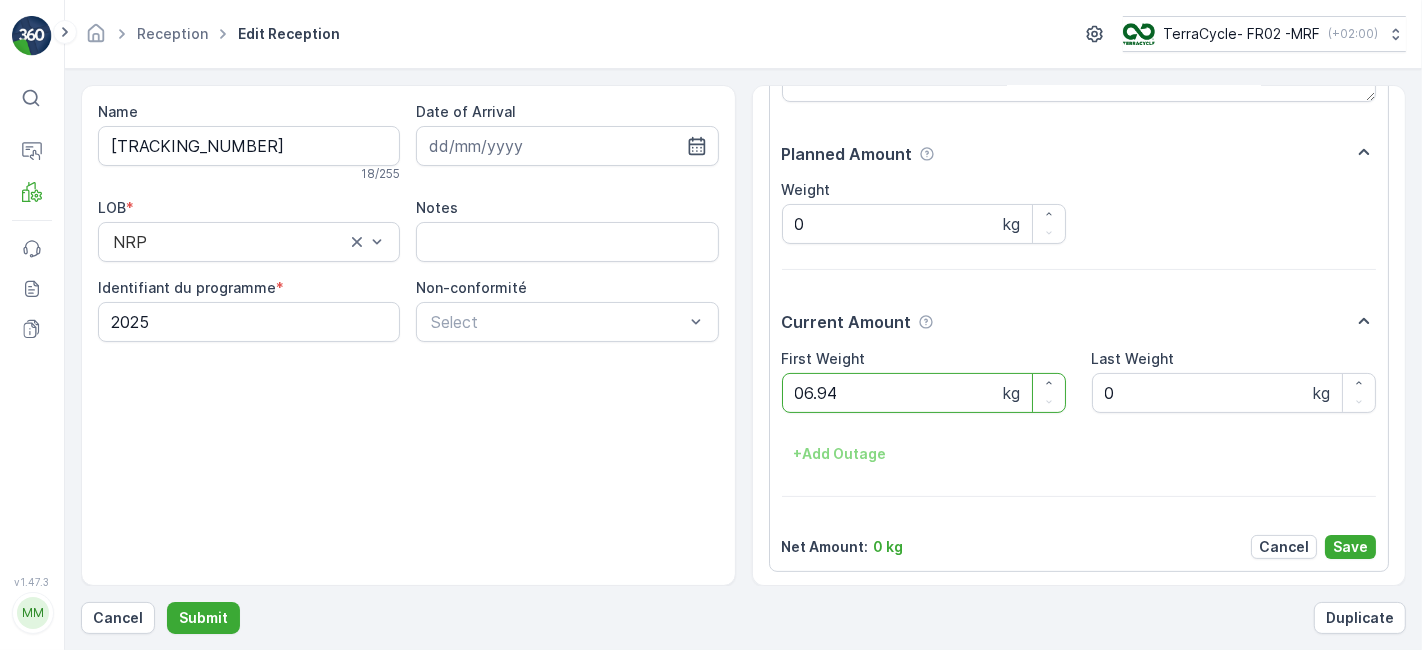 click on "Submit" at bounding box center (203, 618) 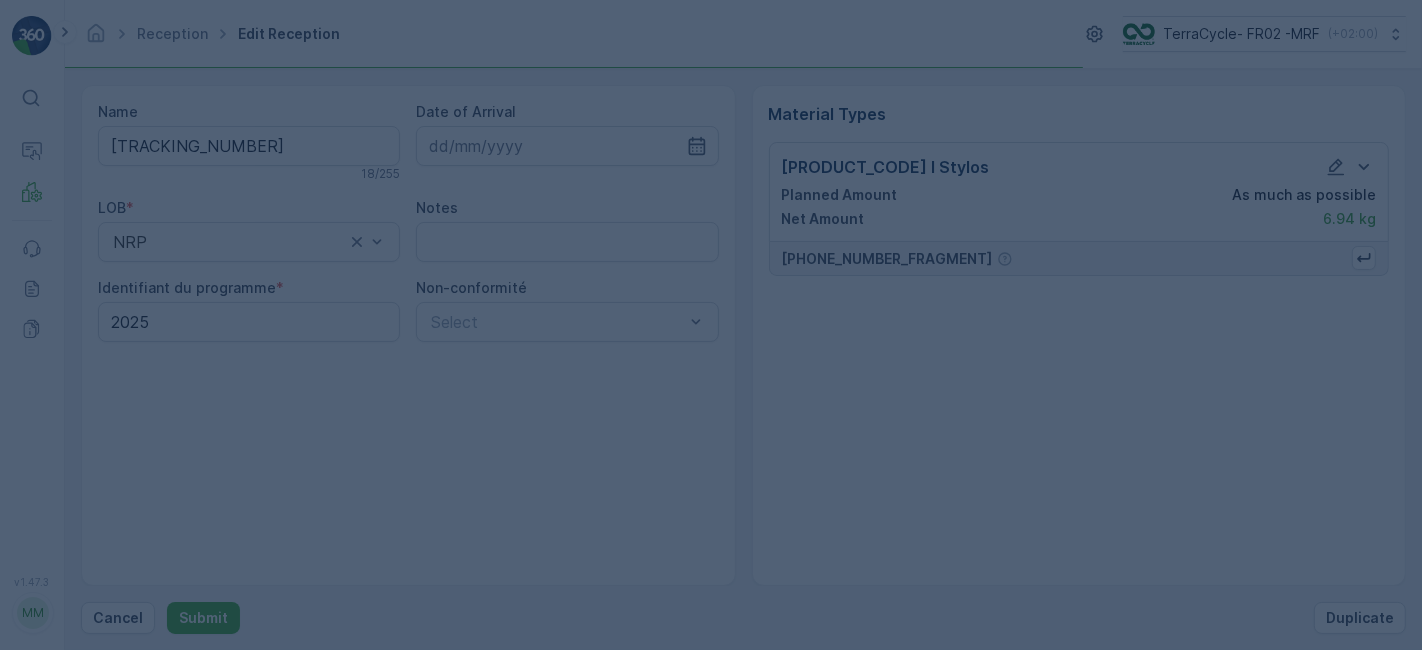 scroll, scrollTop: 0, scrollLeft: 0, axis: both 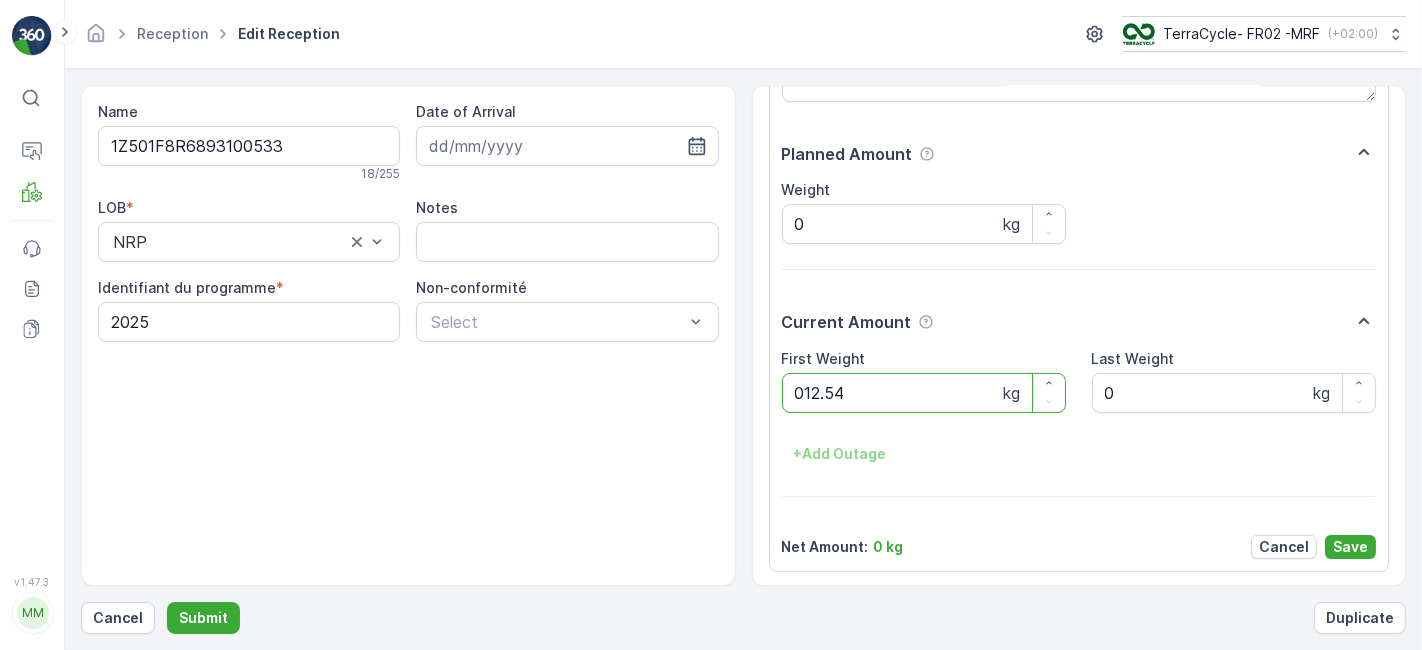 click on "Submit" at bounding box center (203, 618) 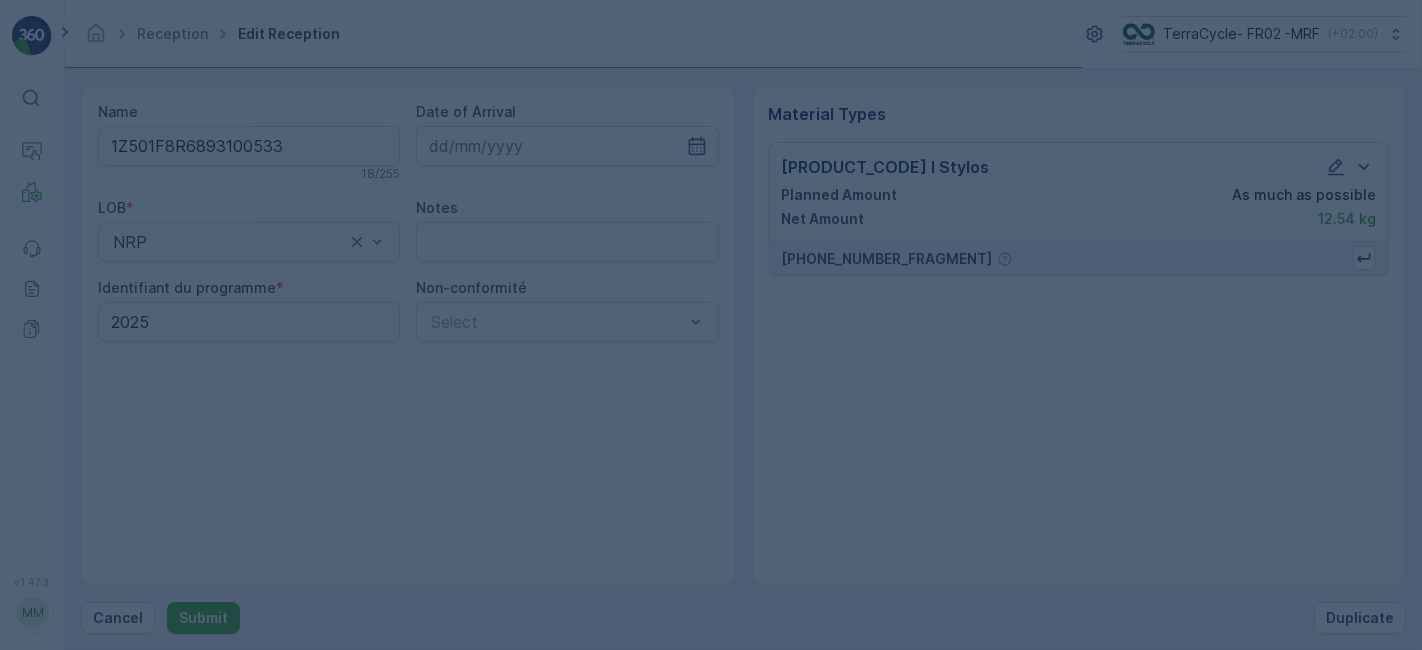 scroll, scrollTop: 0, scrollLeft: 0, axis: both 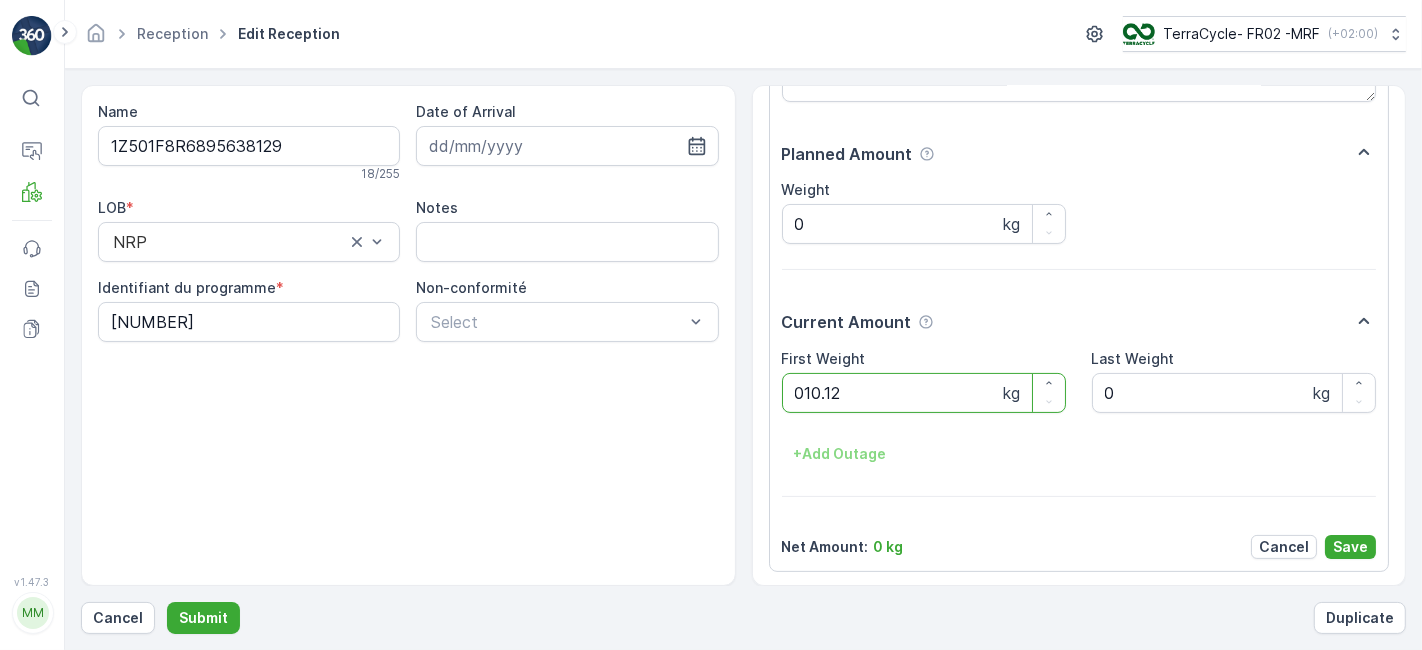click on "Submit" at bounding box center (203, 618) 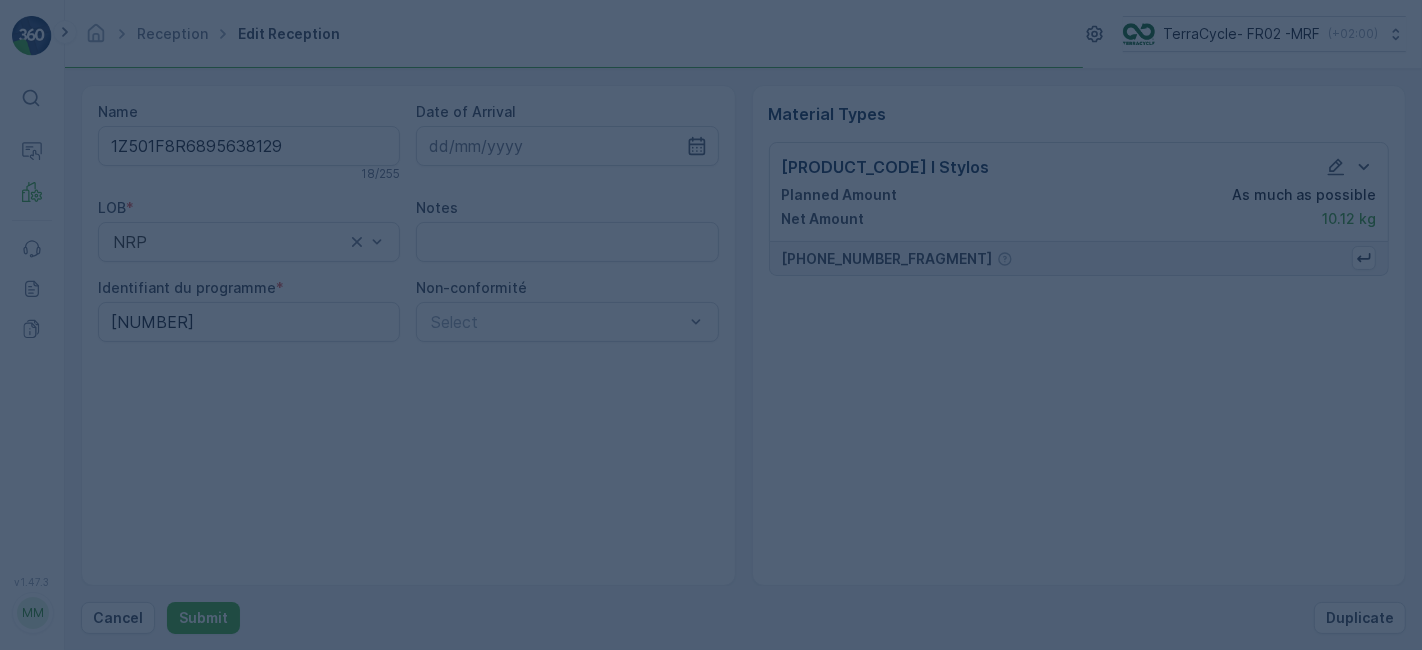 scroll, scrollTop: 0, scrollLeft: 0, axis: both 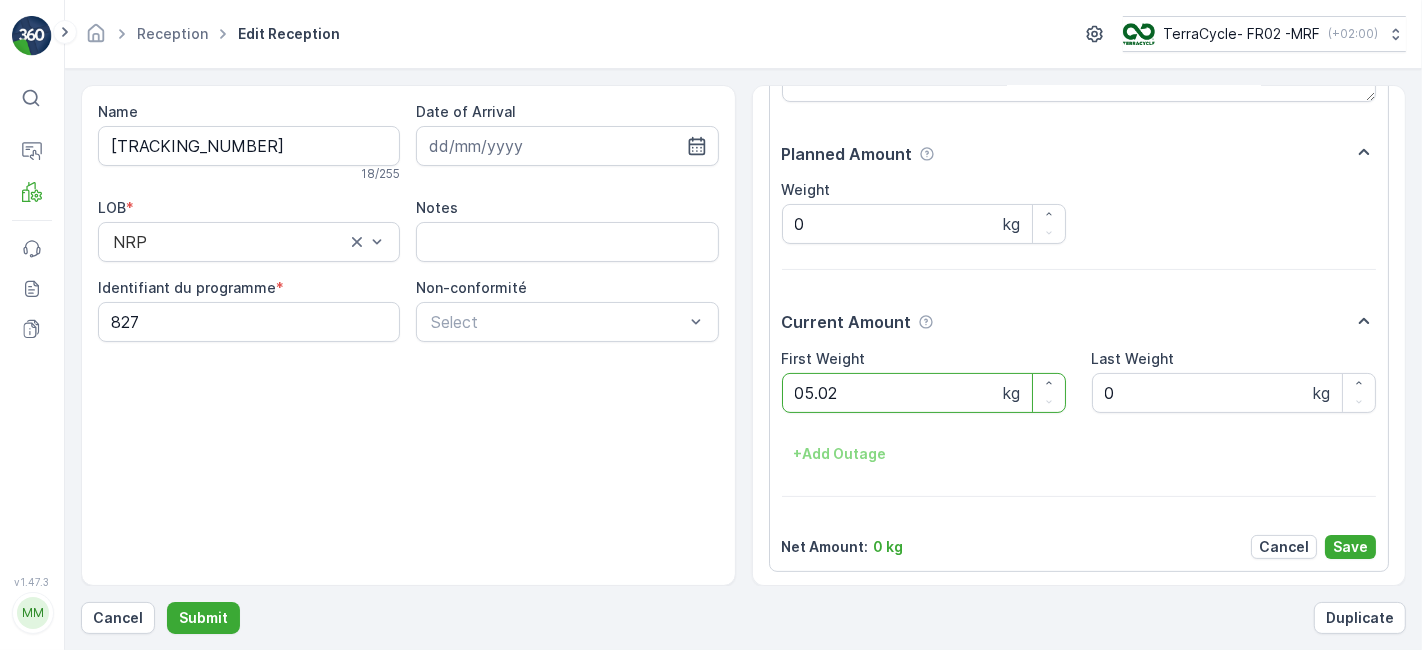 click on "Submit" at bounding box center [203, 618] 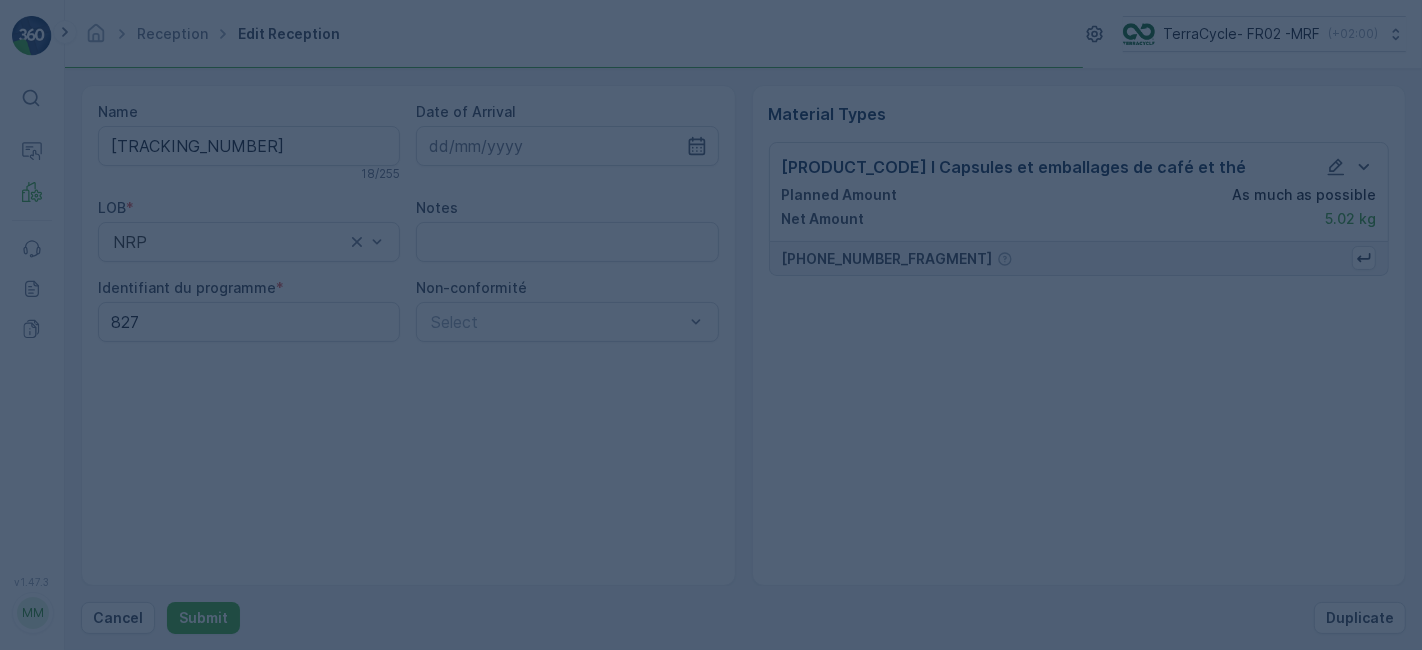 scroll, scrollTop: 0, scrollLeft: 0, axis: both 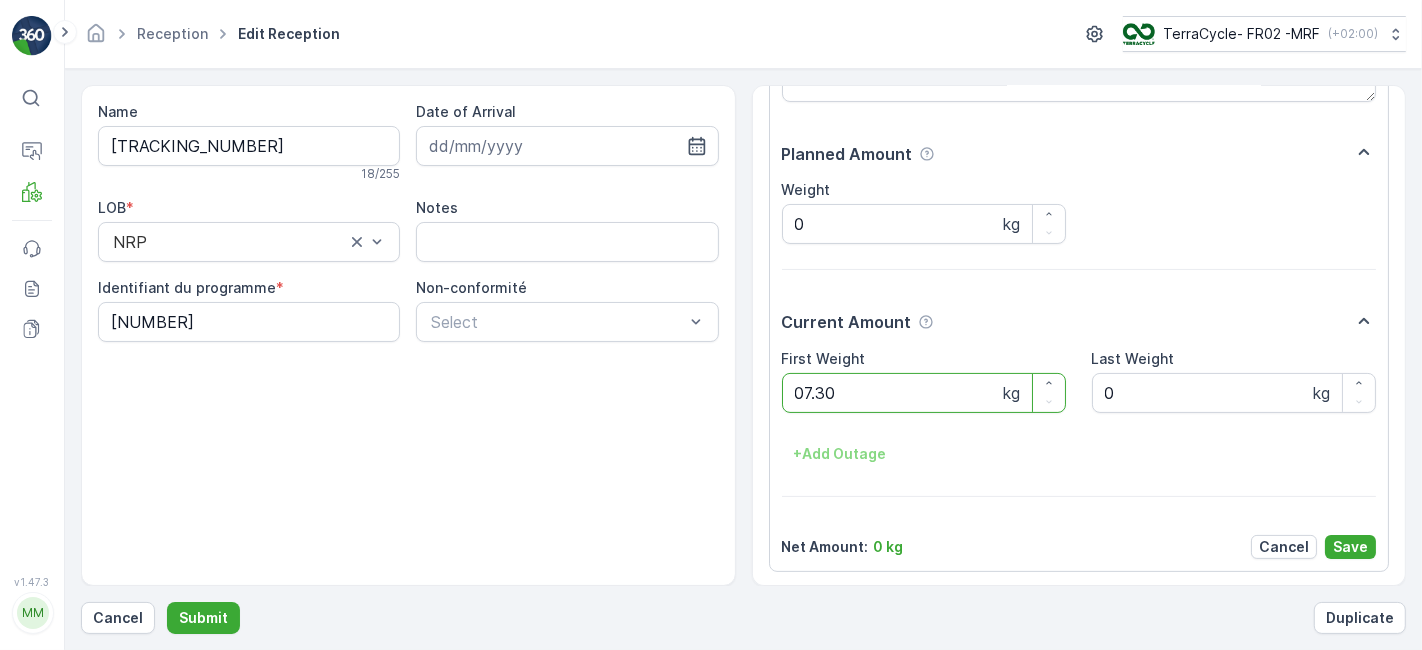 click on "Submit" at bounding box center (203, 618) 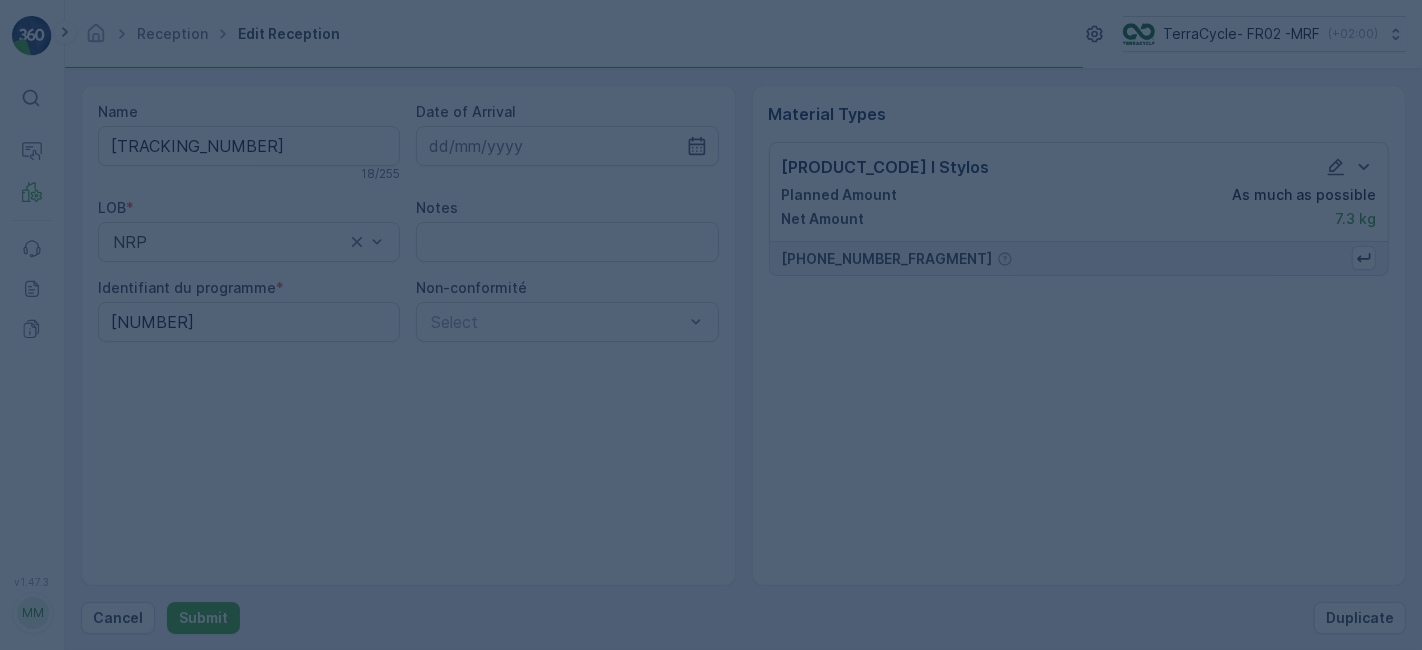 scroll, scrollTop: 0, scrollLeft: 0, axis: both 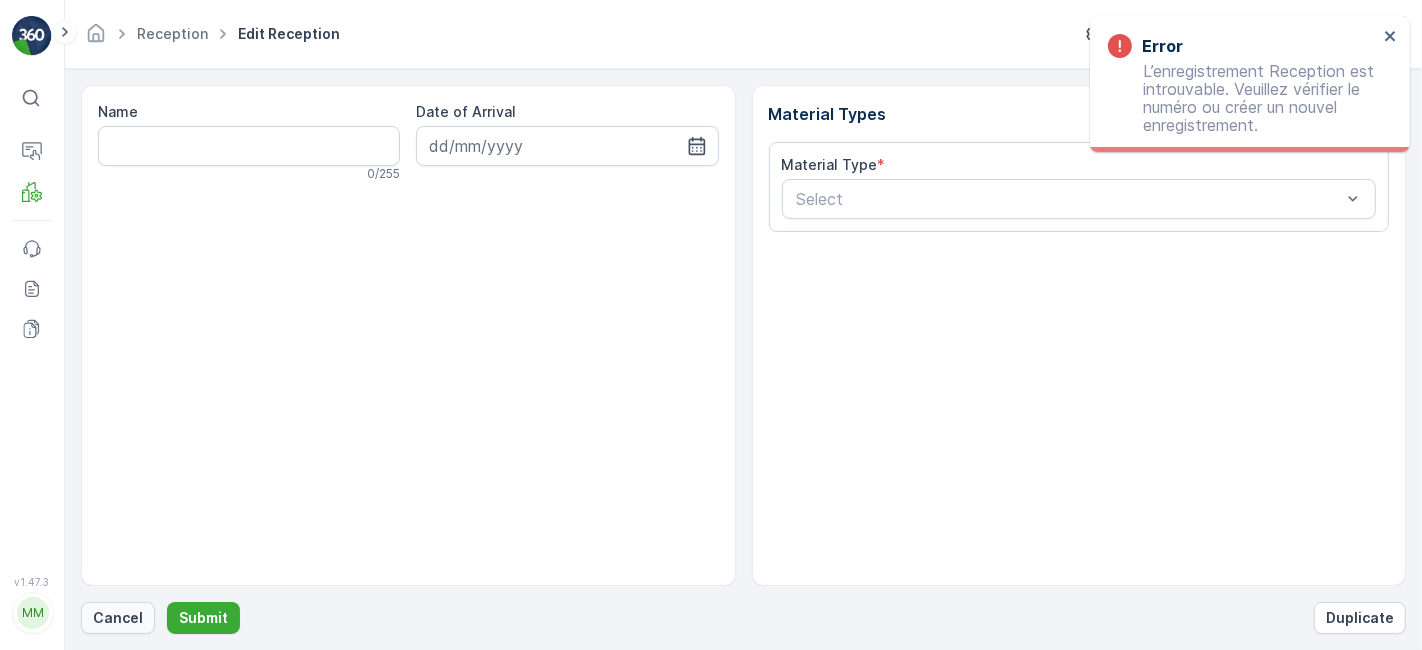 click on "Cancel" at bounding box center [118, 618] 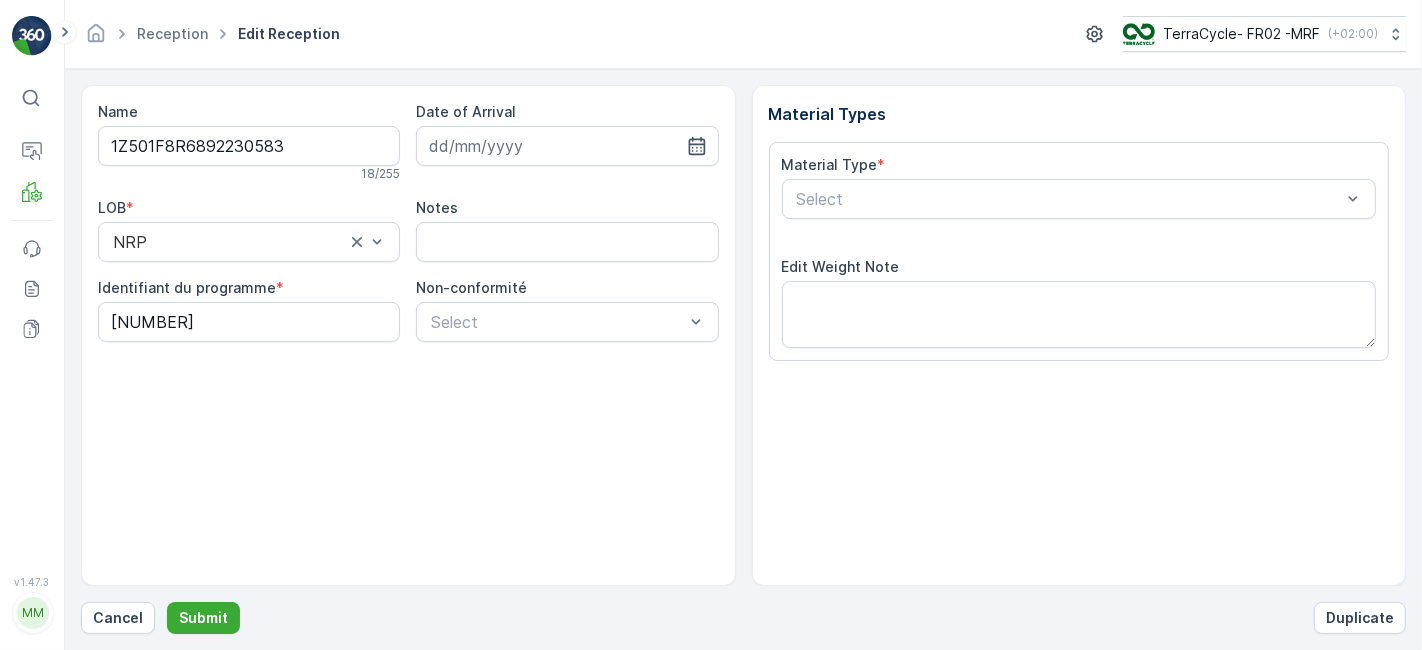 scroll, scrollTop: 246, scrollLeft: 0, axis: vertical 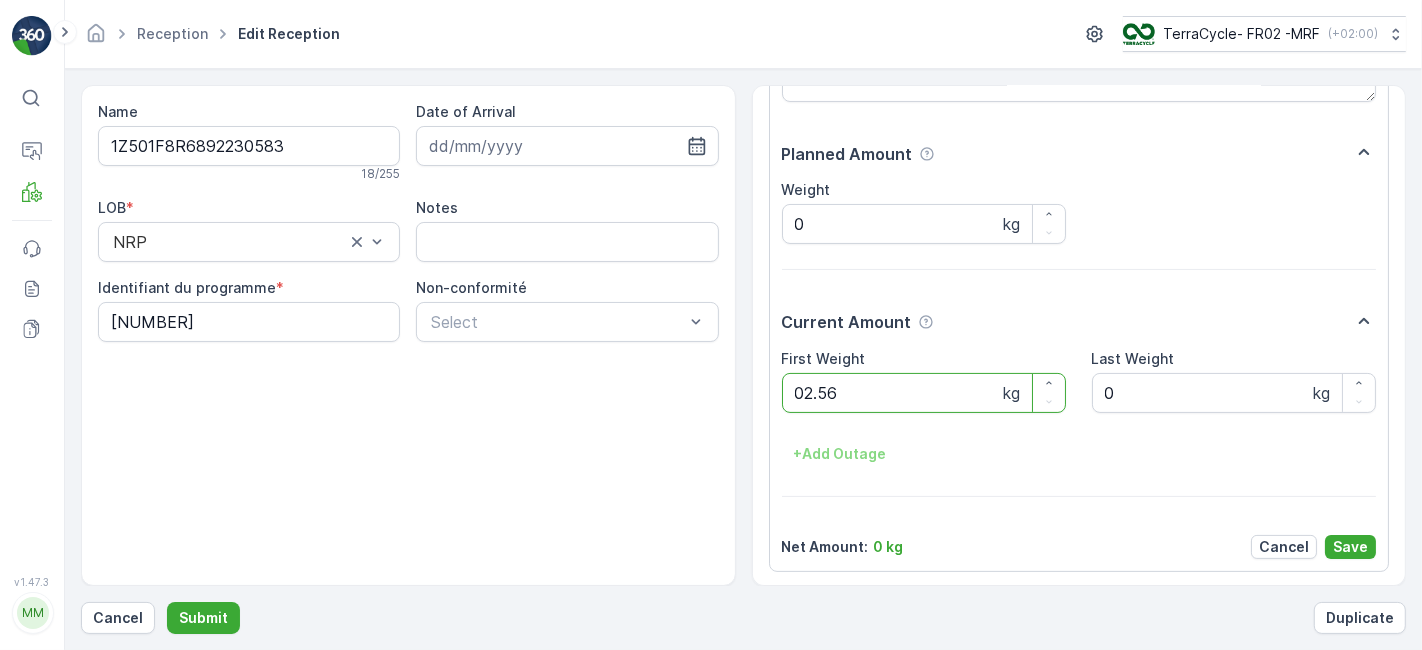 click on "Submit" at bounding box center (203, 618) 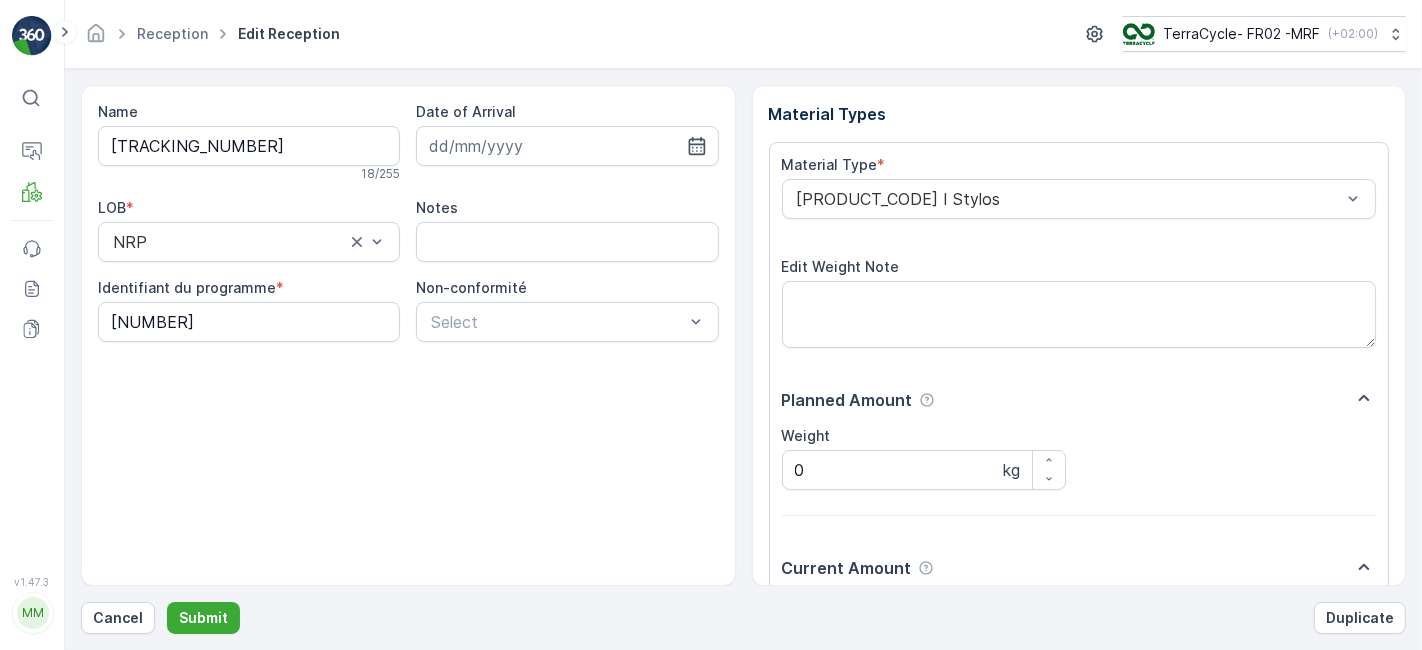 scroll, scrollTop: 246, scrollLeft: 0, axis: vertical 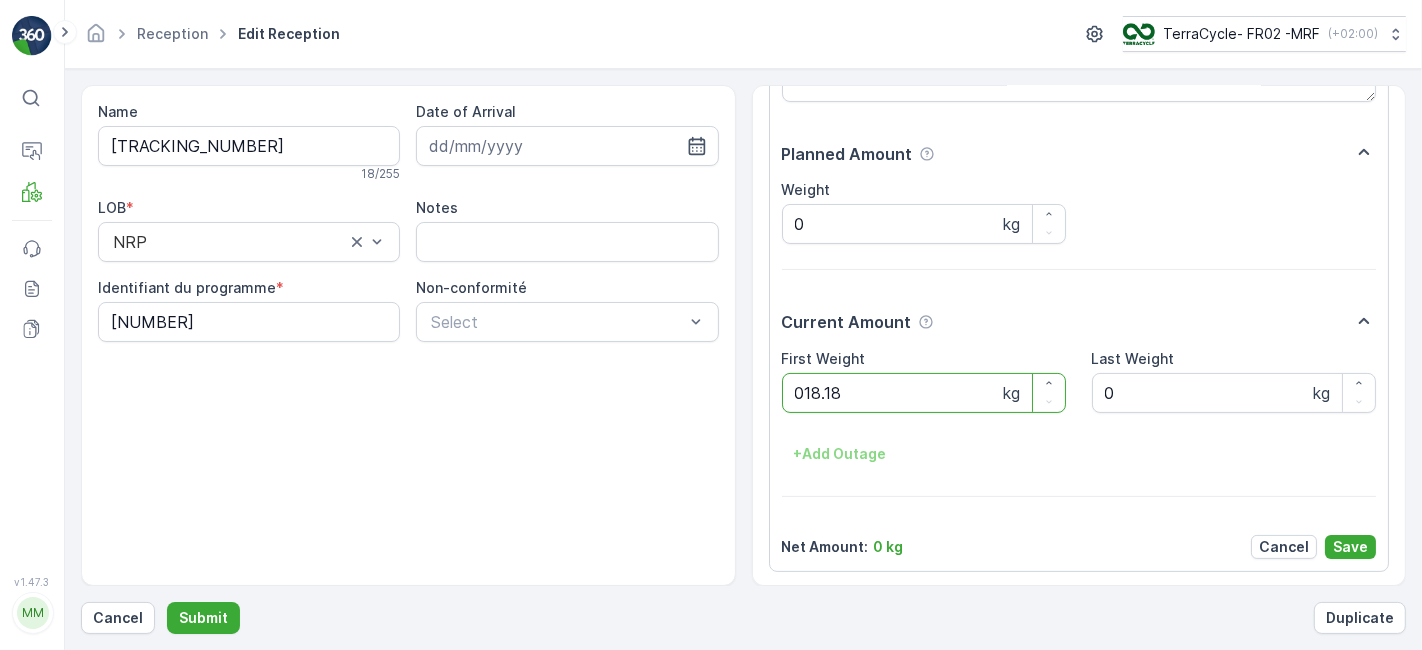 click on "Submit" at bounding box center (203, 618) 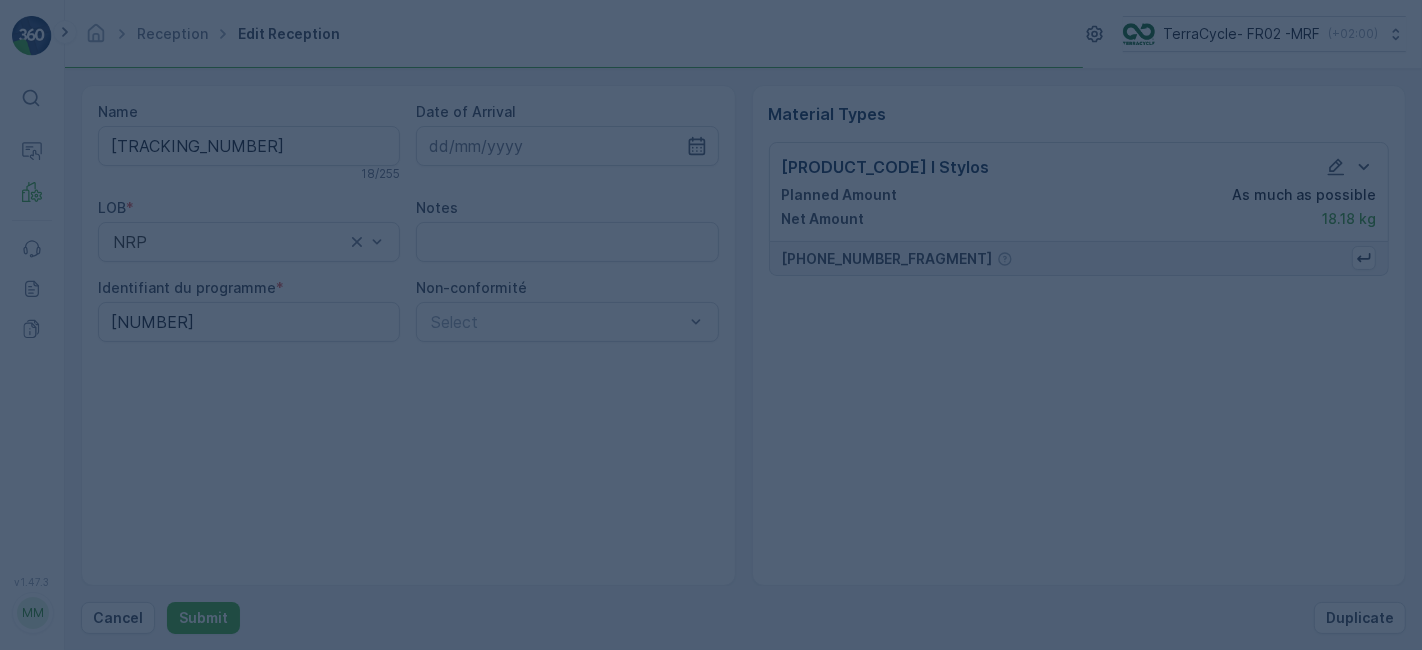scroll, scrollTop: 0, scrollLeft: 0, axis: both 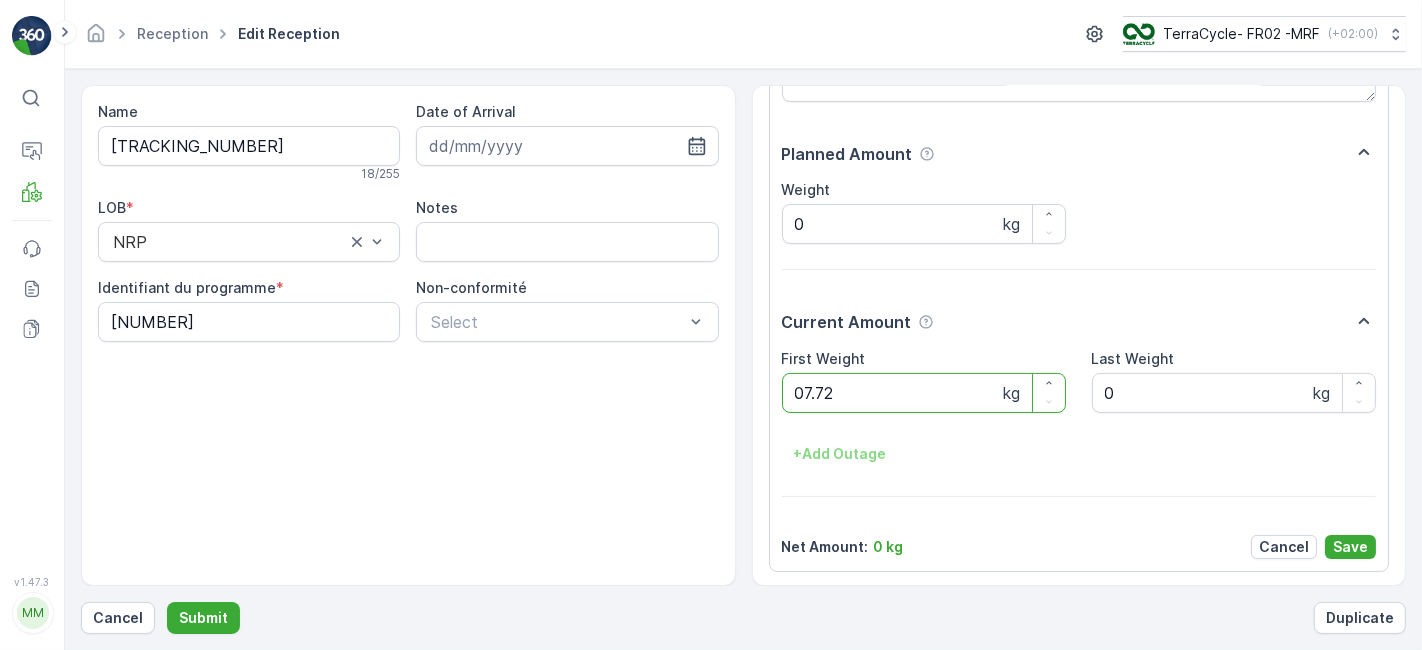 click on "Submit" at bounding box center (203, 618) 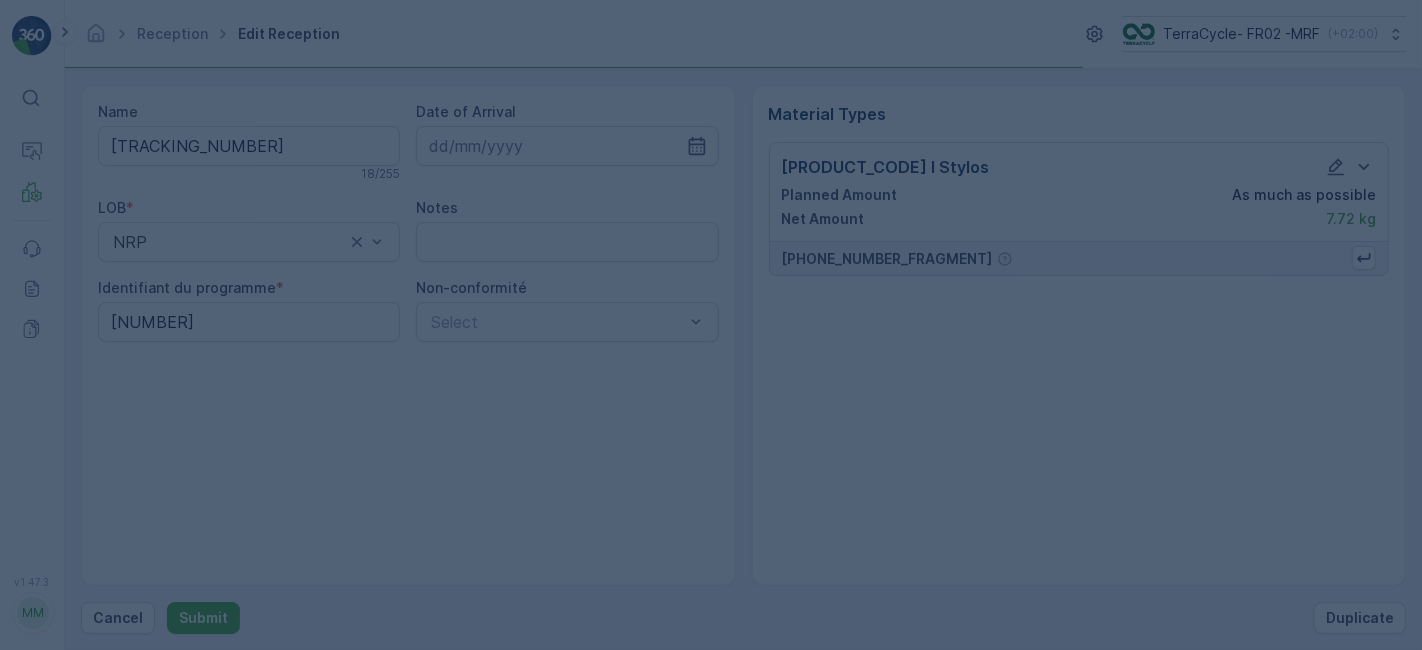 scroll, scrollTop: 0, scrollLeft: 0, axis: both 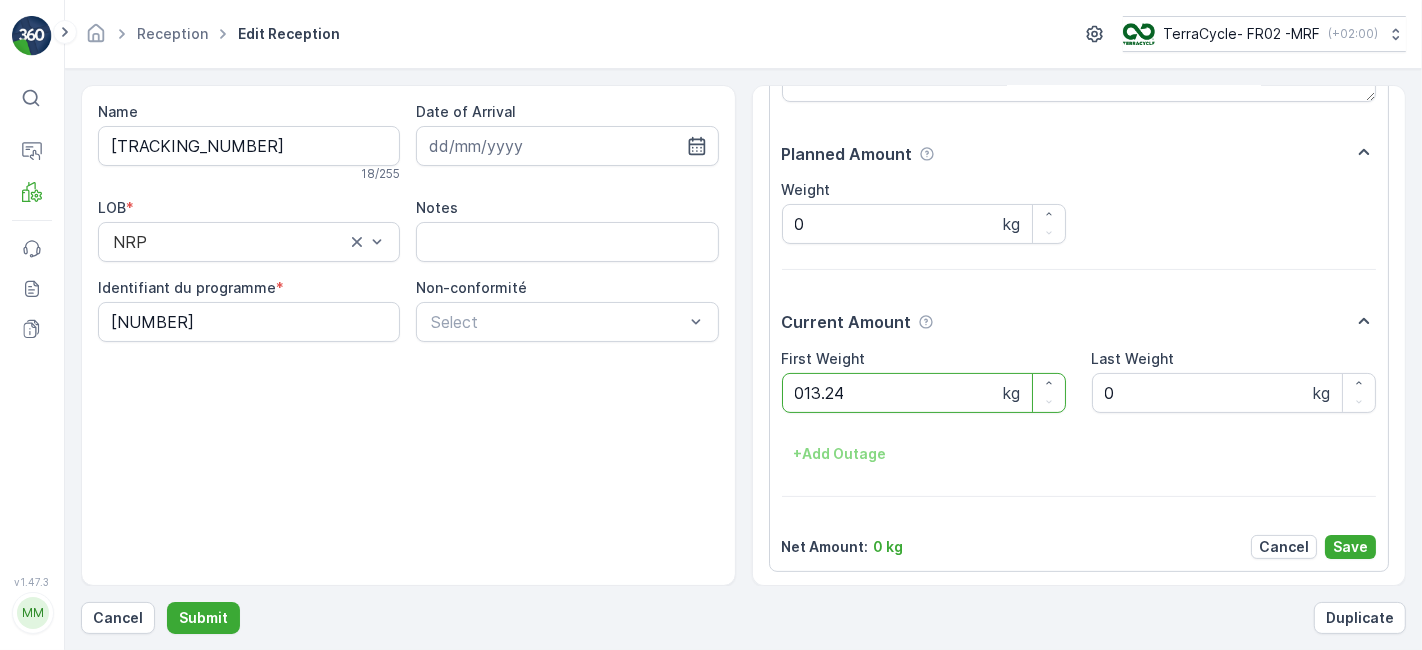 click on "Submit" at bounding box center [203, 618] 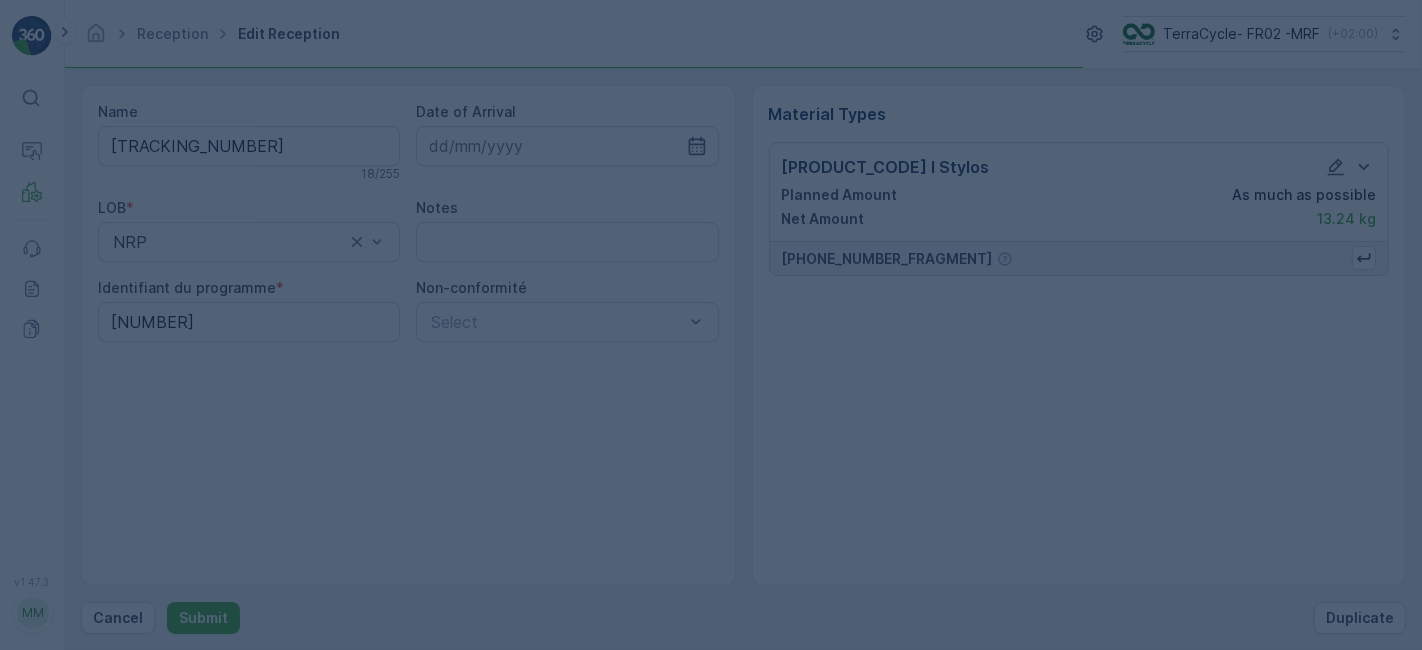 scroll, scrollTop: 0, scrollLeft: 0, axis: both 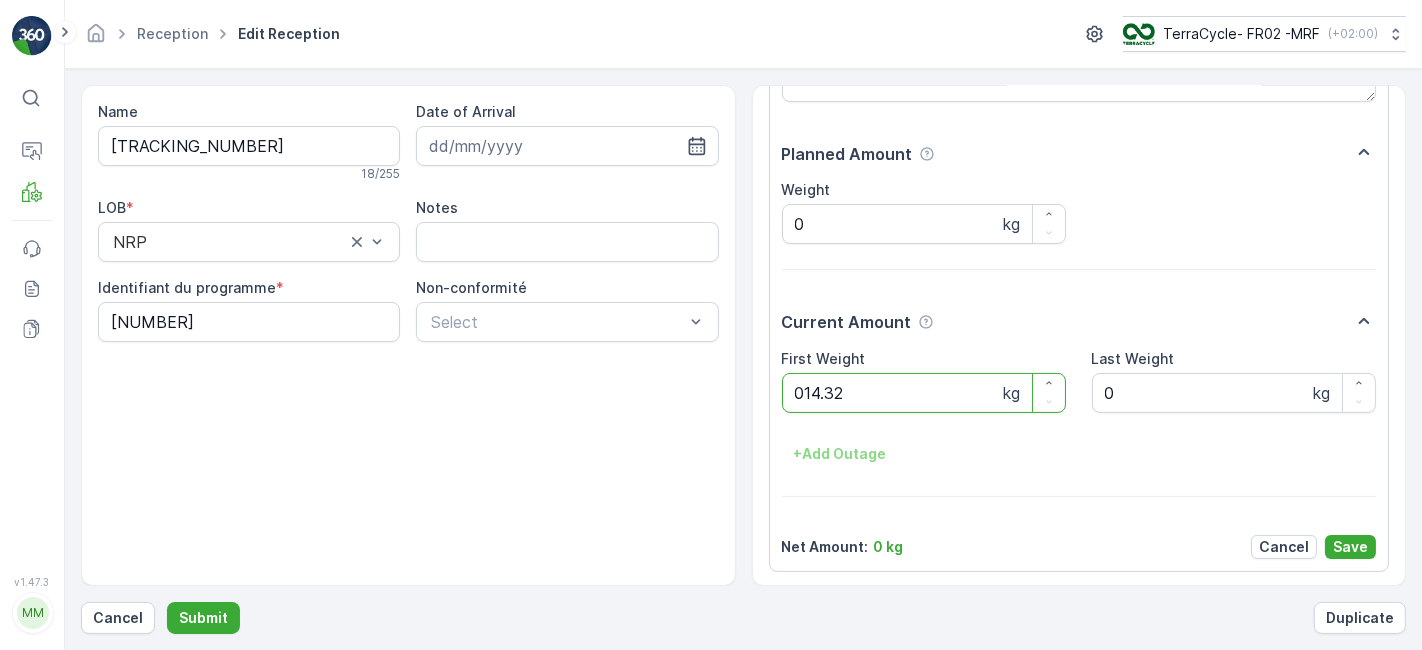 click on "Submit" at bounding box center (203, 618) 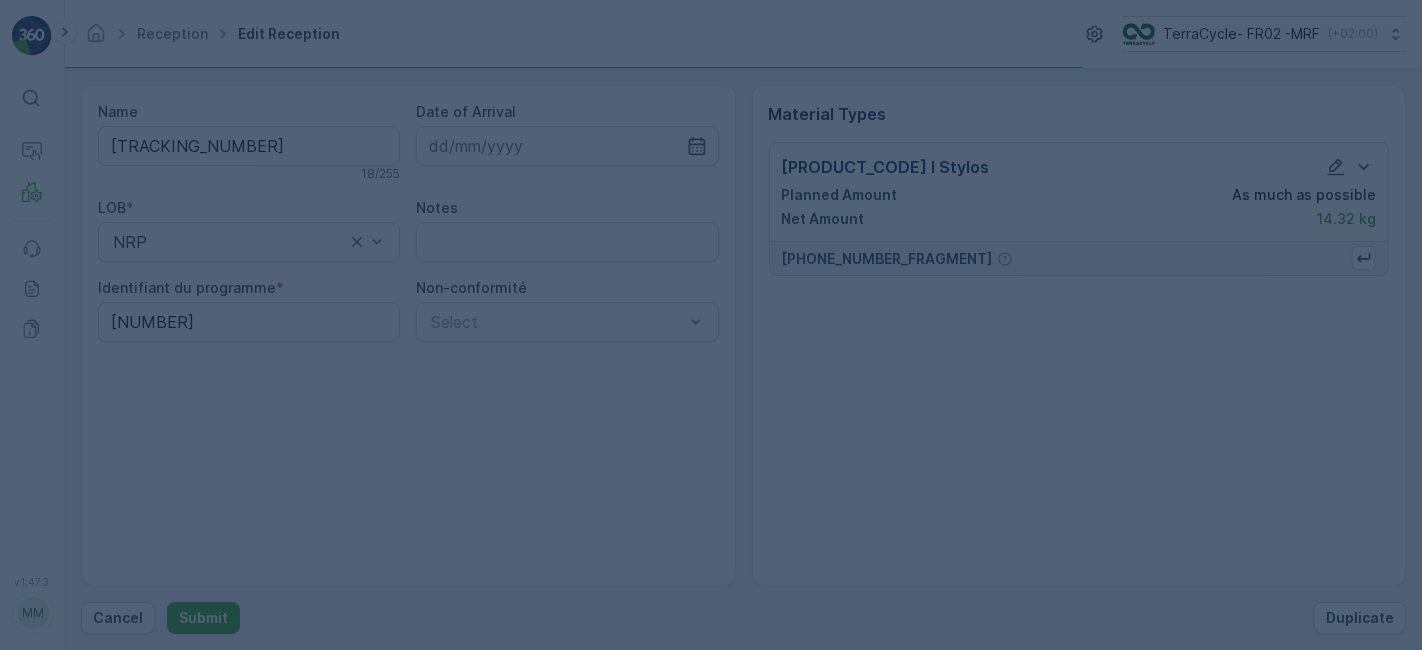 scroll, scrollTop: 0, scrollLeft: 0, axis: both 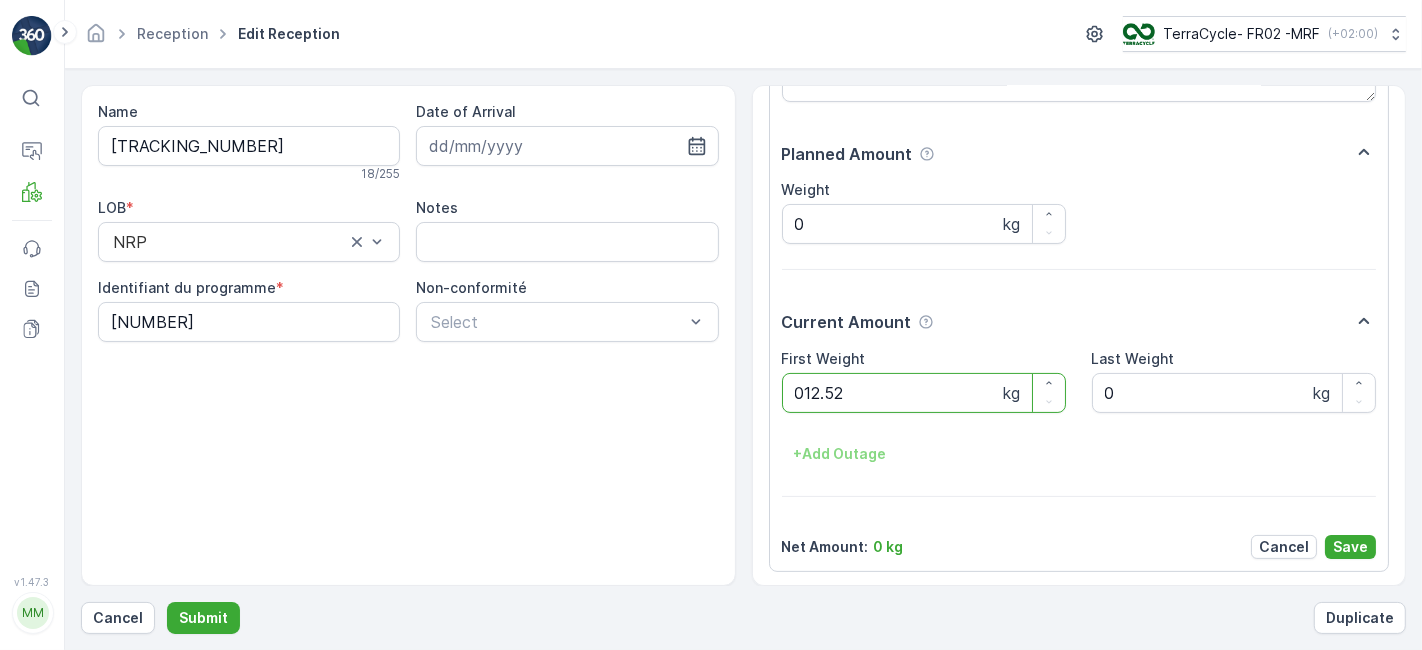 click on "Submit" at bounding box center (203, 618) 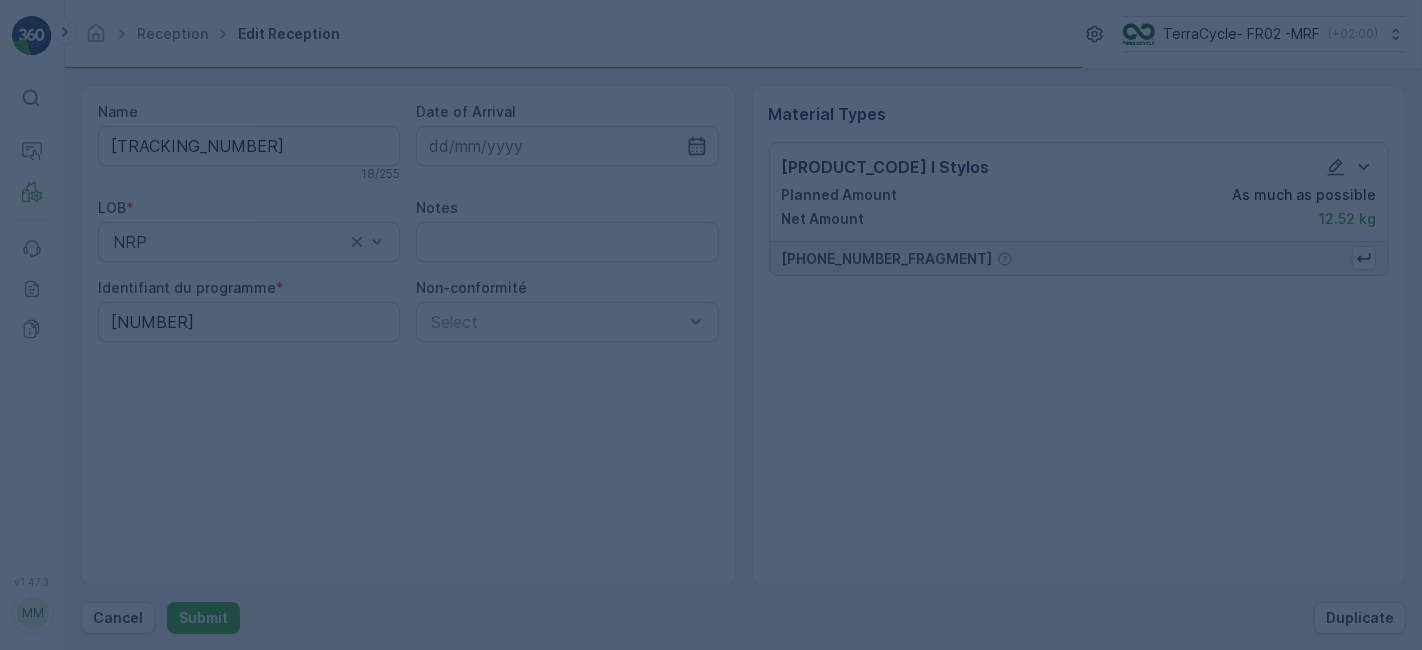 scroll, scrollTop: 0, scrollLeft: 0, axis: both 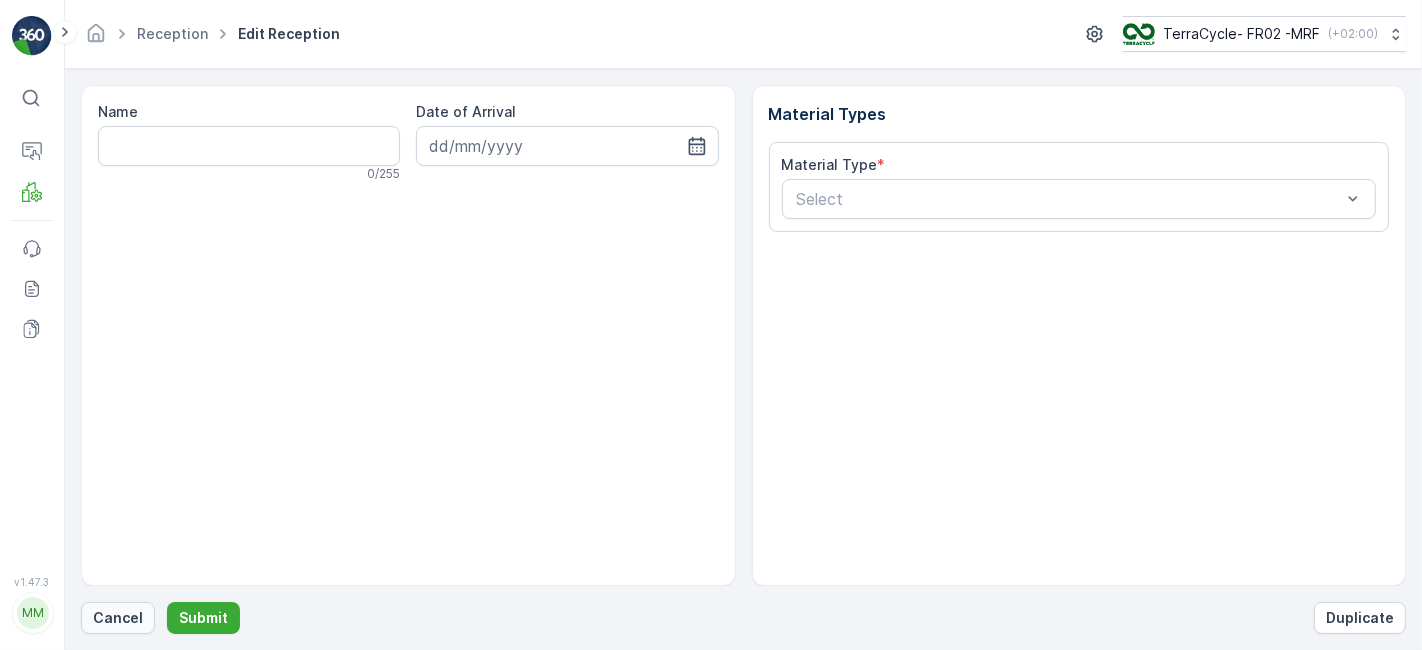 click on "Cancel" at bounding box center (118, 618) 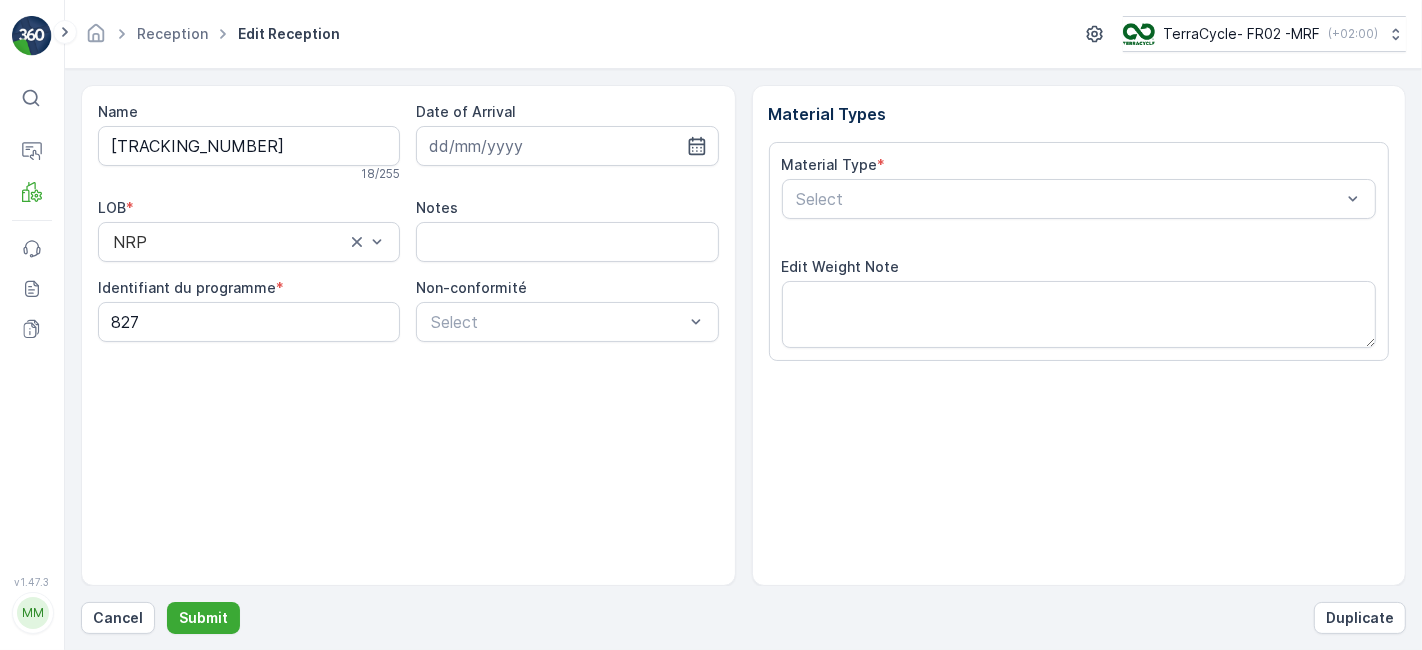 scroll, scrollTop: 246, scrollLeft: 0, axis: vertical 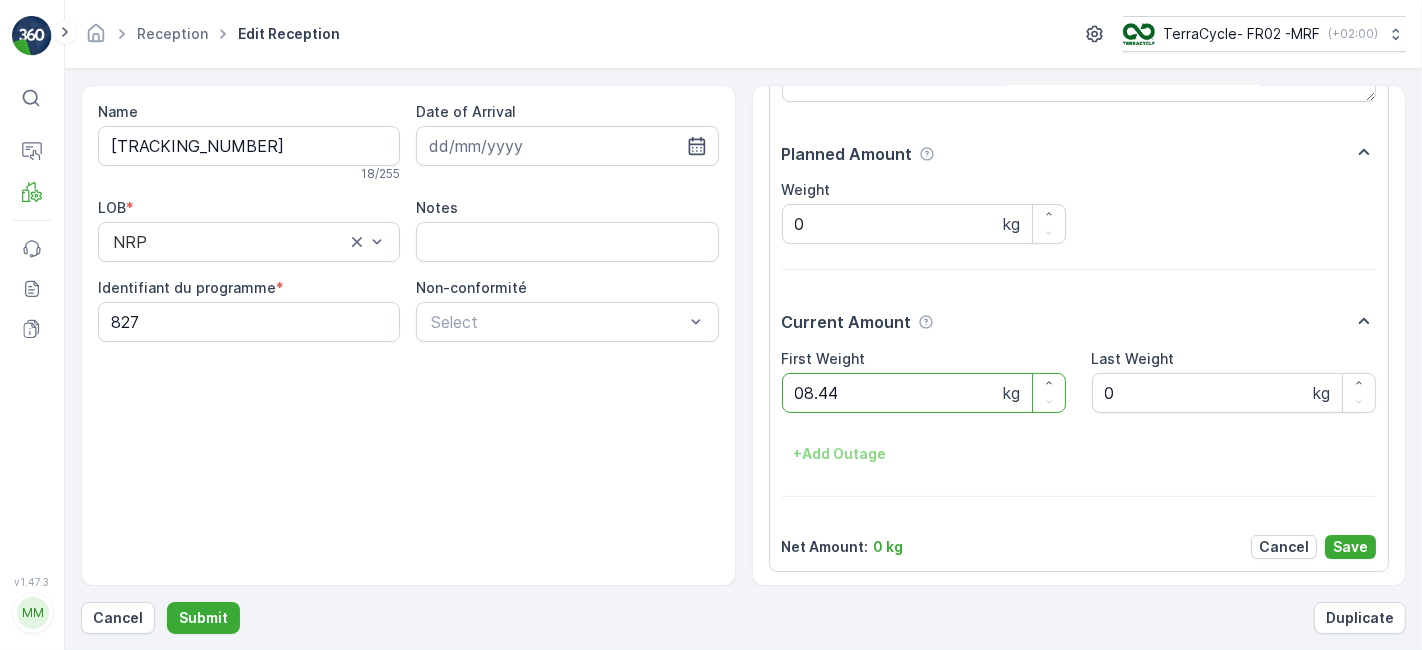 click on "Submit" at bounding box center [203, 618] 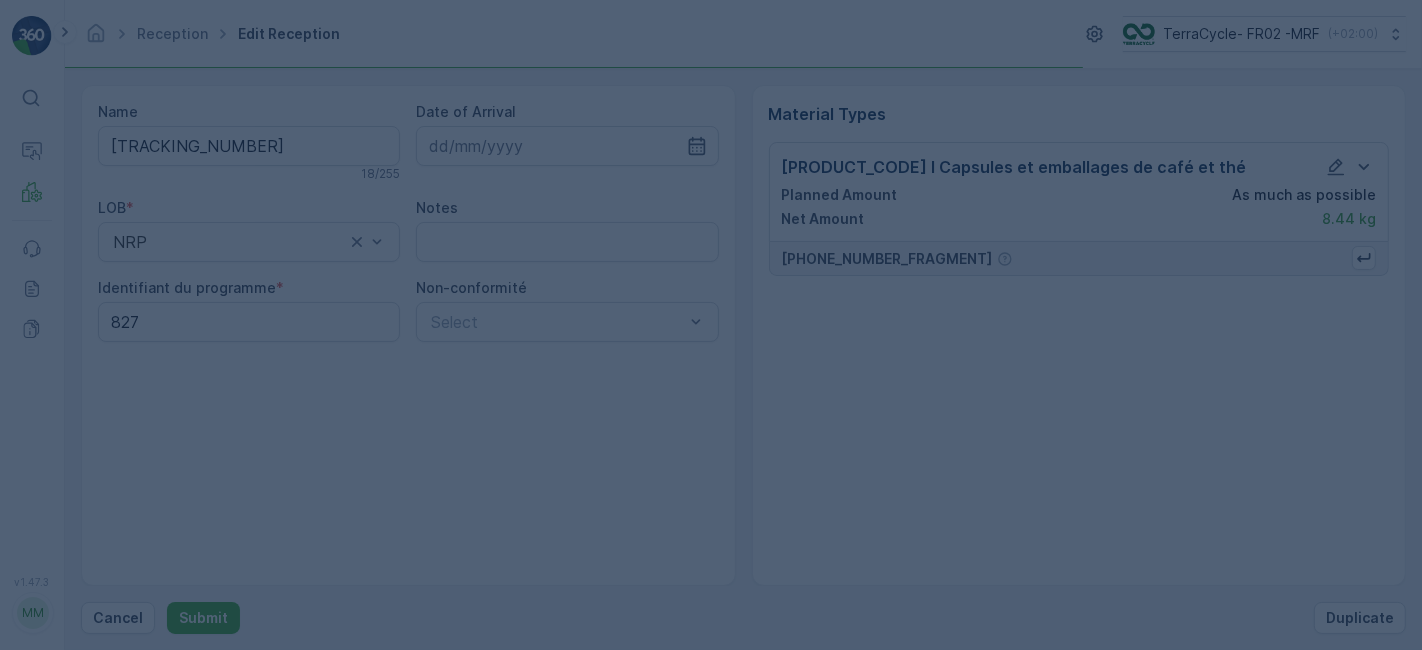 scroll, scrollTop: 0, scrollLeft: 0, axis: both 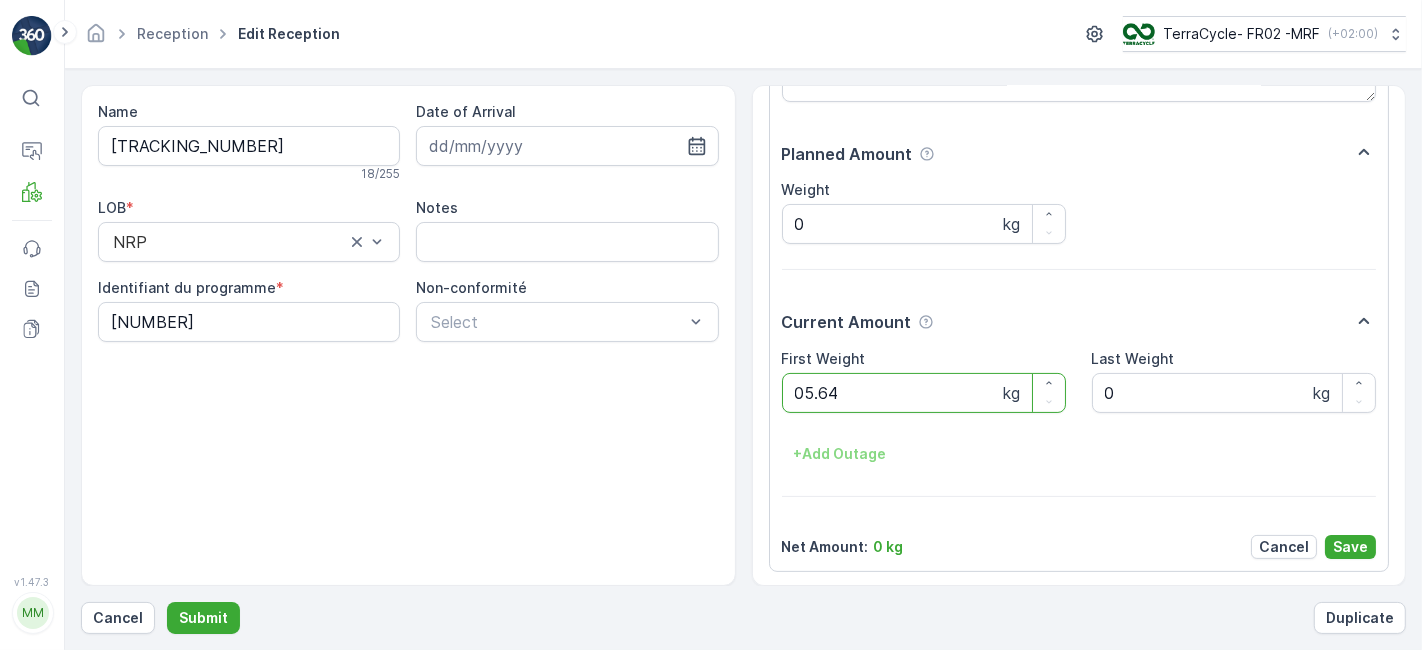 click on "Submit" at bounding box center [203, 618] 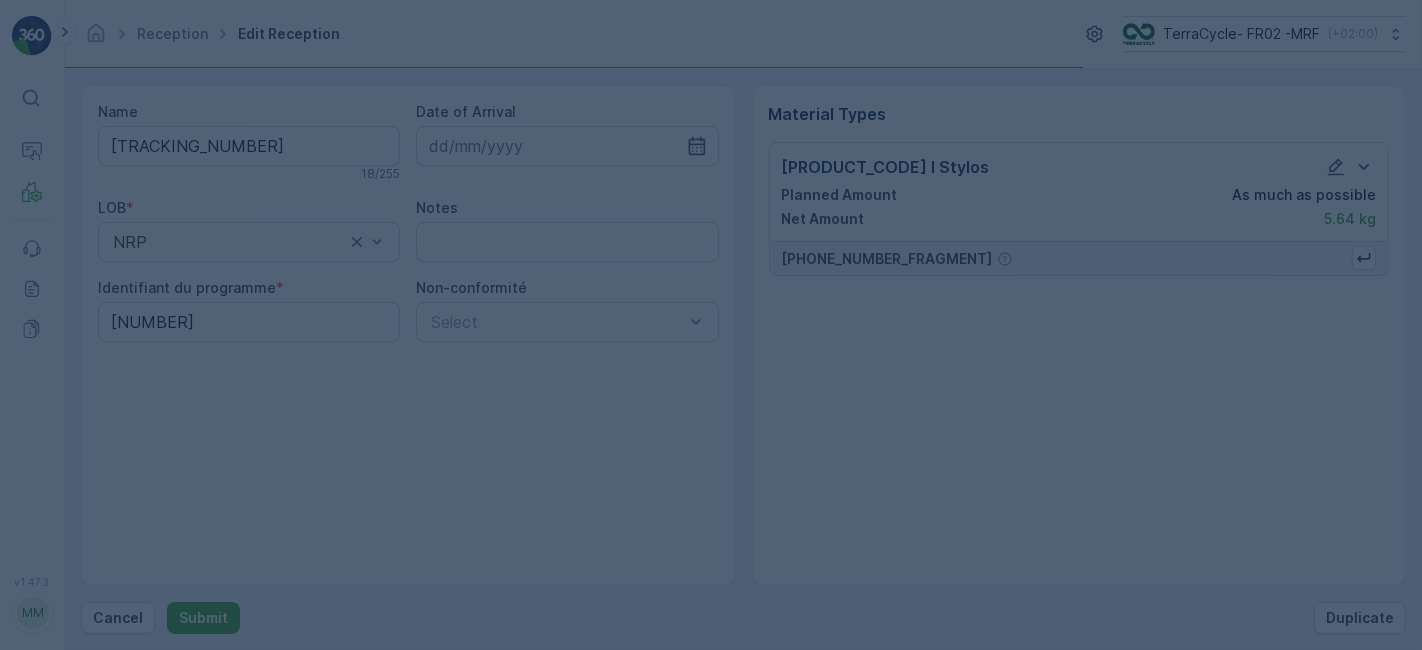 scroll, scrollTop: 0, scrollLeft: 0, axis: both 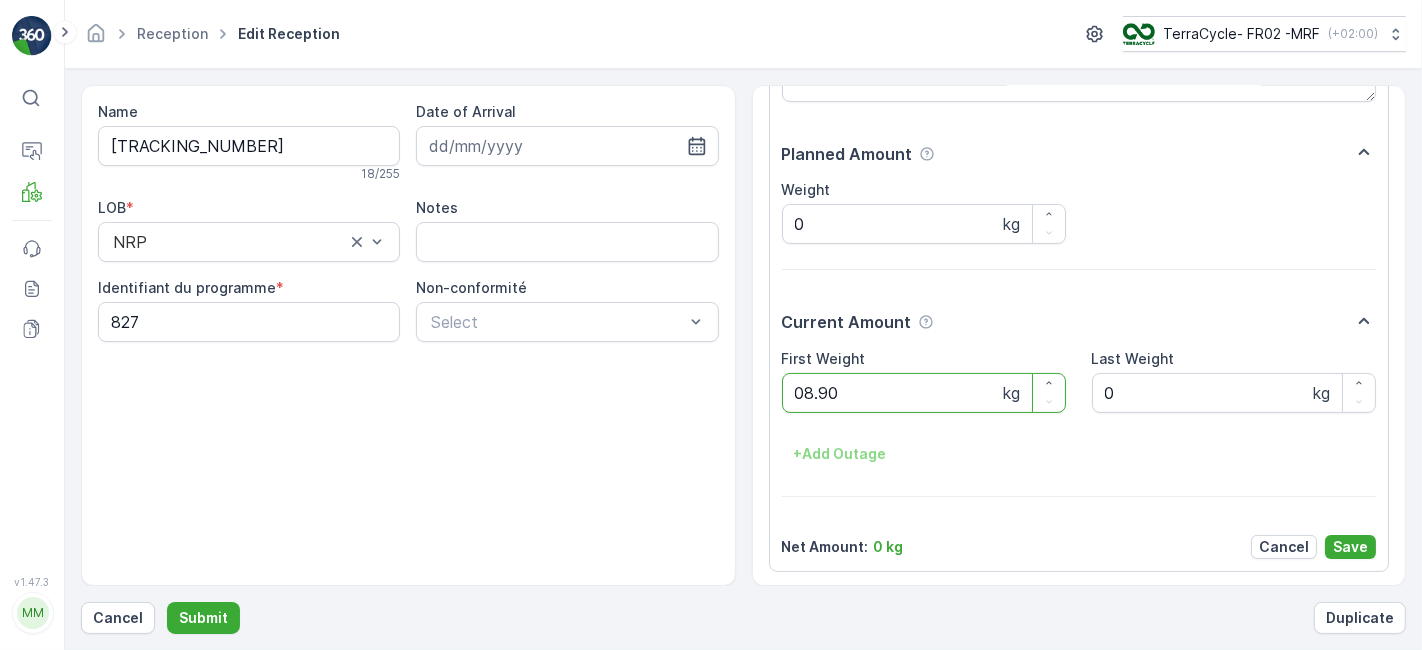 click on "Submit" at bounding box center (203, 618) 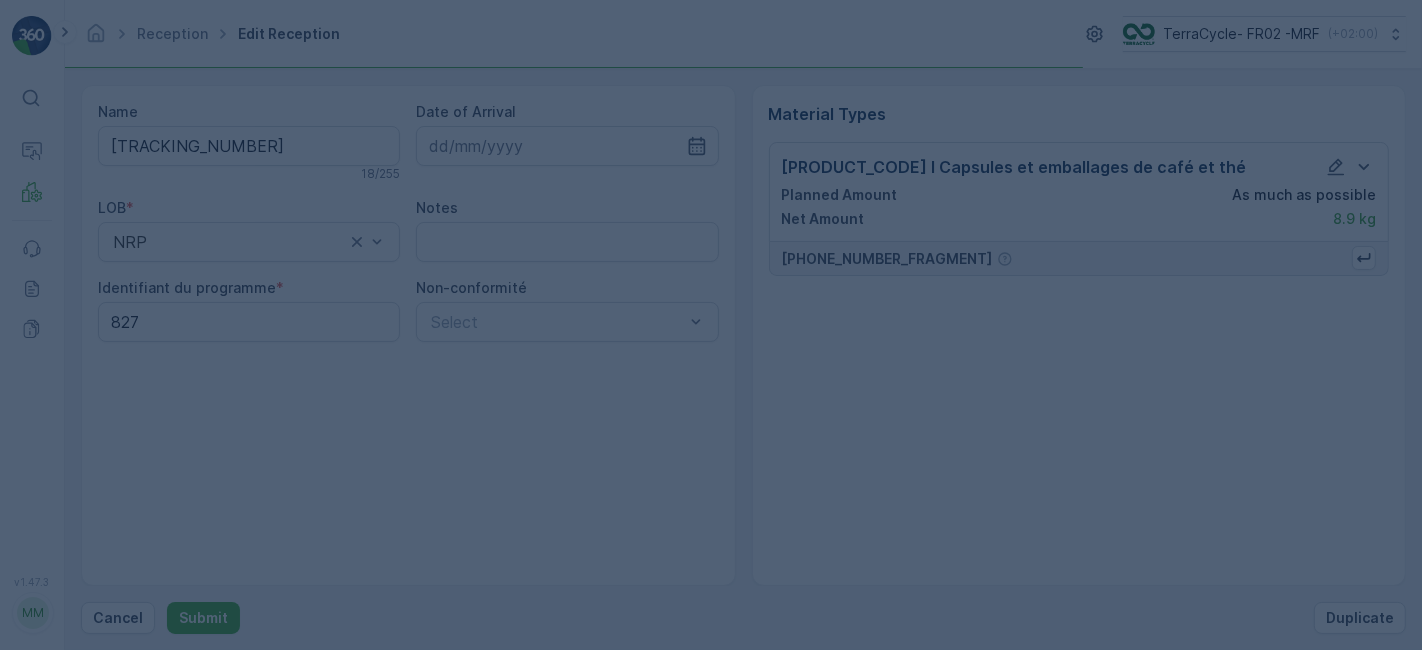 scroll, scrollTop: 0, scrollLeft: 0, axis: both 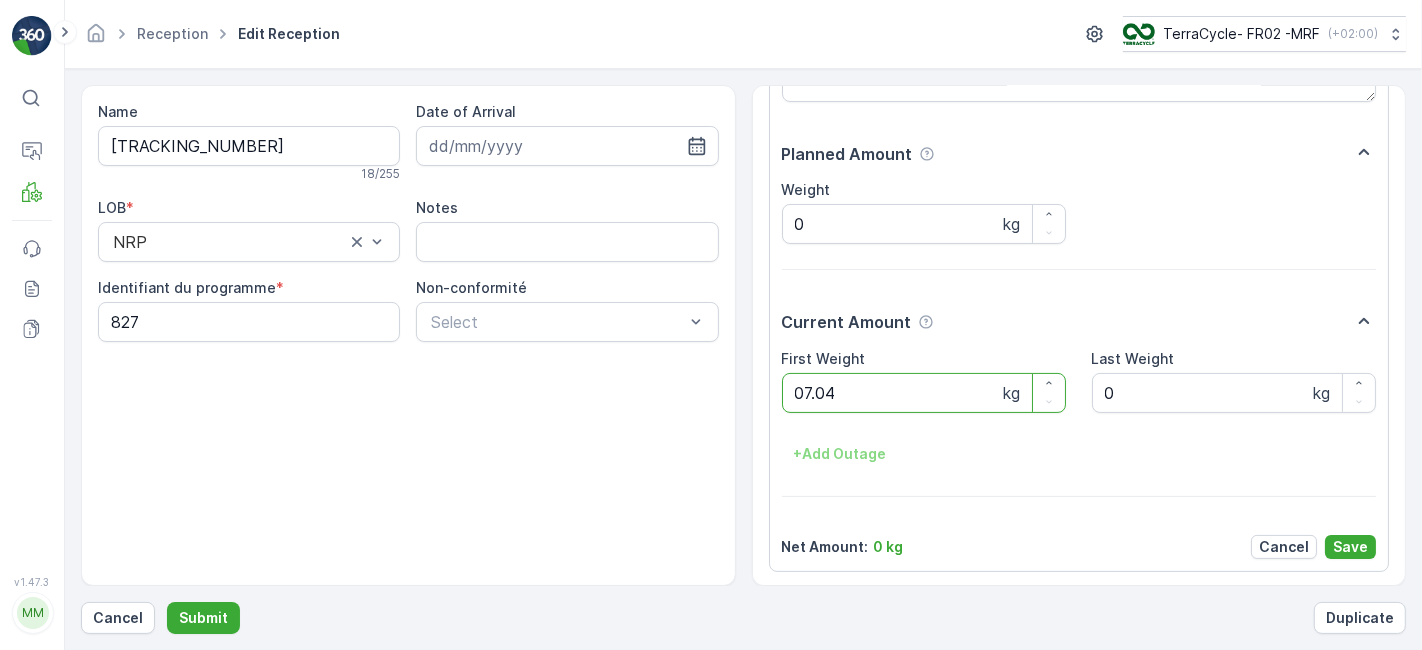 click on "Submit" at bounding box center [203, 618] 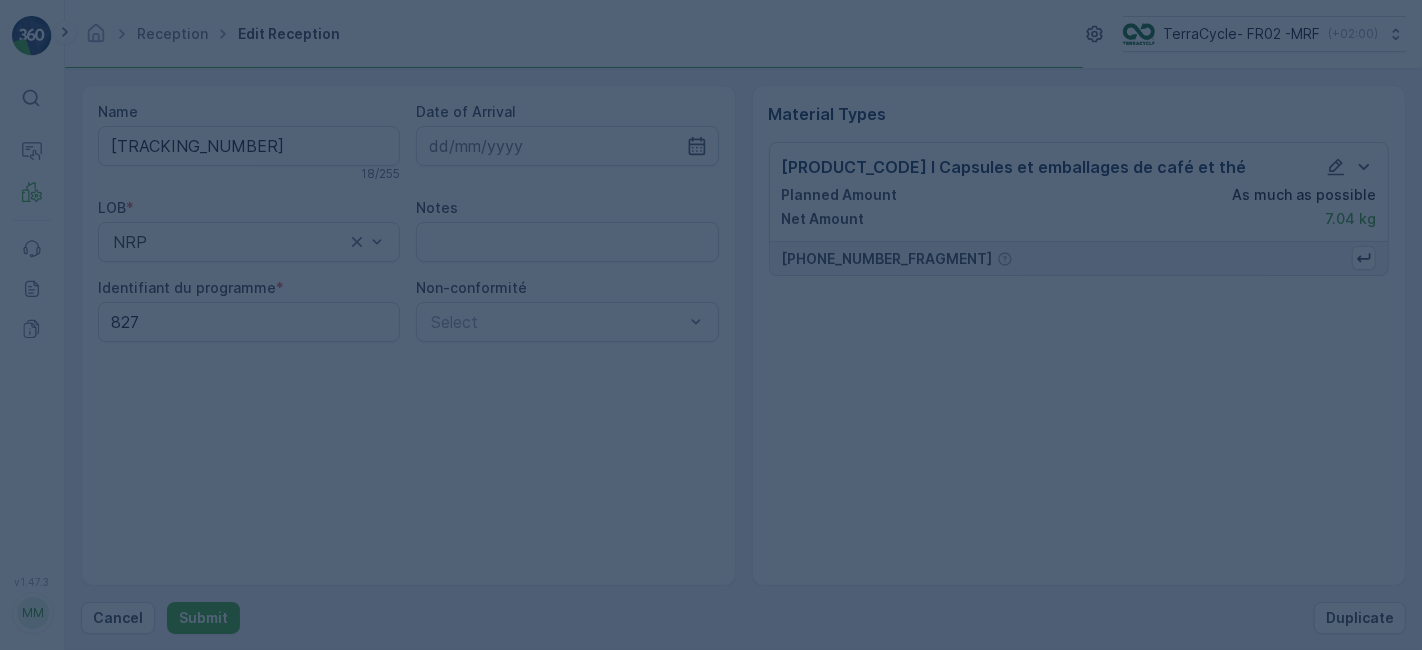 scroll, scrollTop: 0, scrollLeft: 0, axis: both 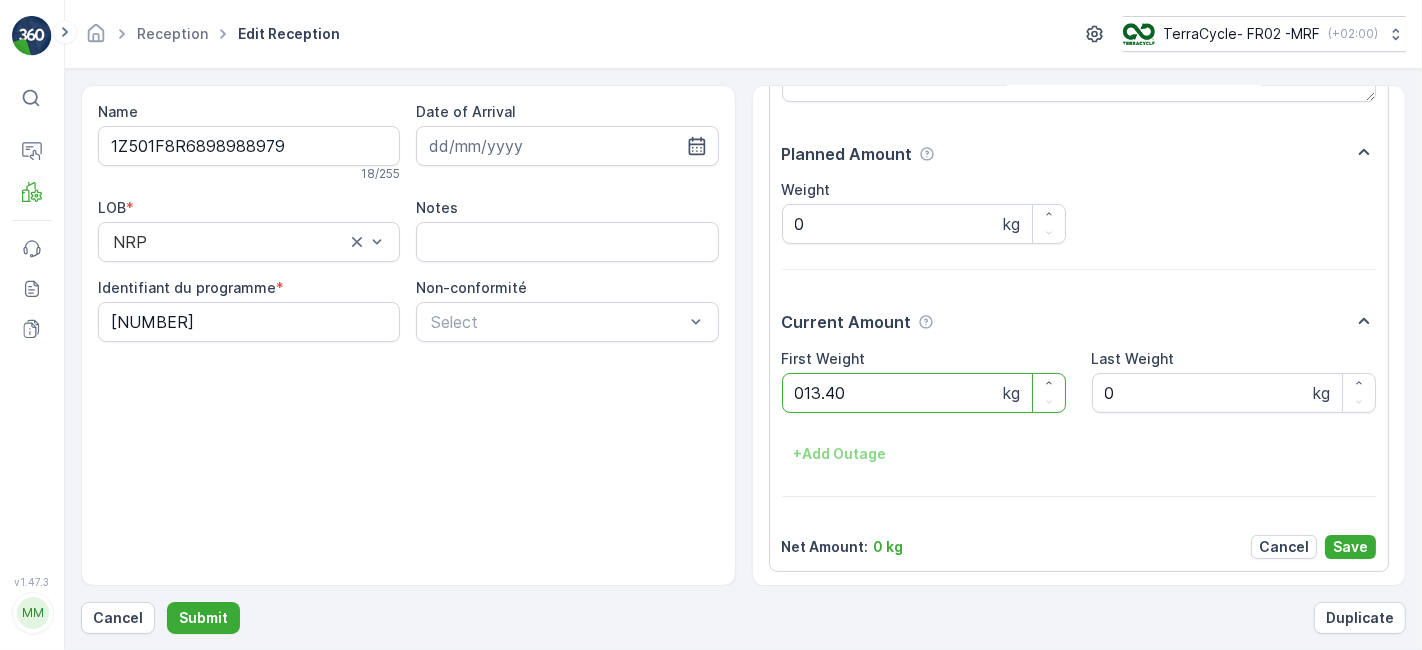 click on "Submit" at bounding box center [203, 618] 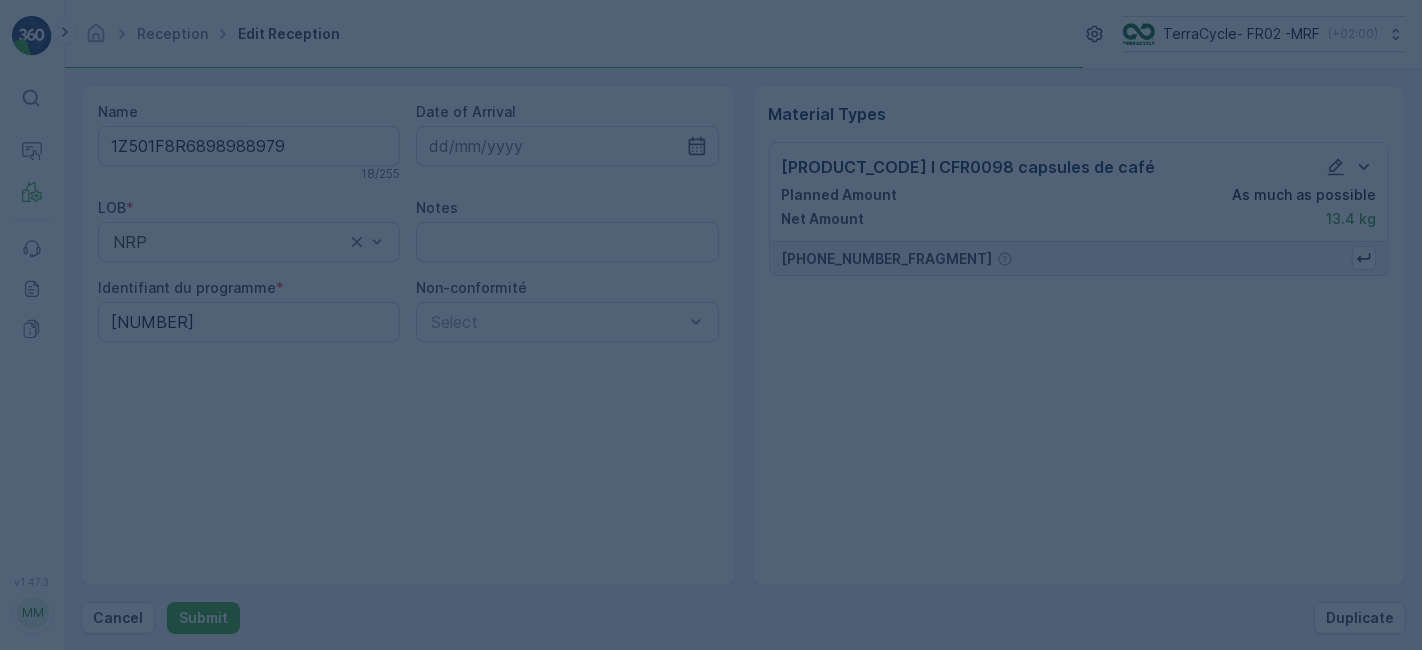 scroll, scrollTop: 0, scrollLeft: 0, axis: both 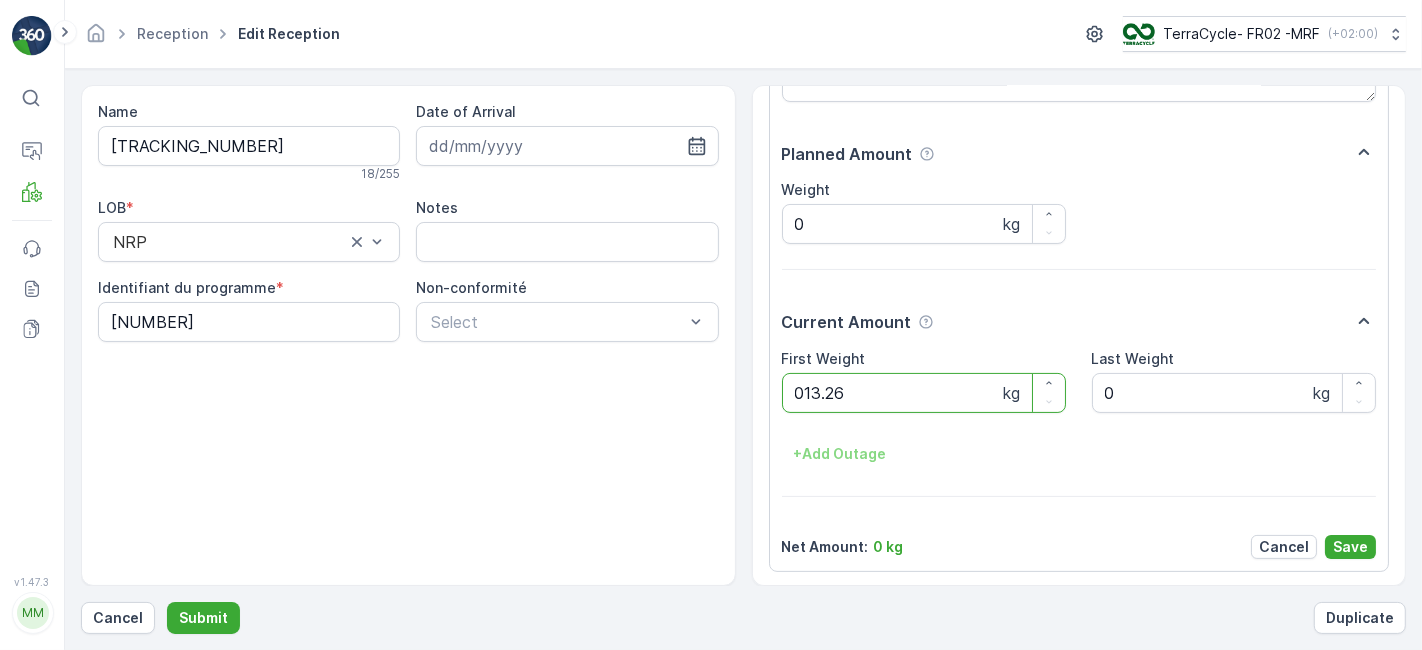 click on "Submit" at bounding box center [203, 618] 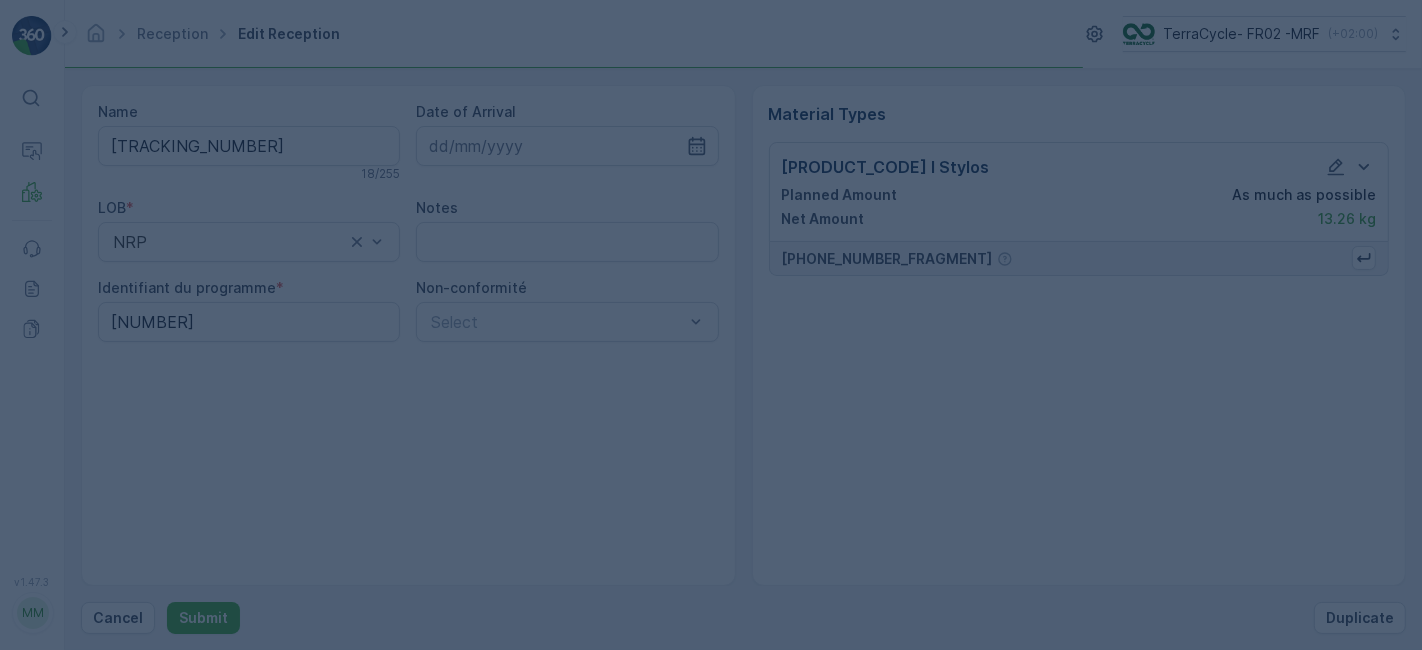 scroll, scrollTop: 0, scrollLeft: 0, axis: both 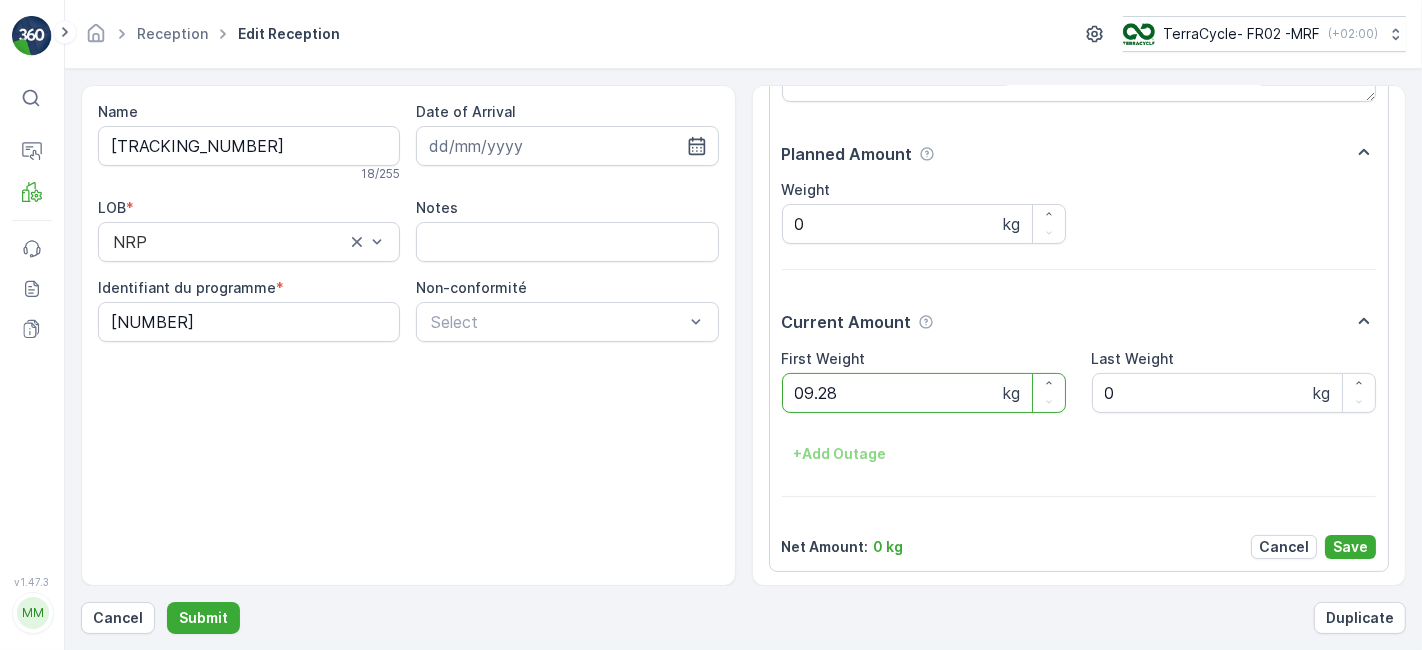 click on "Submit" at bounding box center [203, 618] 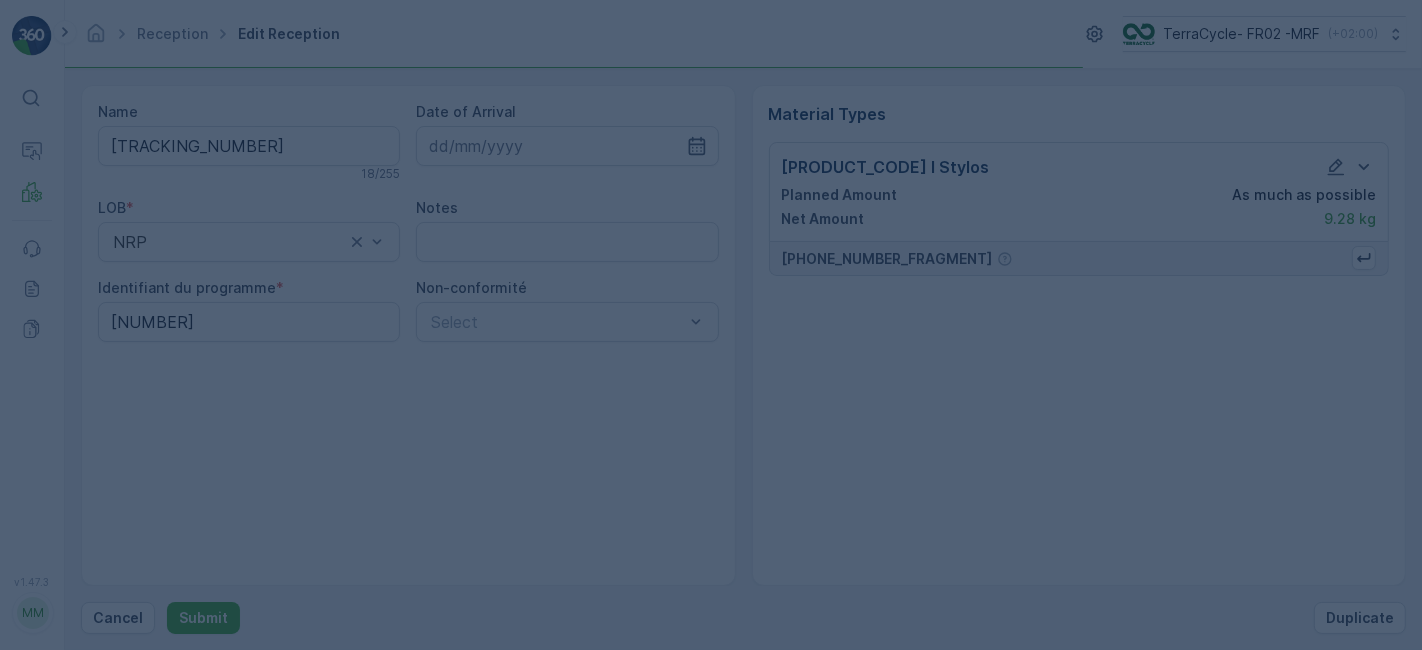 scroll, scrollTop: 0, scrollLeft: 0, axis: both 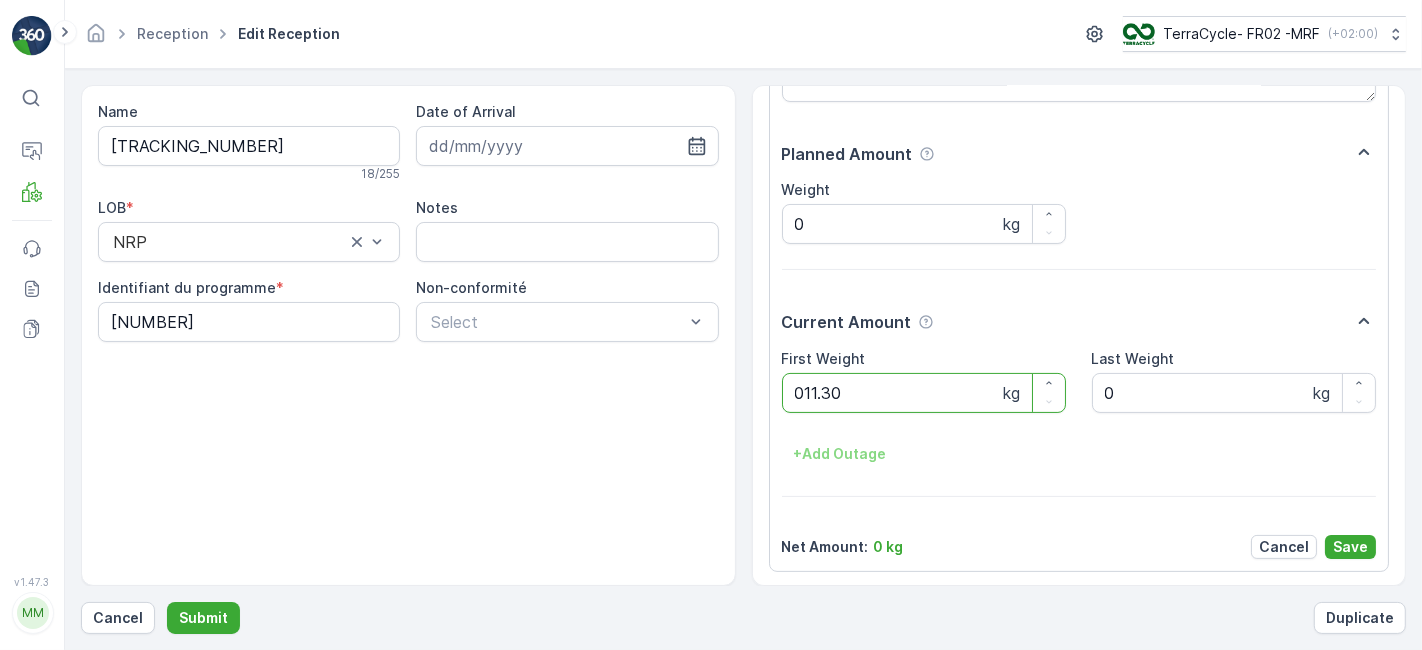 click on "Submit" at bounding box center [203, 618] 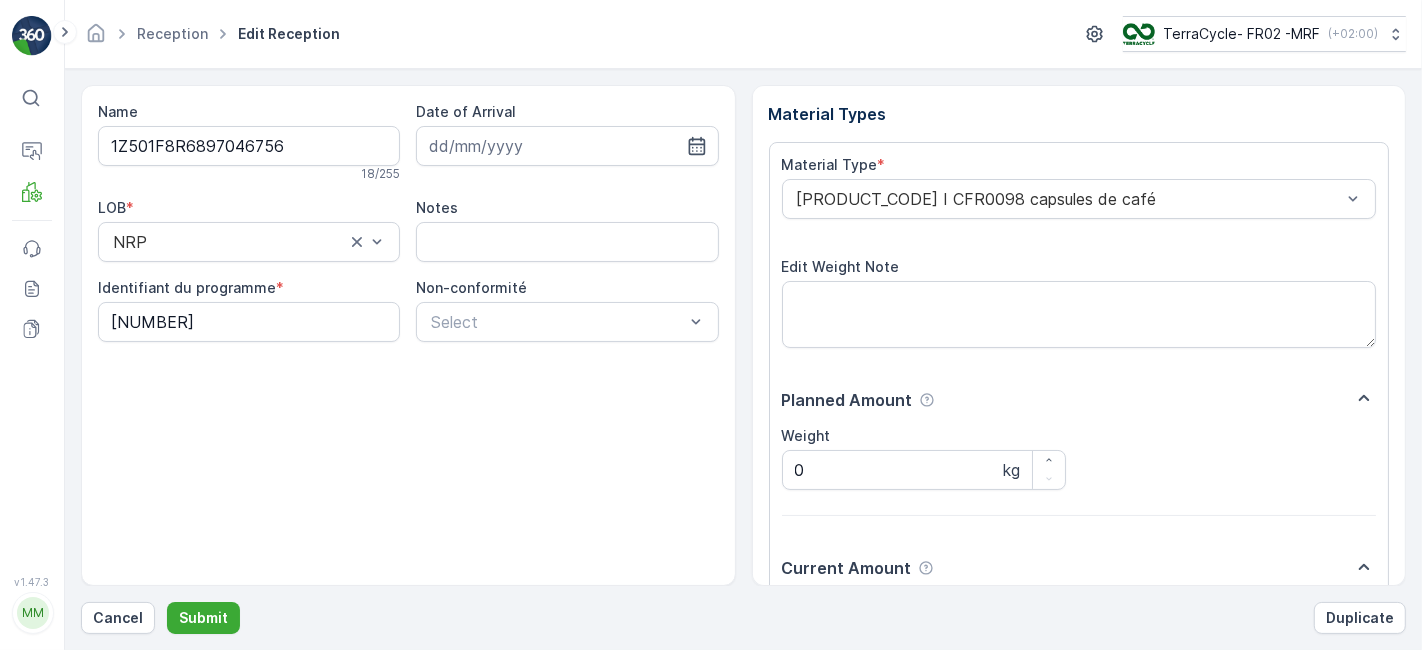 scroll, scrollTop: 246, scrollLeft: 0, axis: vertical 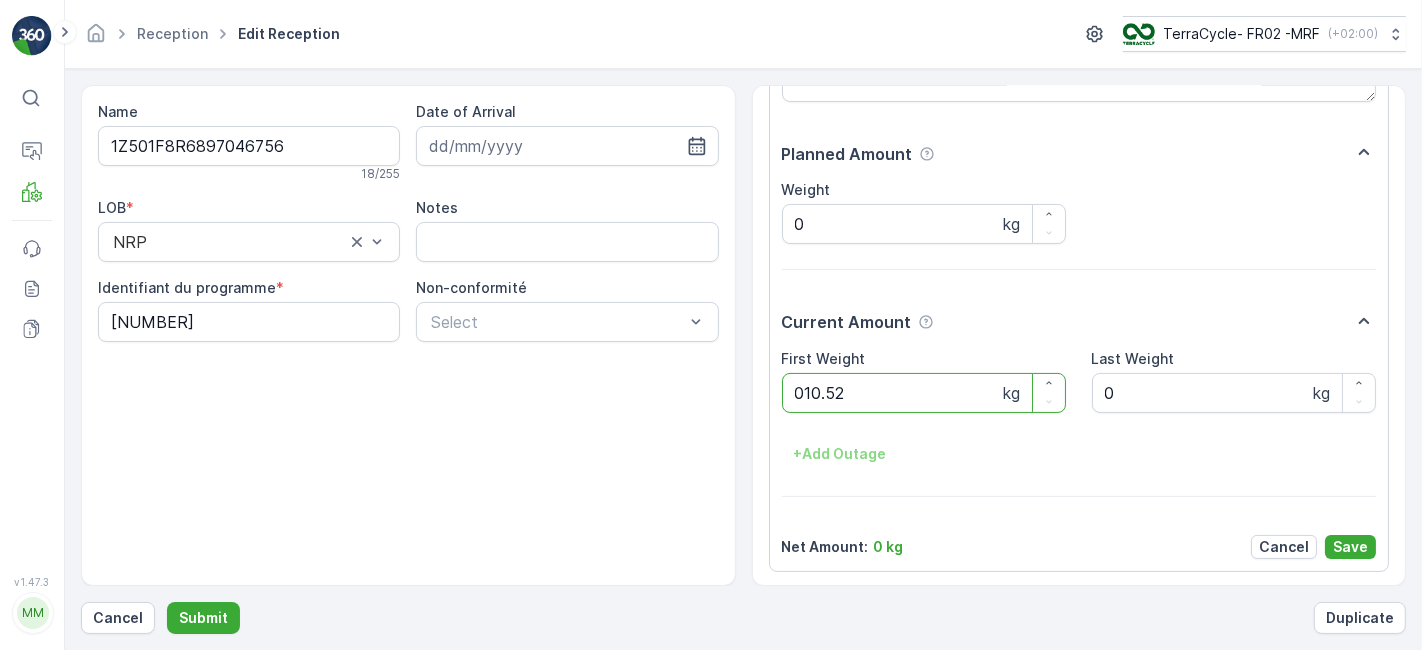 click on "Submit" at bounding box center (203, 618) 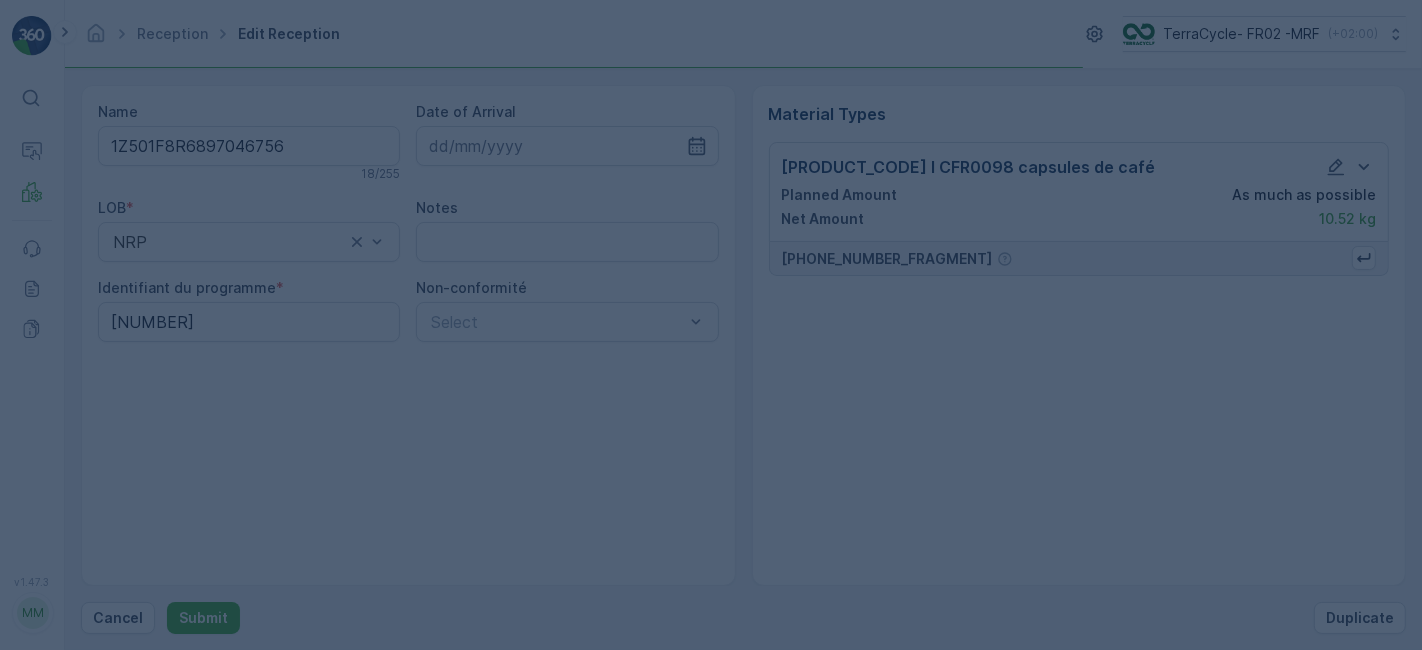 scroll, scrollTop: 0, scrollLeft: 0, axis: both 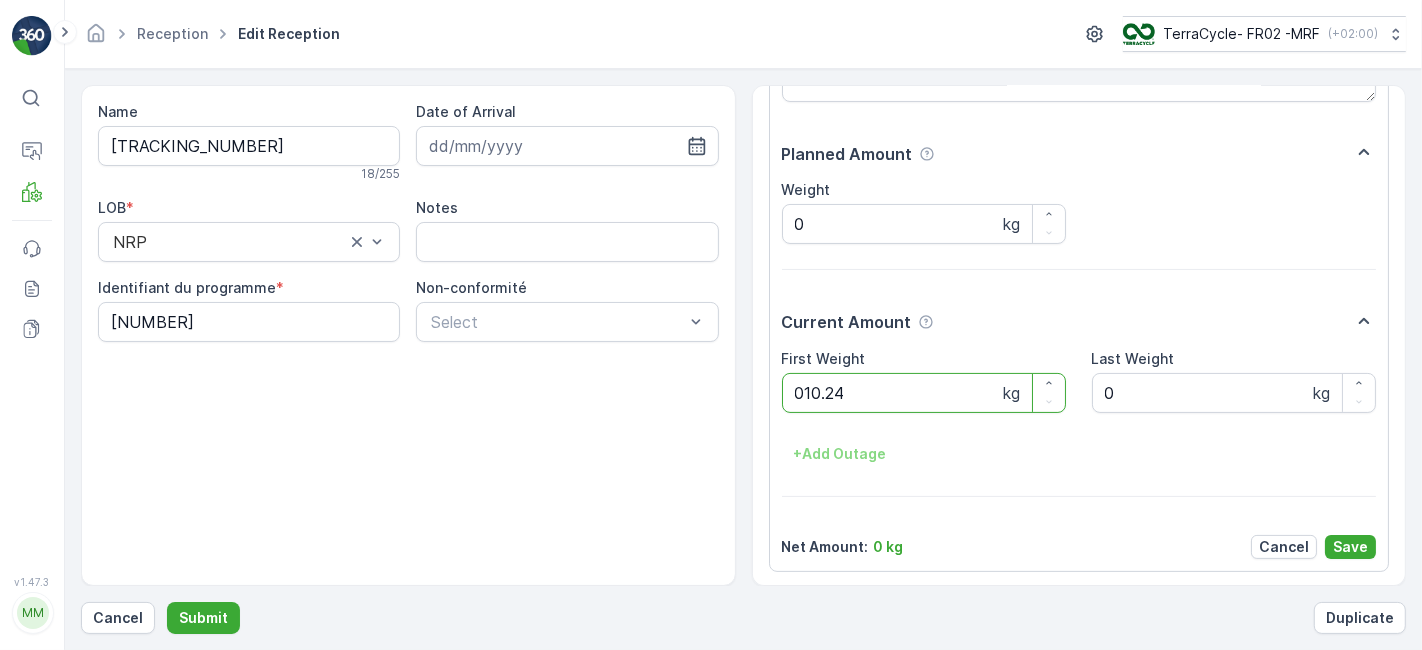 click on "Submit" at bounding box center (203, 618) 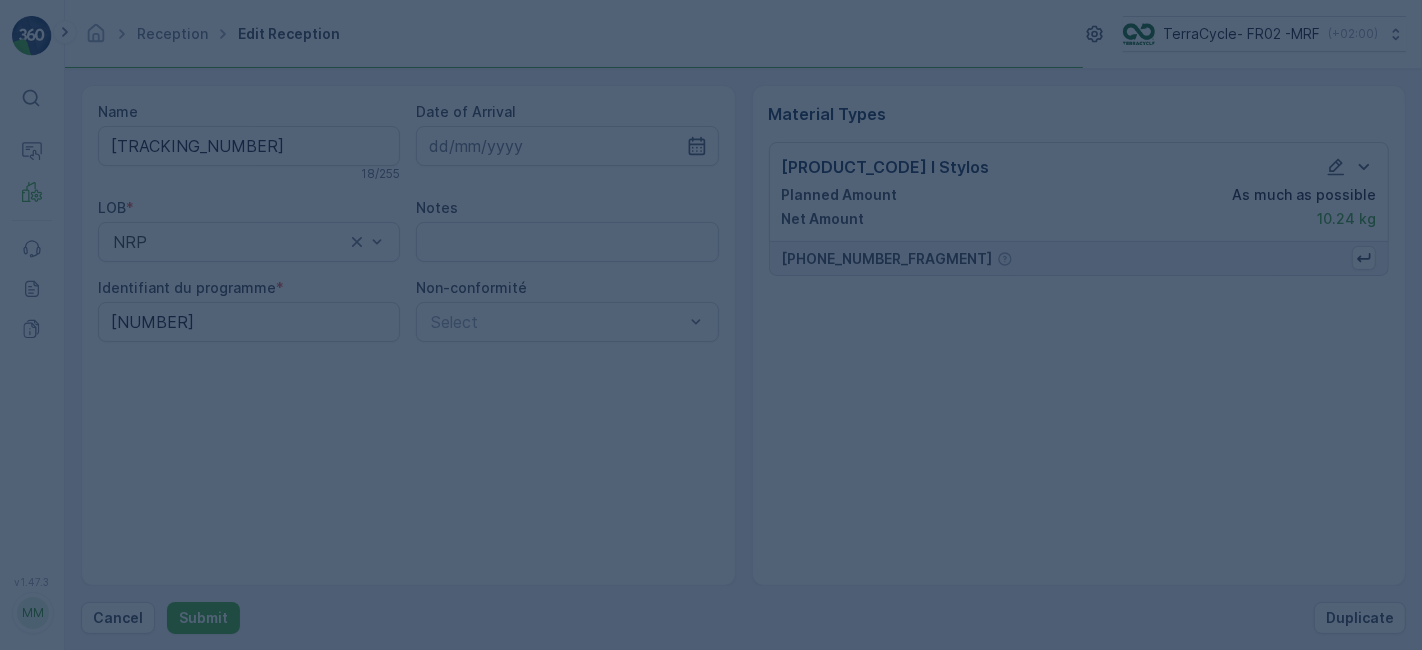 scroll, scrollTop: 0, scrollLeft: 0, axis: both 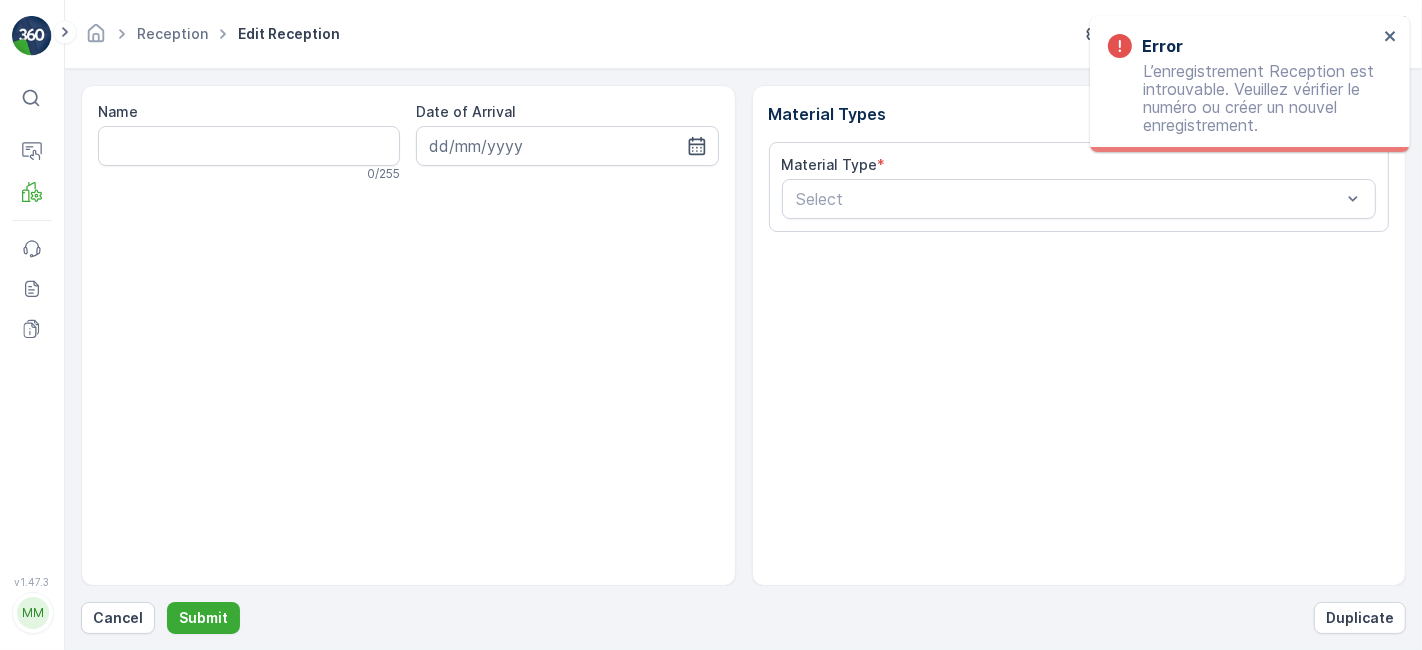 click on "Date of Arrival" at bounding box center (567, 134) 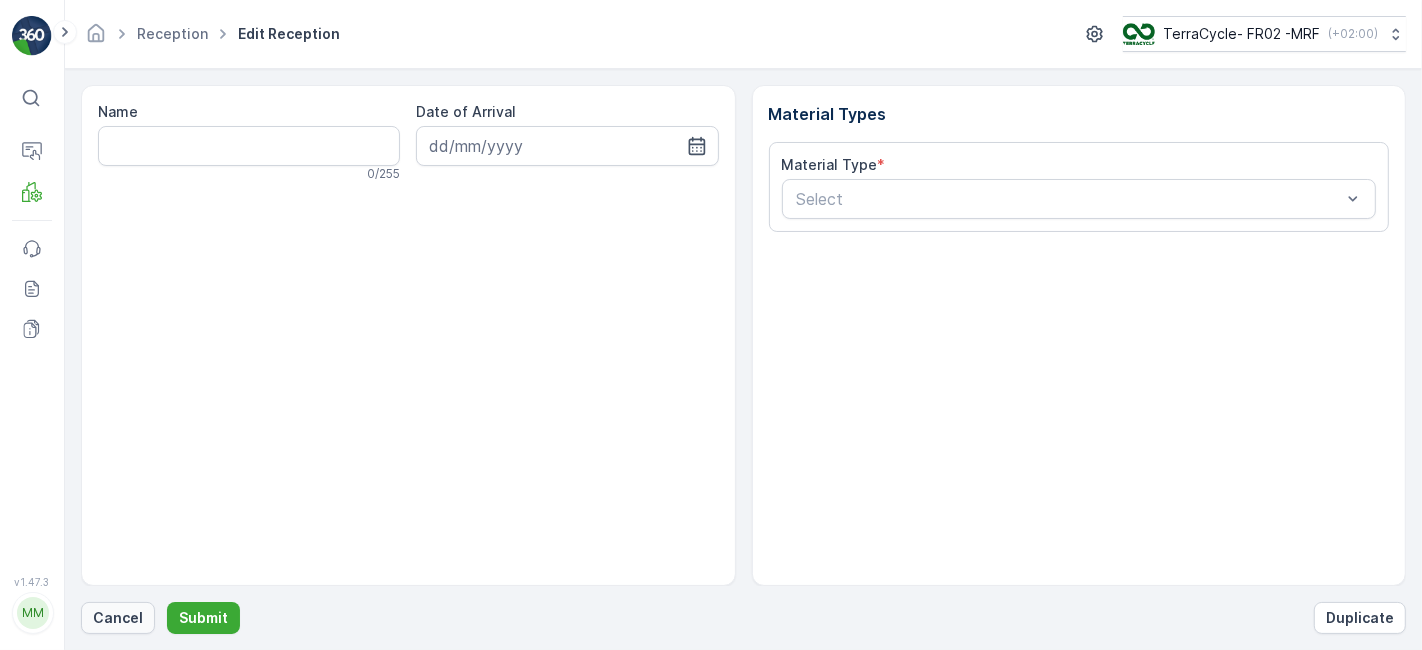 click on "Cancel" at bounding box center [118, 618] 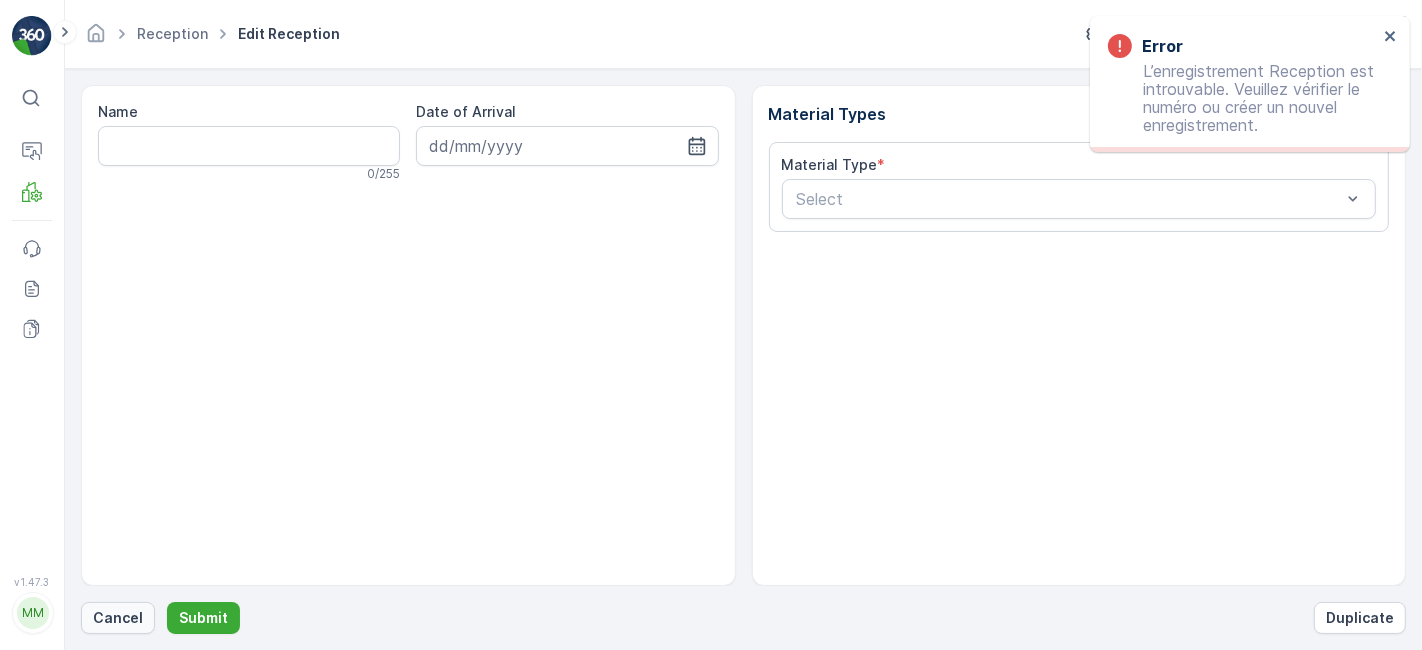 click on "Cancel" at bounding box center [118, 618] 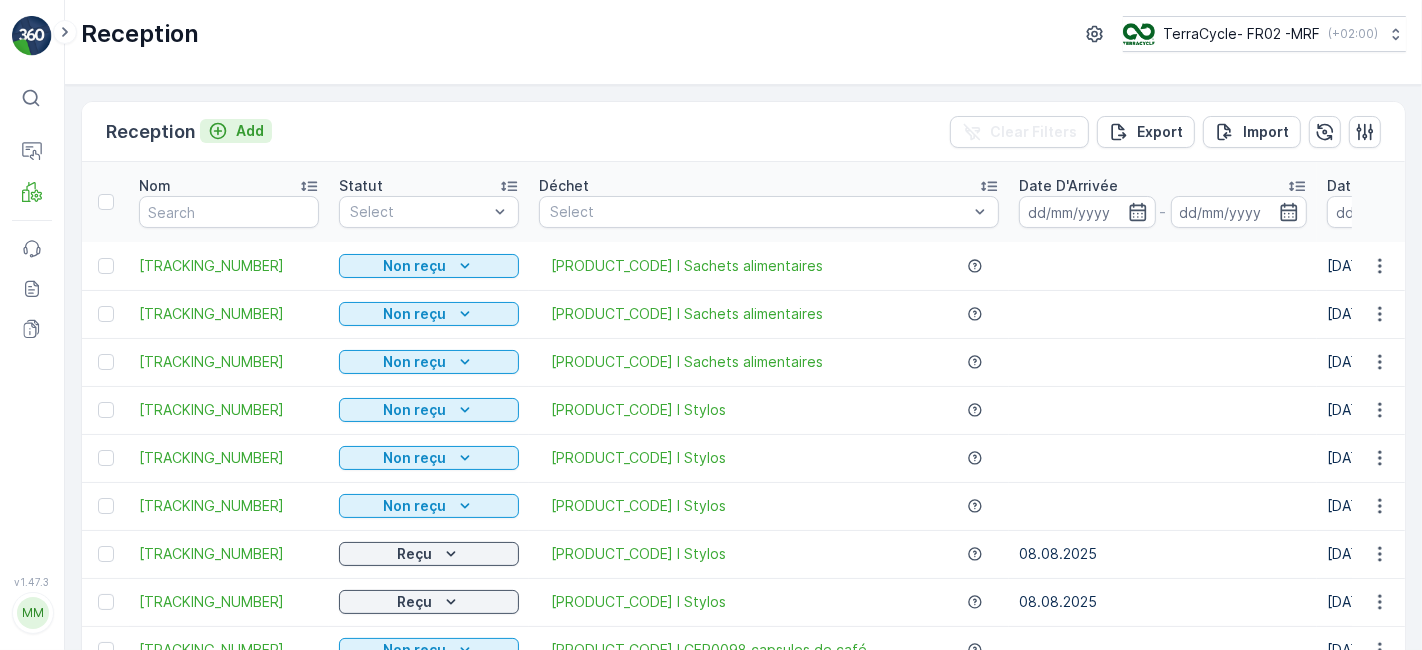 click 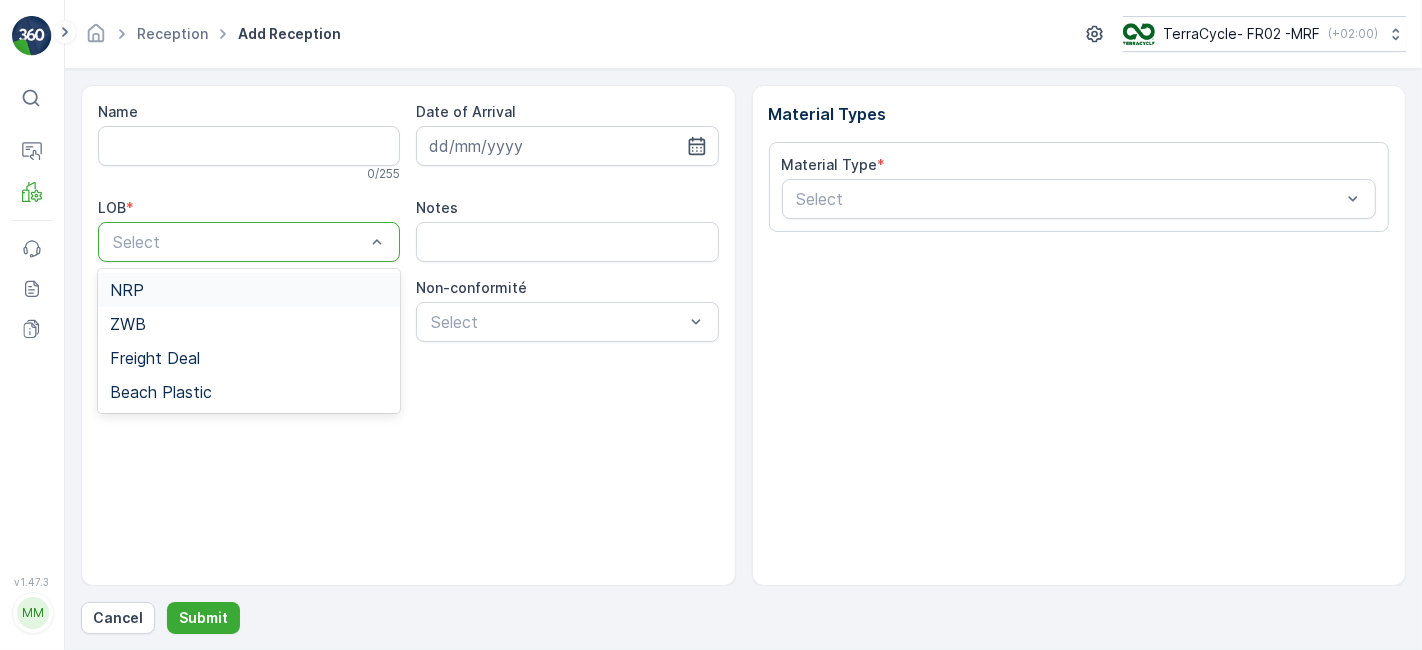click on "NRP" at bounding box center [249, 290] 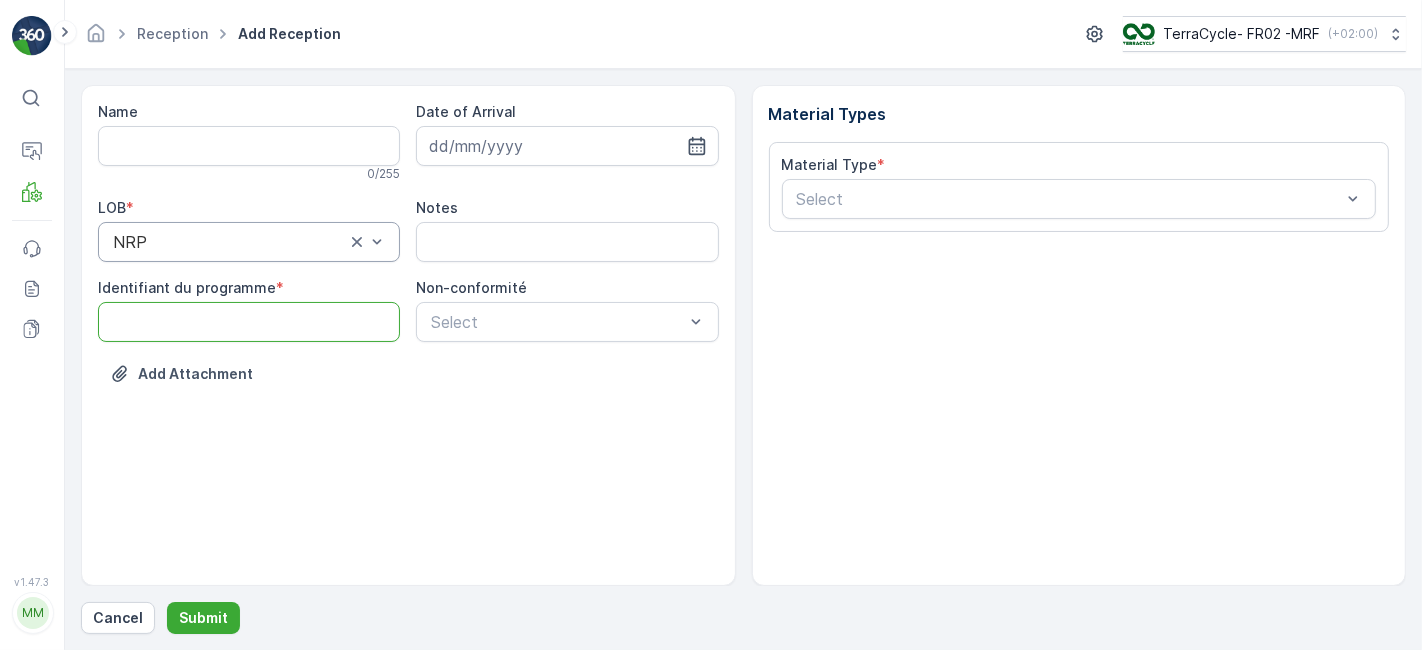 click on "Identifiant du programme" at bounding box center (249, 322) 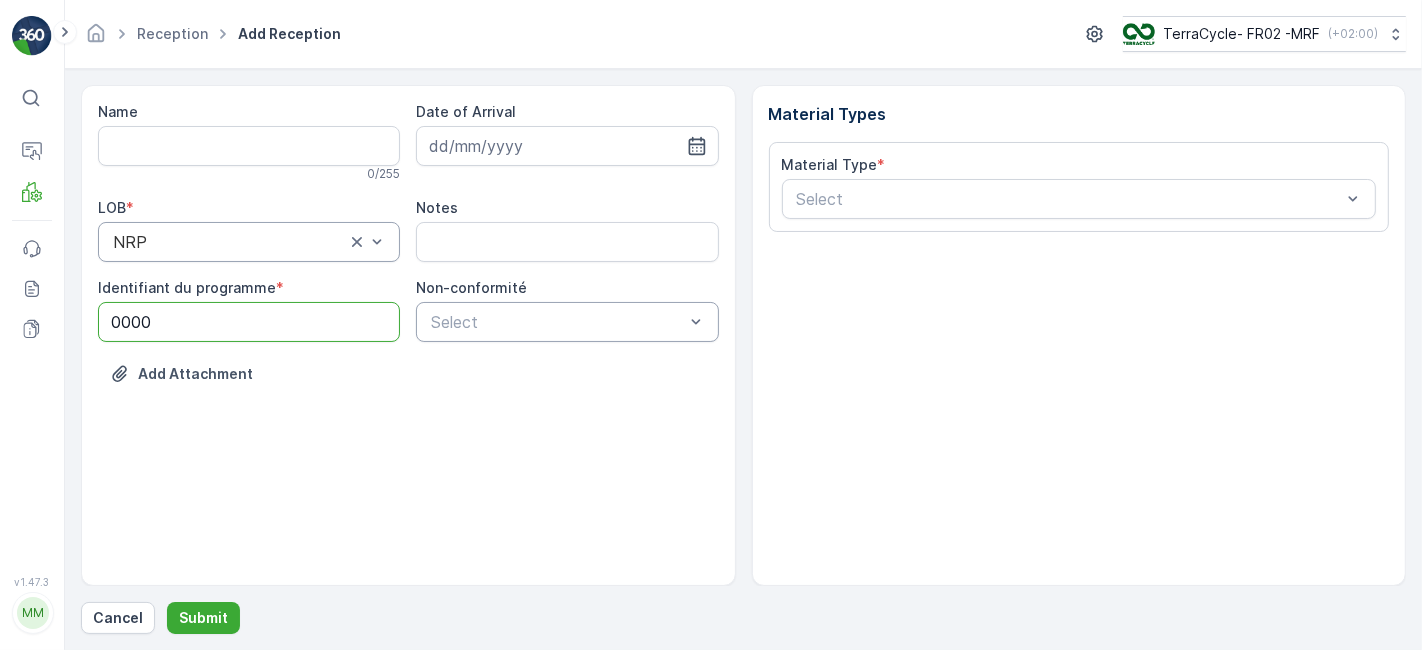 type on "0000" 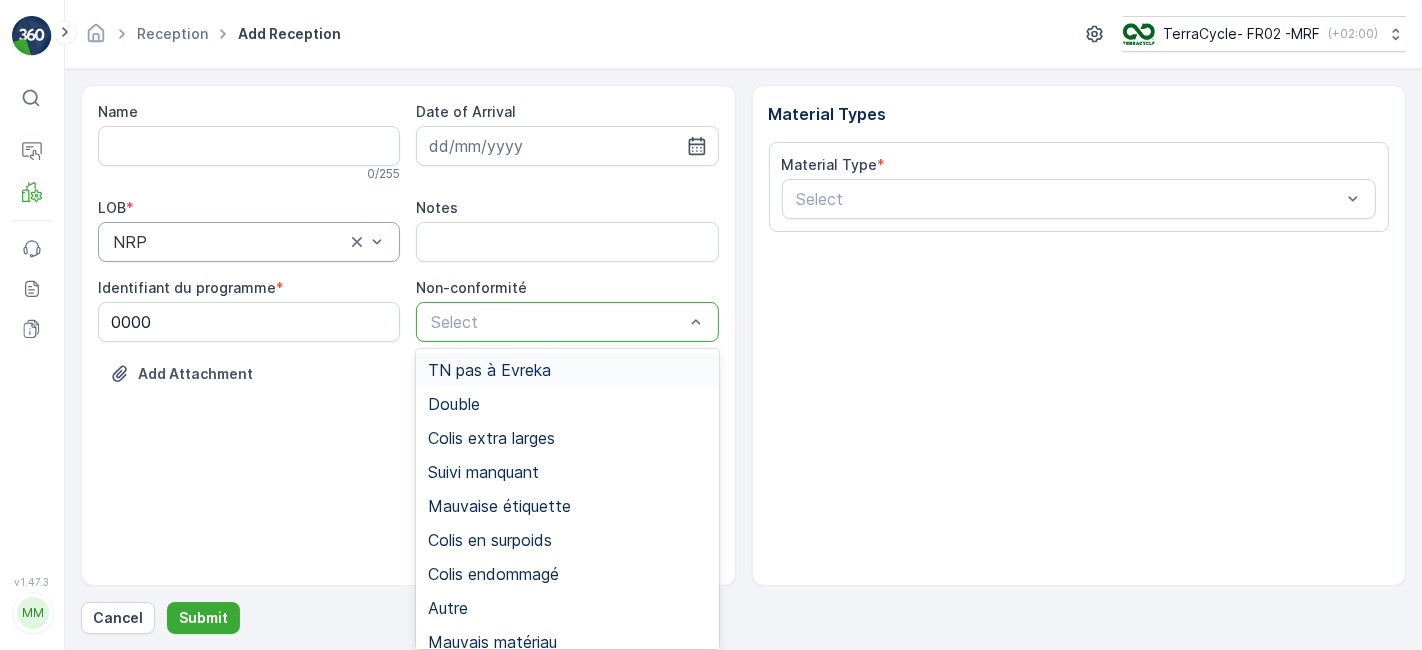 click at bounding box center (557, 322) 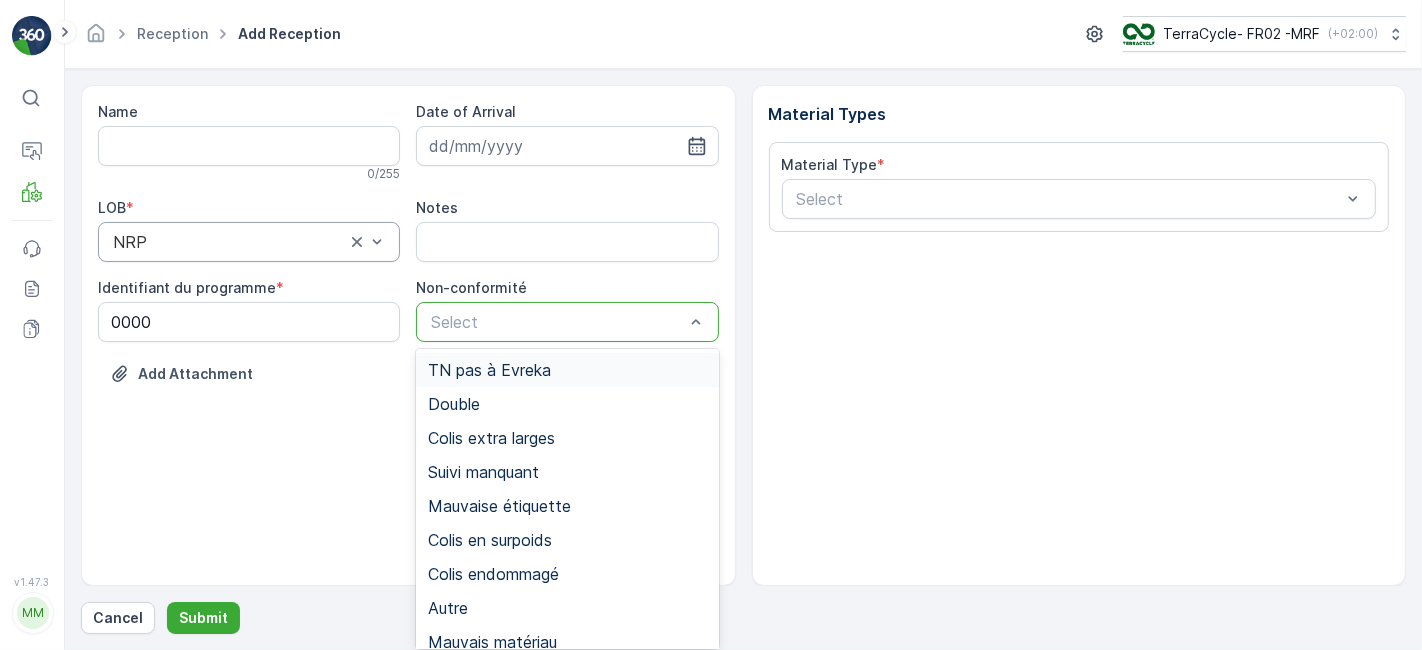 click on "TN pas à Evreka" at bounding box center [489, 370] 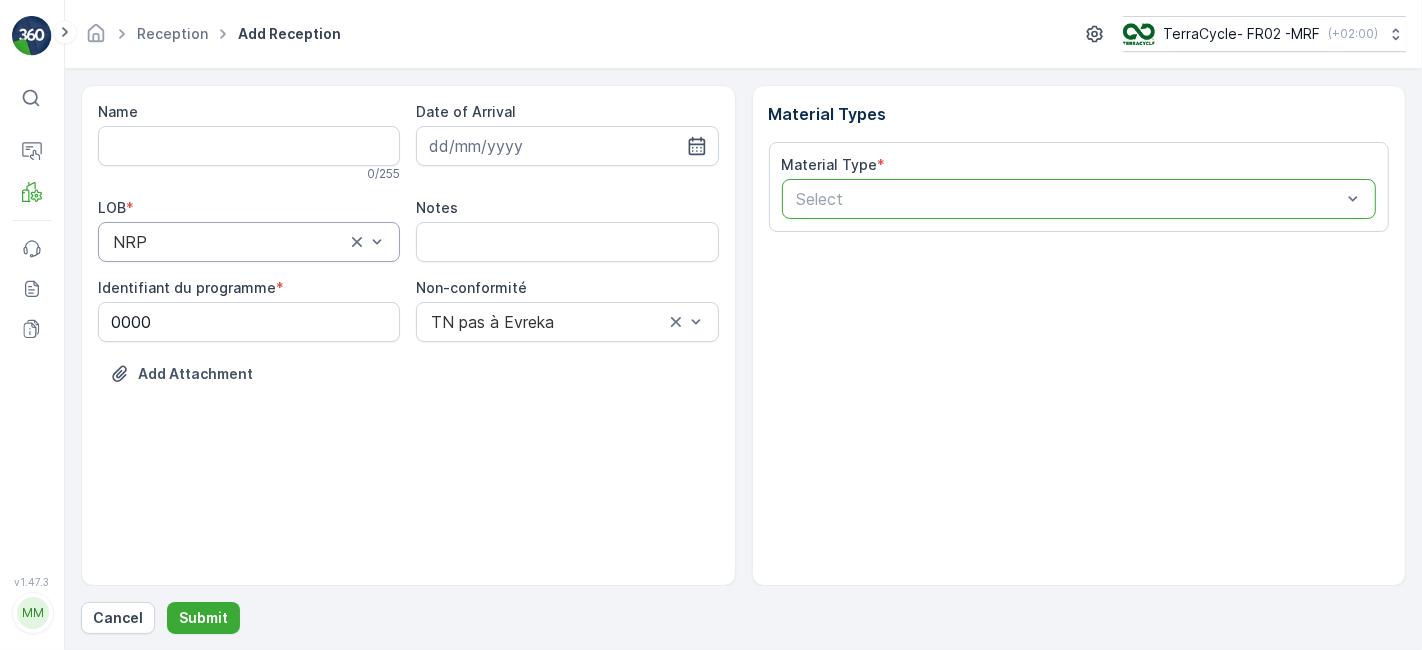 click on "Select" at bounding box center (1069, 199) 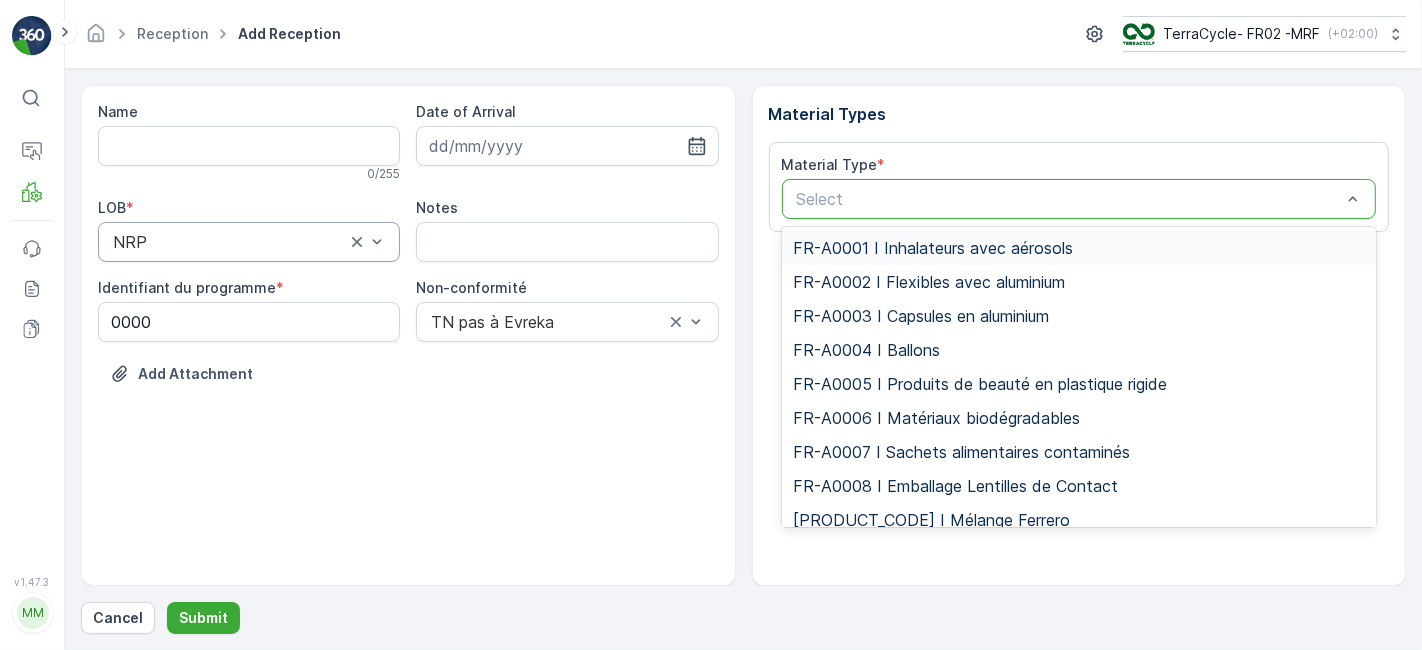 click on "Select" at bounding box center (1069, 199) 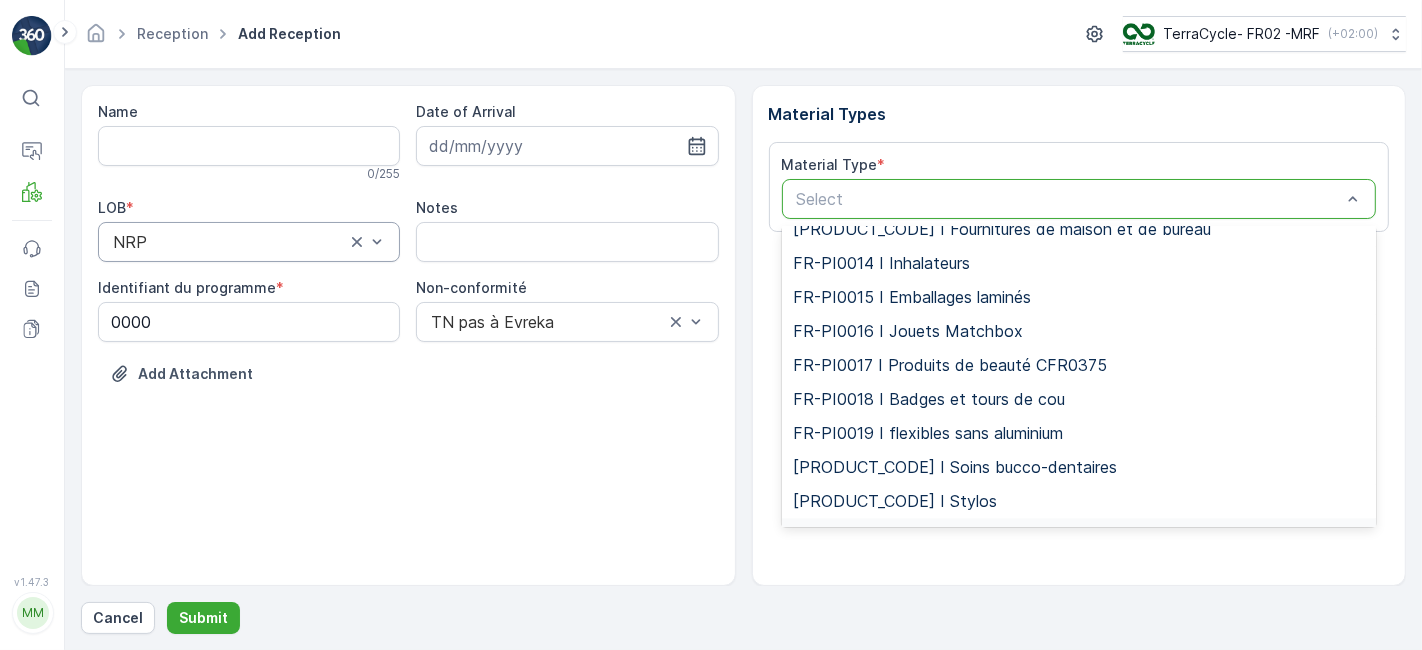 scroll, scrollTop: 3622, scrollLeft: 0, axis: vertical 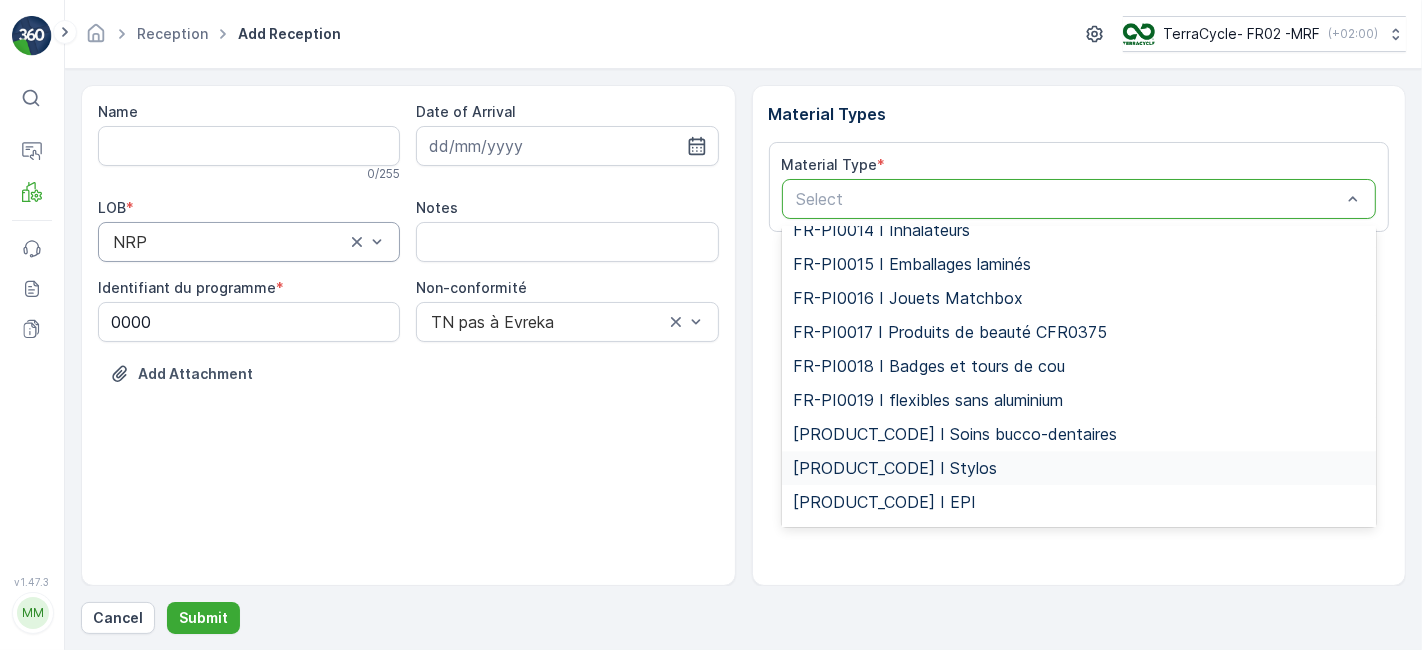 click on "[PRODUCT_CODE] I Stylos" at bounding box center (896, 468) 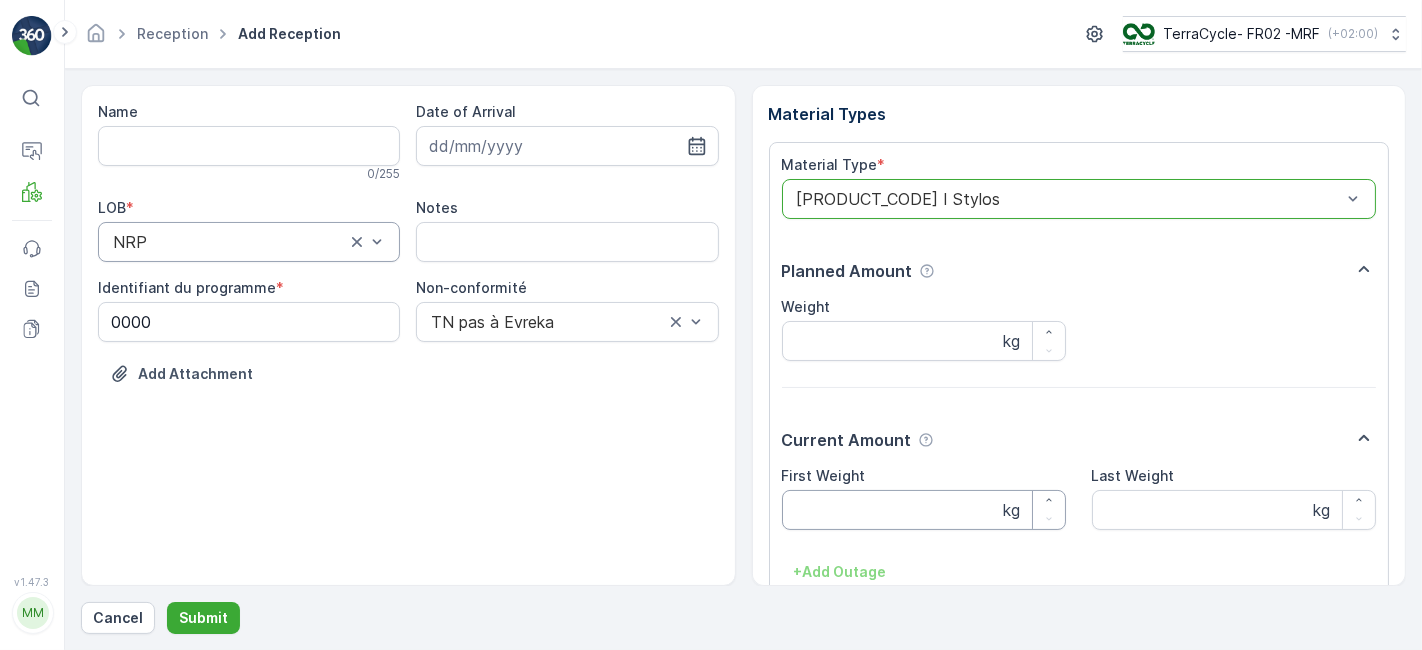 scroll, scrollTop: 118, scrollLeft: 0, axis: vertical 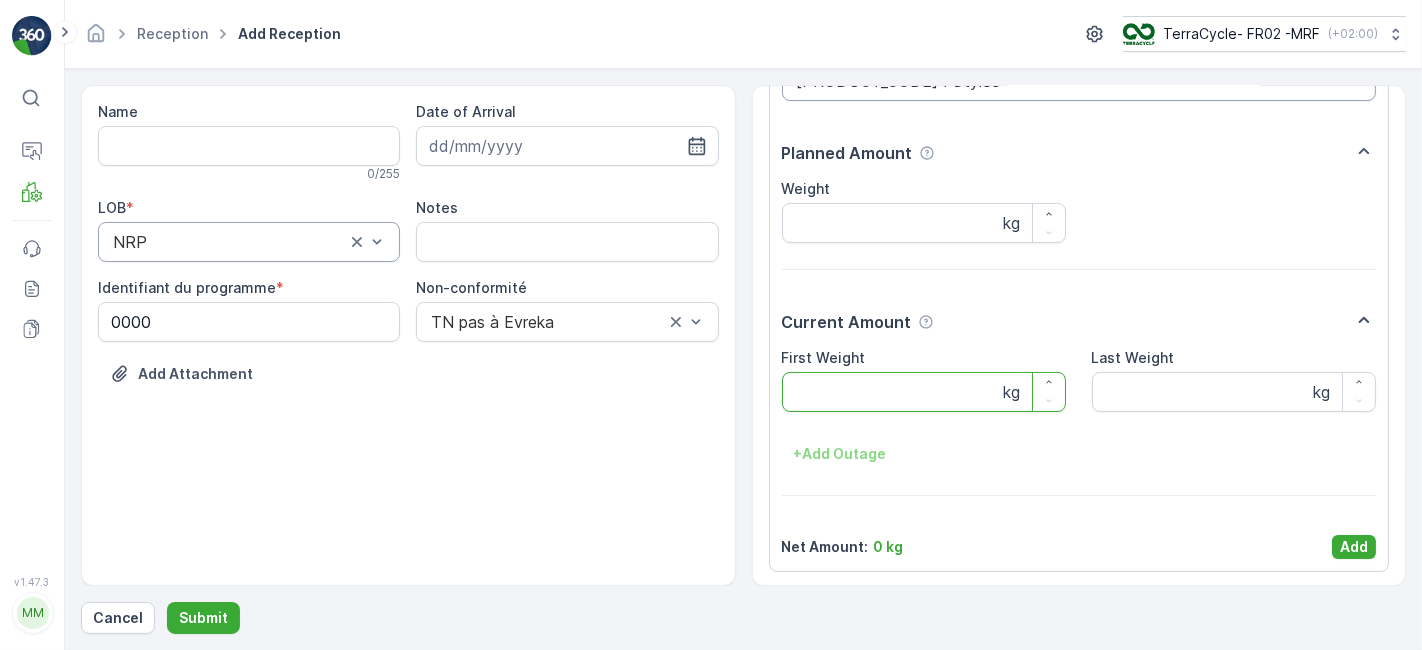 click on "First Weight" at bounding box center [924, 392] 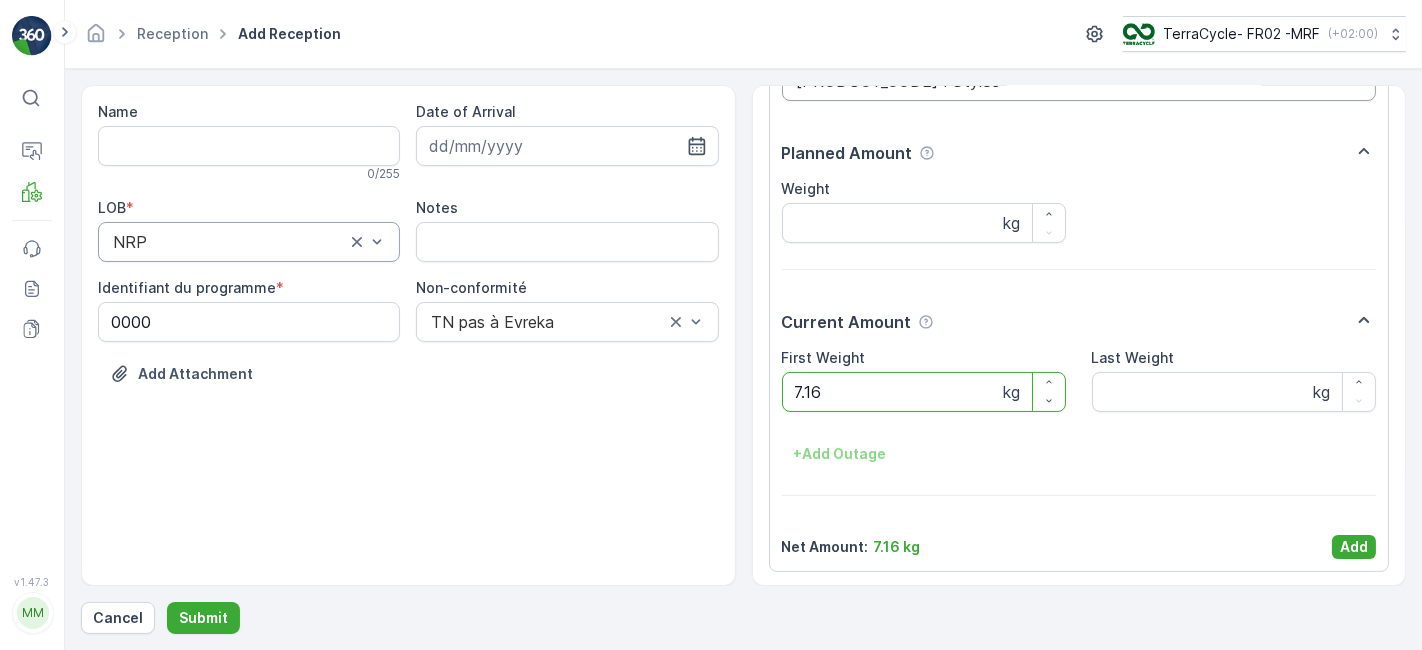 type on "7.16" 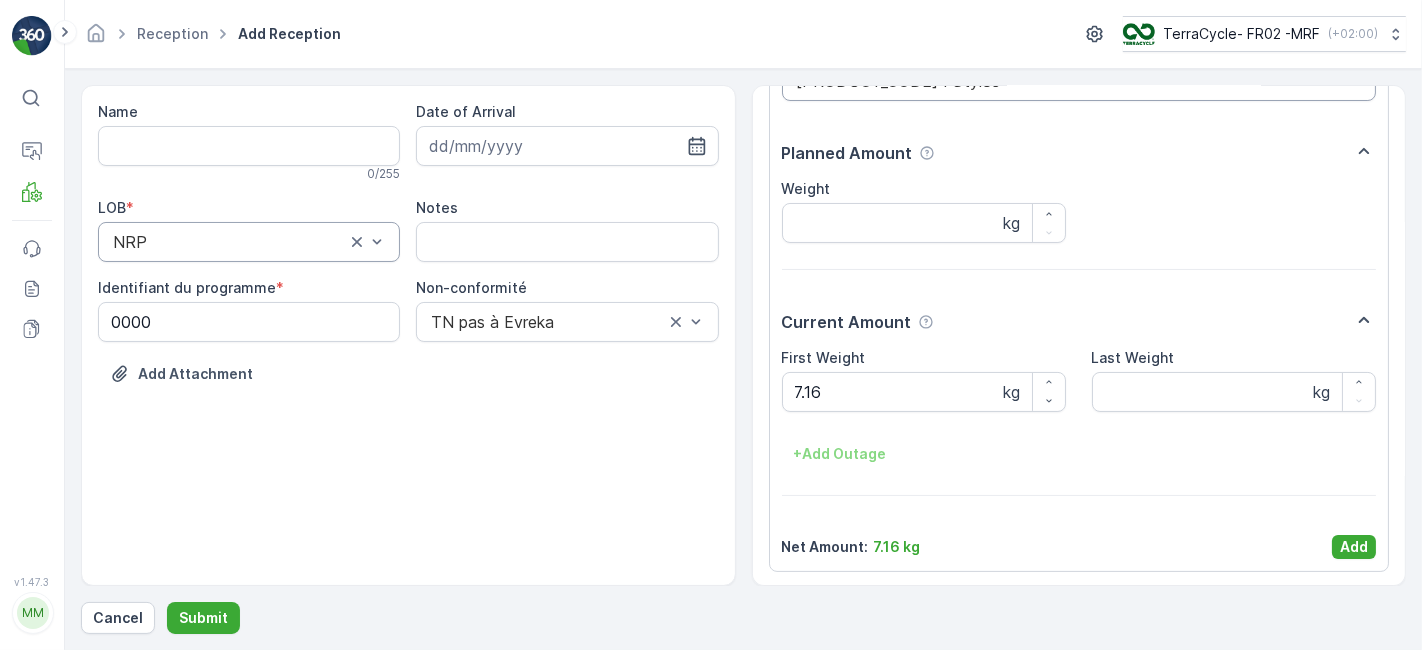 click on "Material Type * [PRODUCT_CODE] I Stylos Planned Amount Weight kg Current Amount First Weight 7.16 kg Last Weight kg +  Add Outage Net Amount : 7.16 kg Add" at bounding box center [1079, 298] 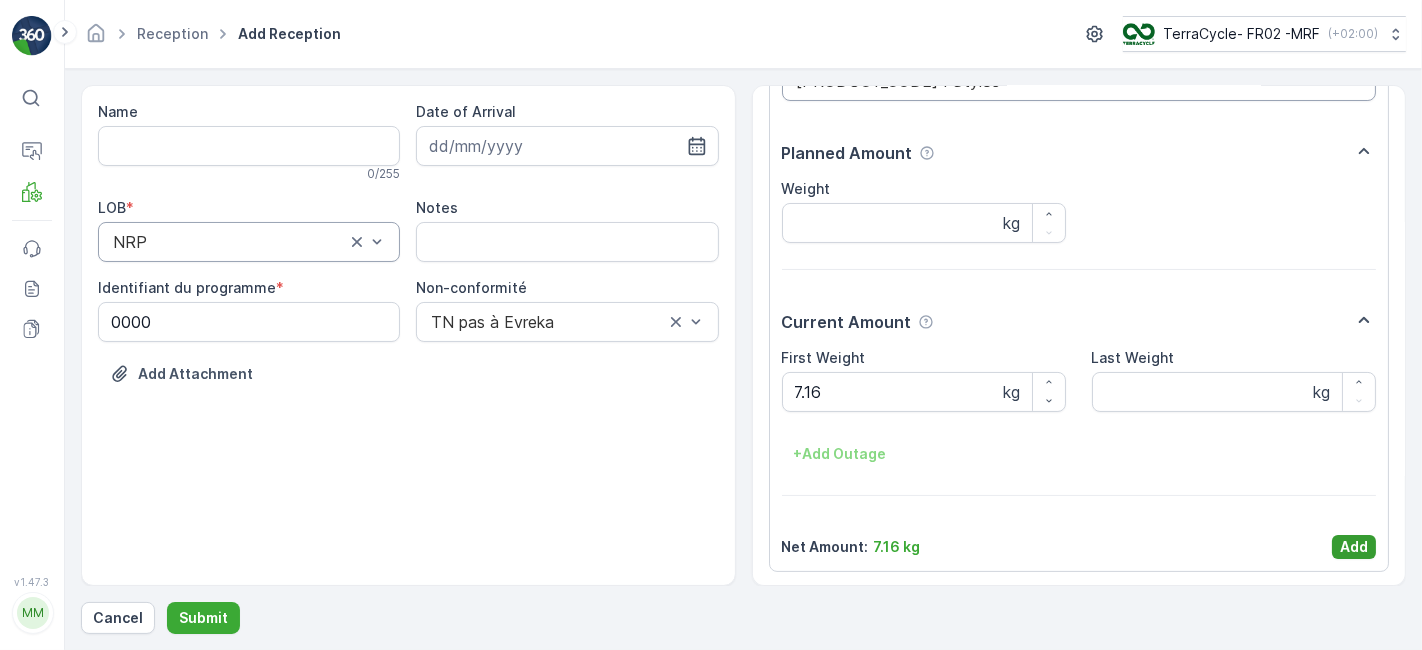 click on "Add" at bounding box center [1354, 547] 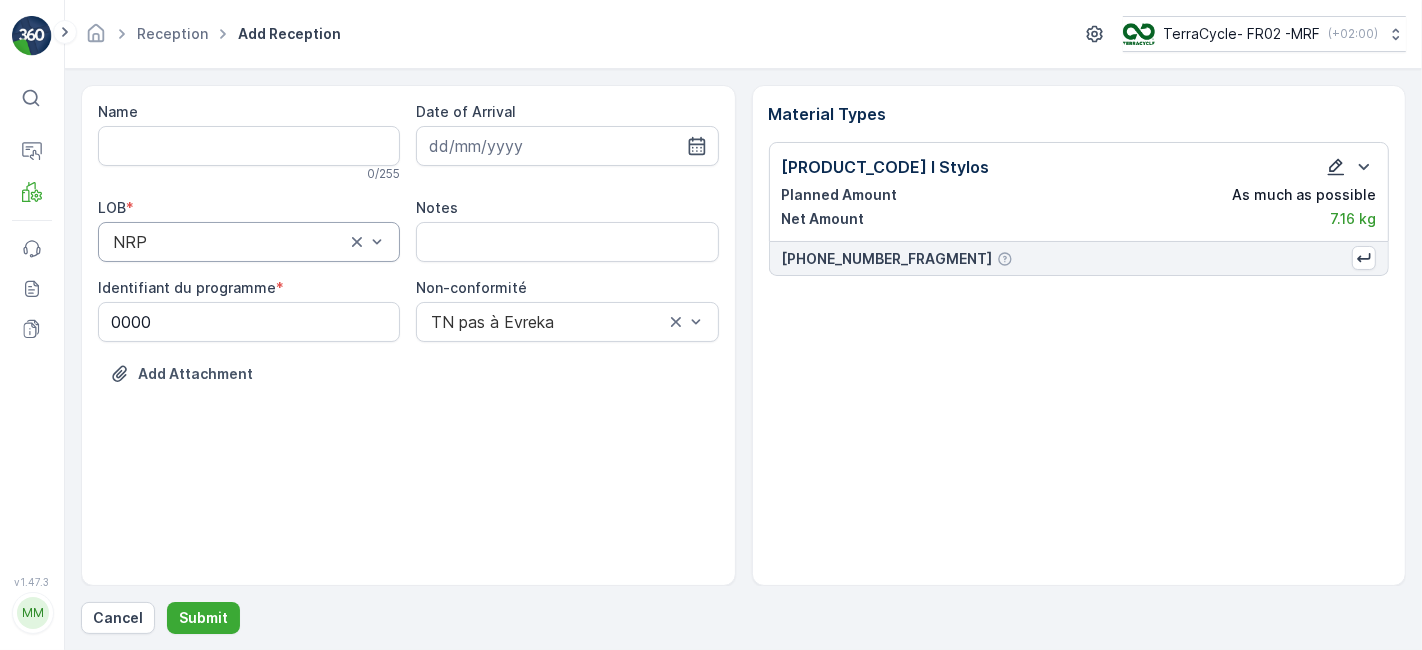 click 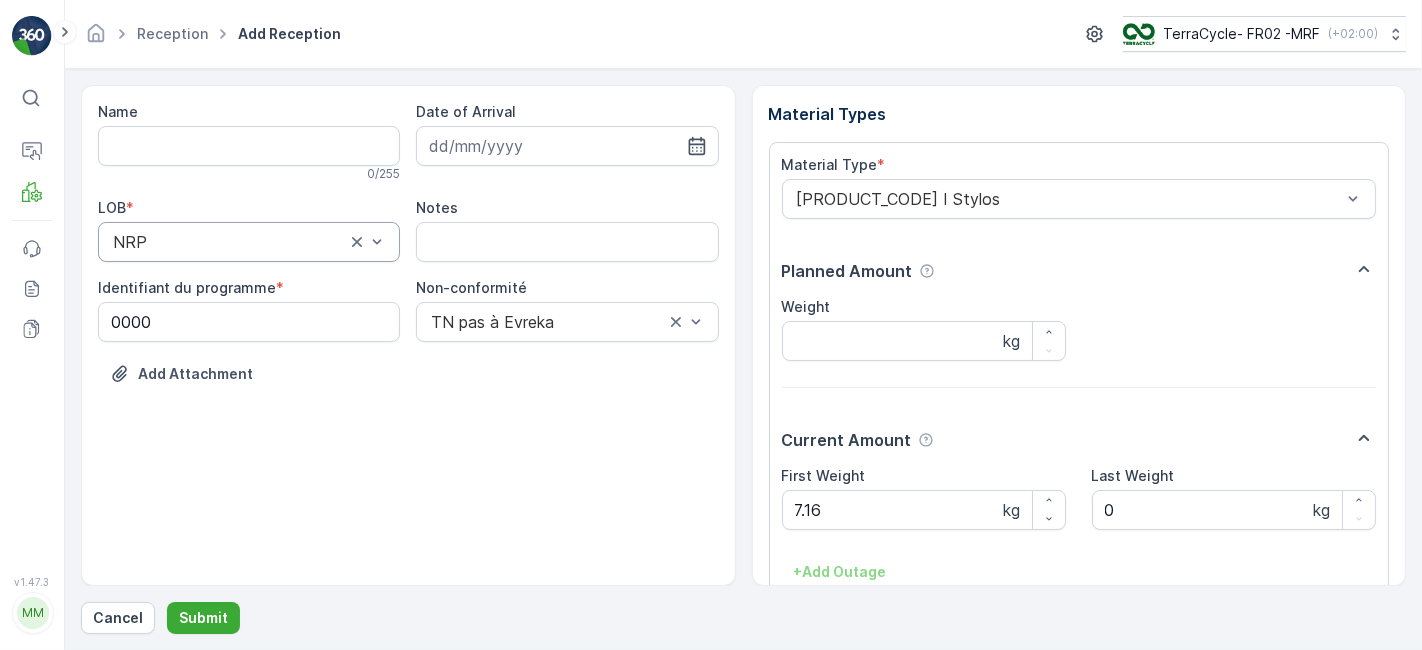 scroll, scrollTop: 118, scrollLeft: 0, axis: vertical 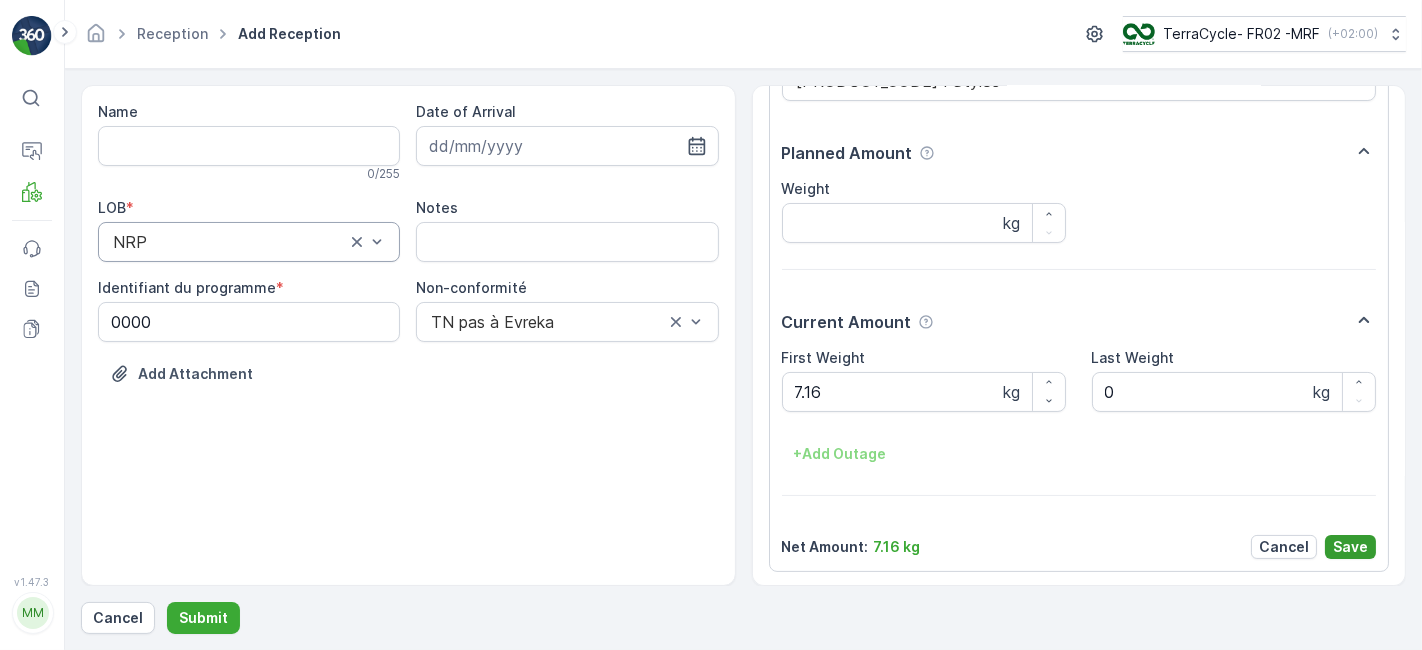click on "Save" at bounding box center [1350, 547] 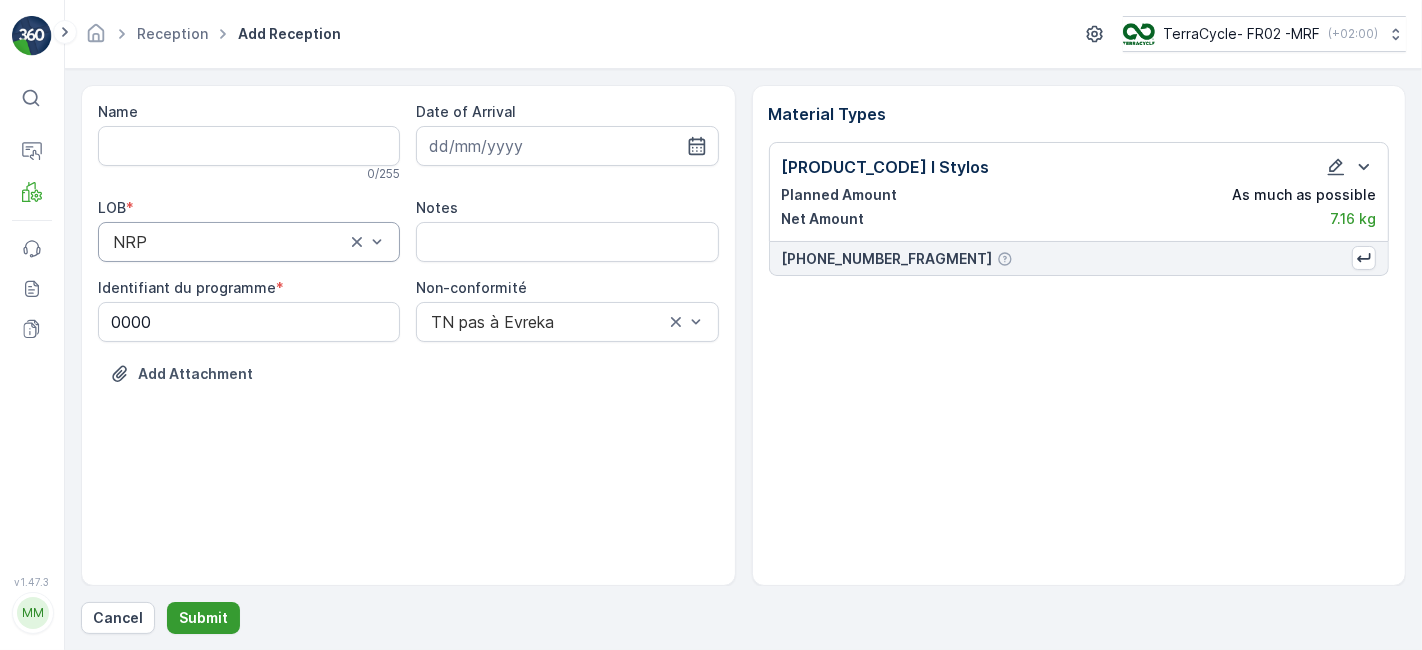 click on "Submit" at bounding box center [203, 618] 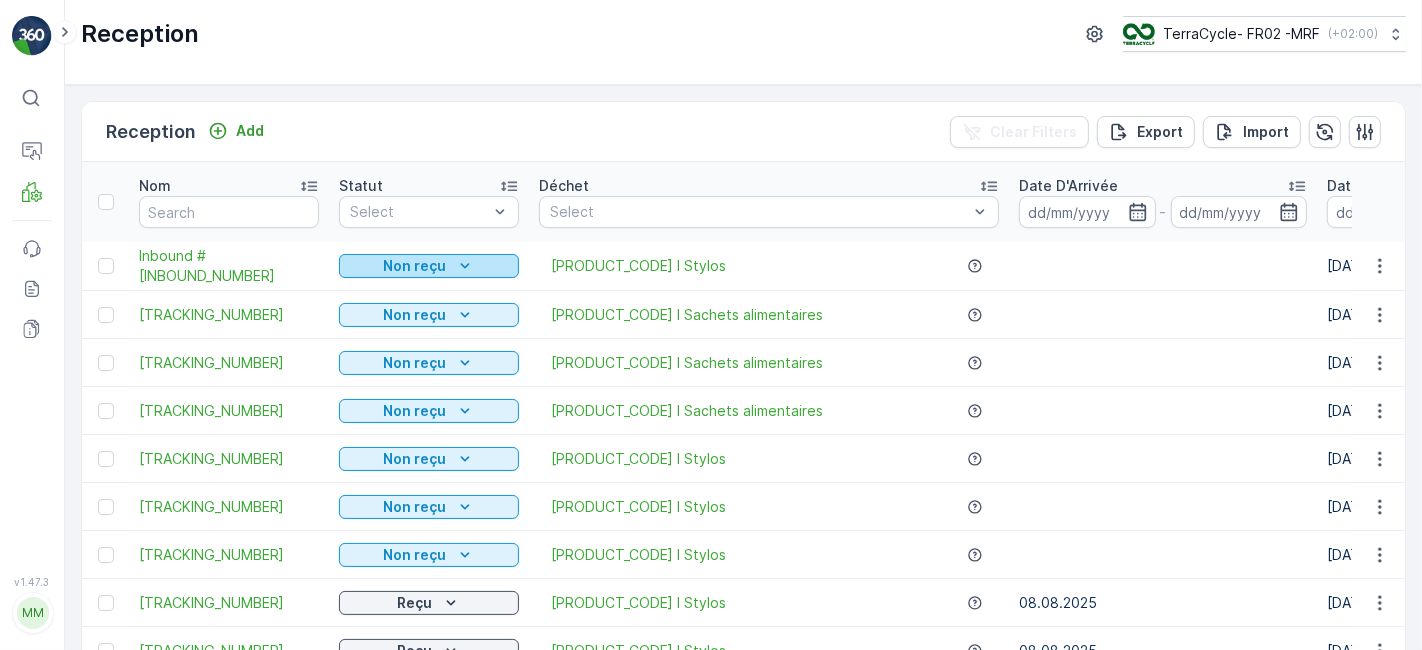 click 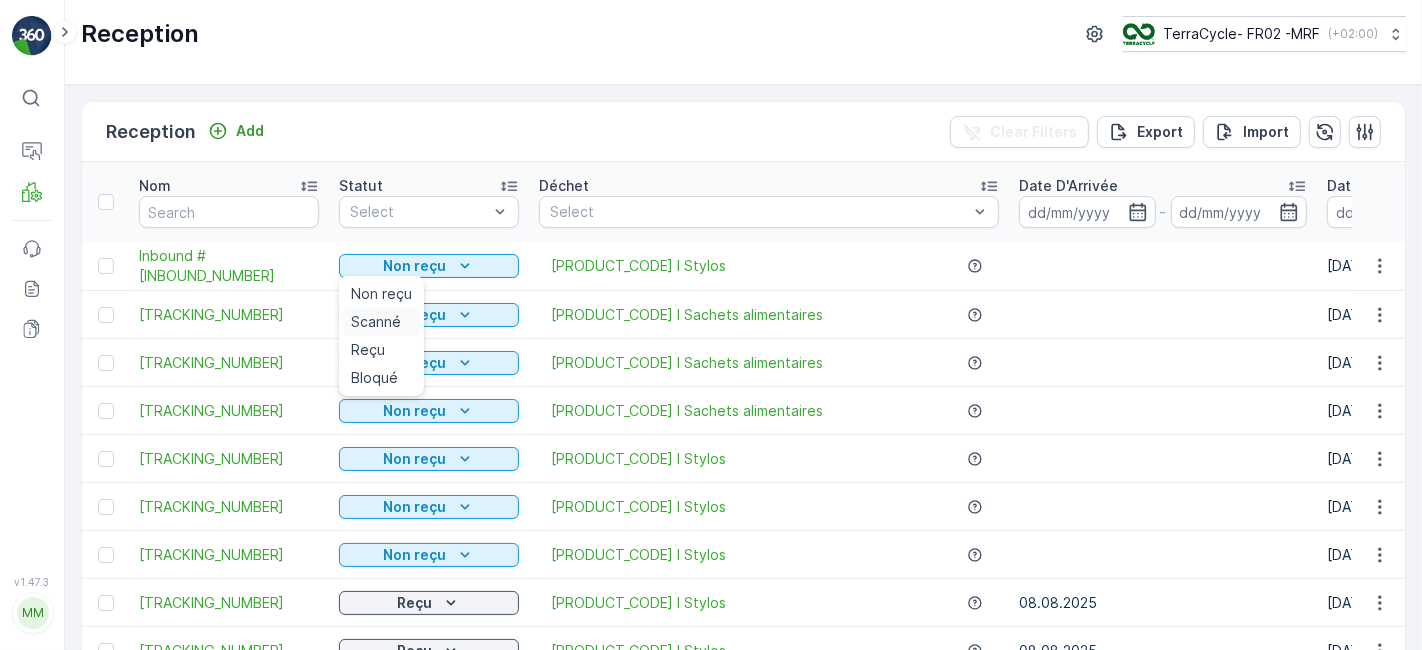 click on "Scanné" at bounding box center (376, 322) 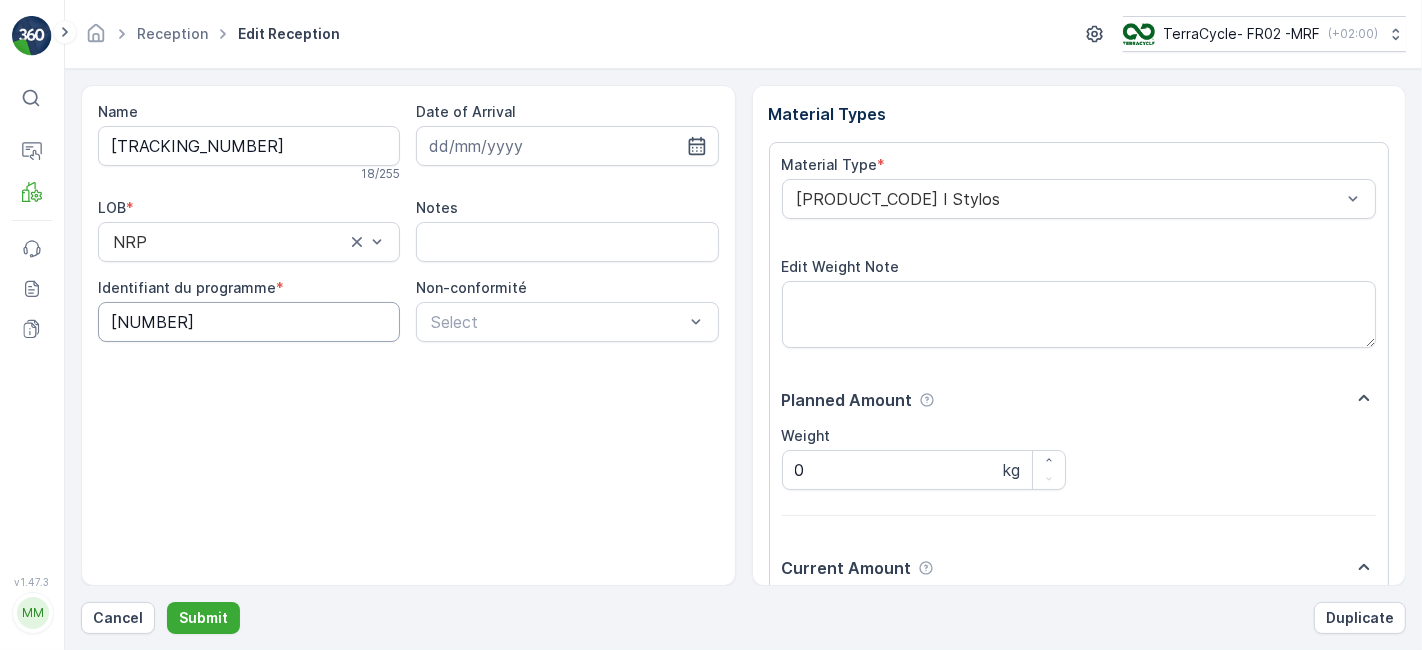 scroll, scrollTop: 246, scrollLeft: 0, axis: vertical 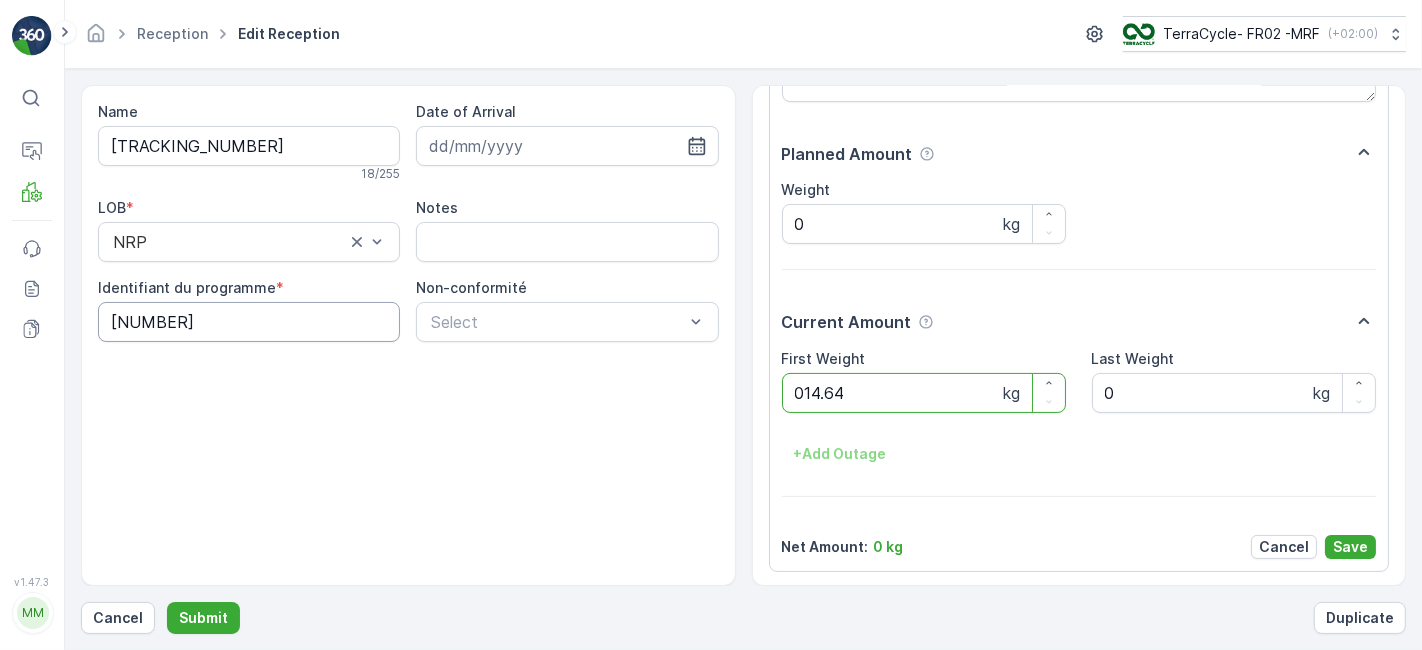 click on "Submit" at bounding box center [203, 618] 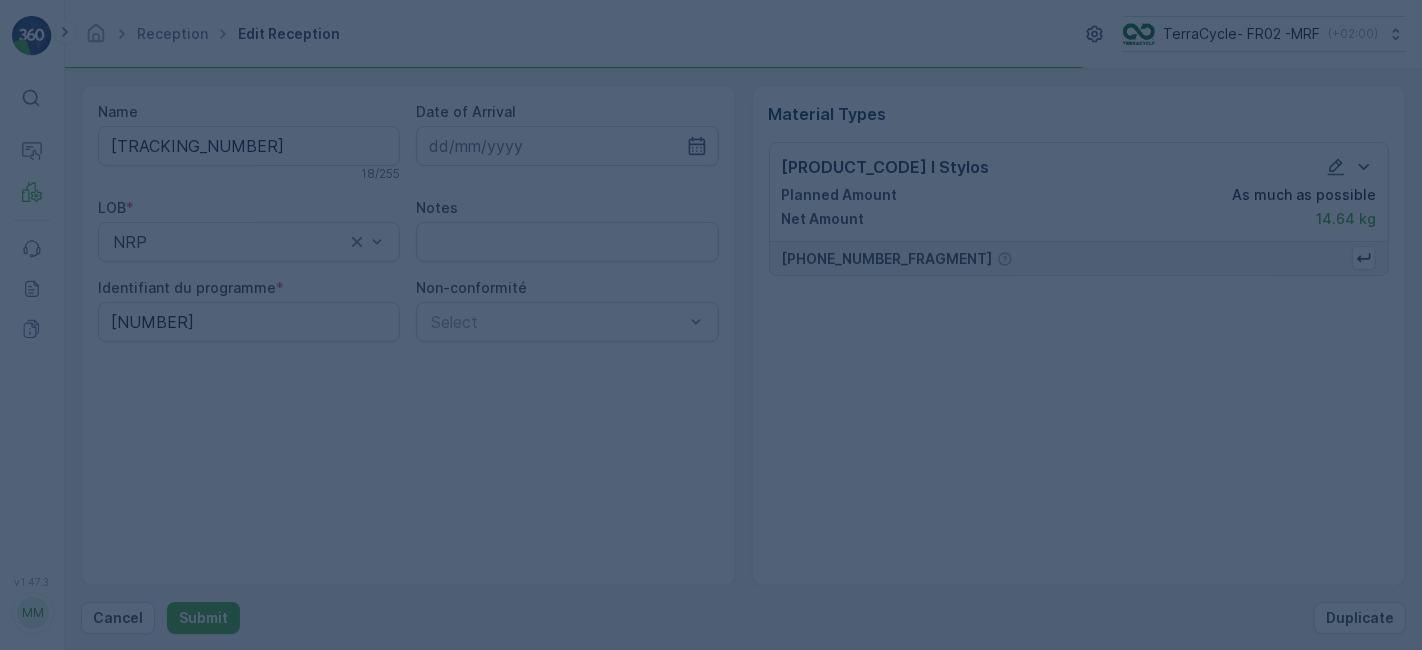 scroll, scrollTop: 0, scrollLeft: 0, axis: both 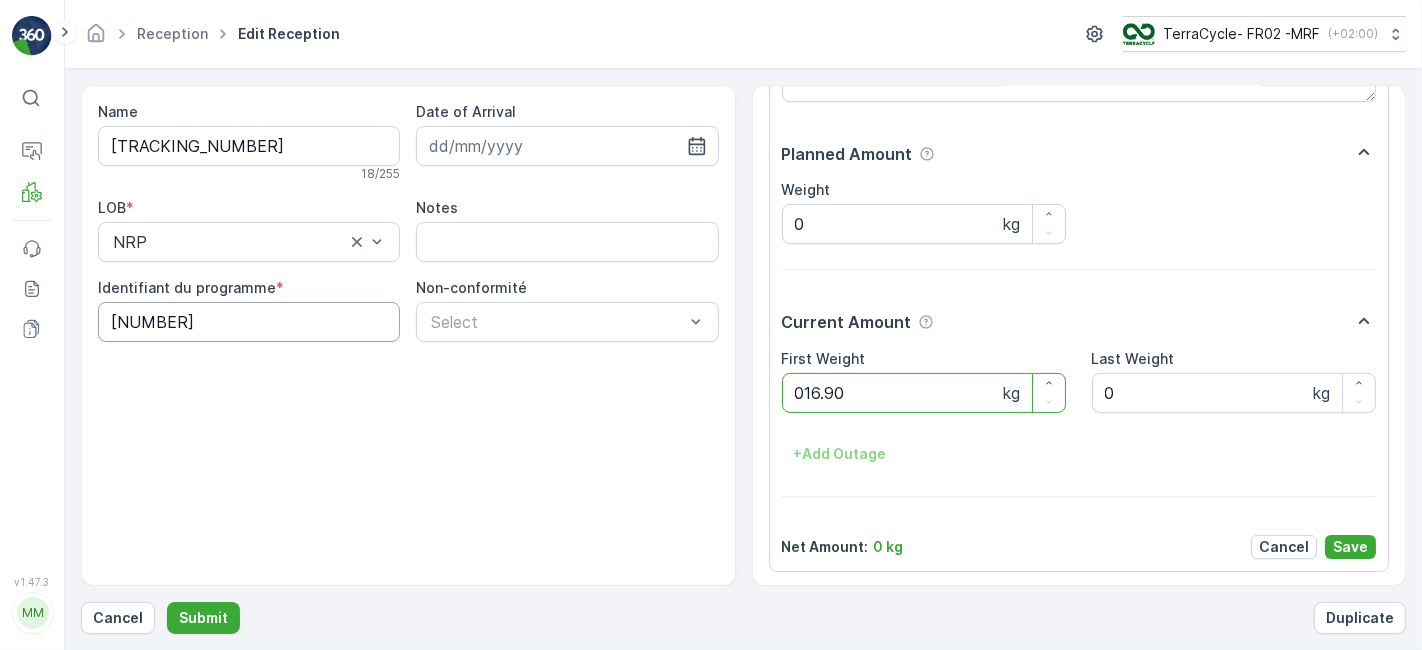 click on "Submit" at bounding box center [203, 618] 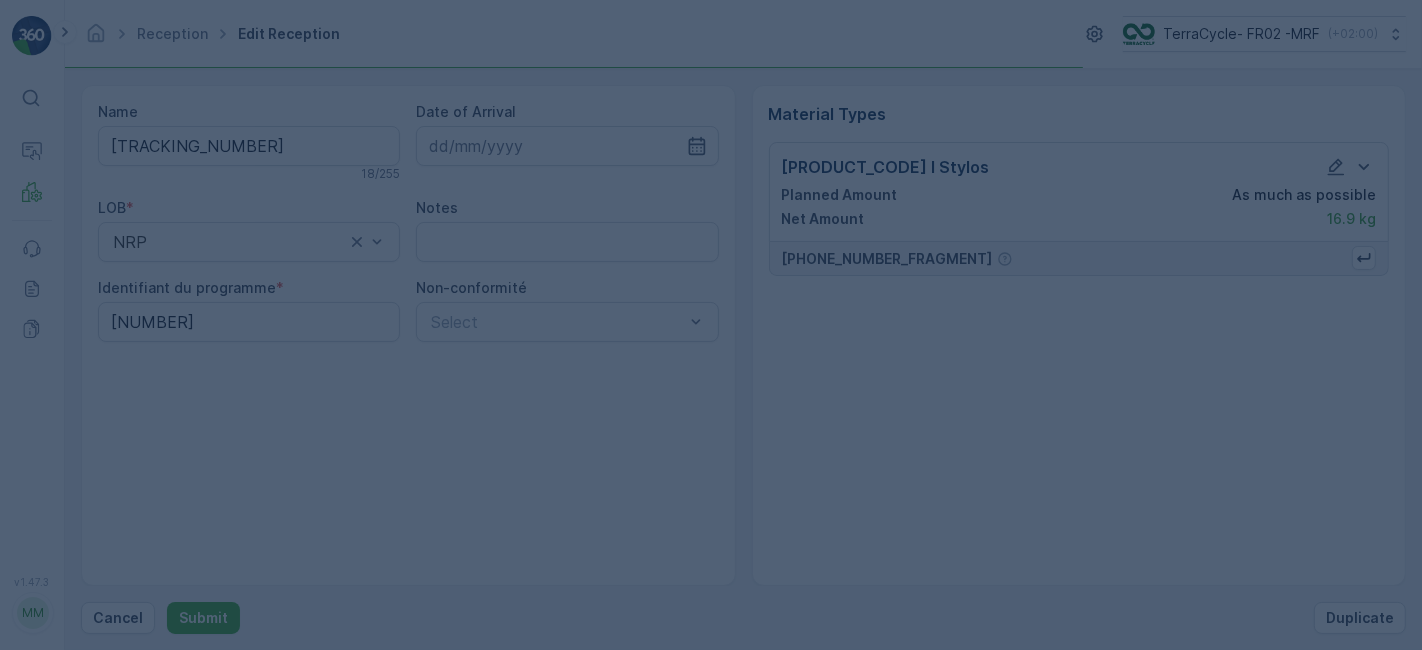 scroll, scrollTop: 0, scrollLeft: 0, axis: both 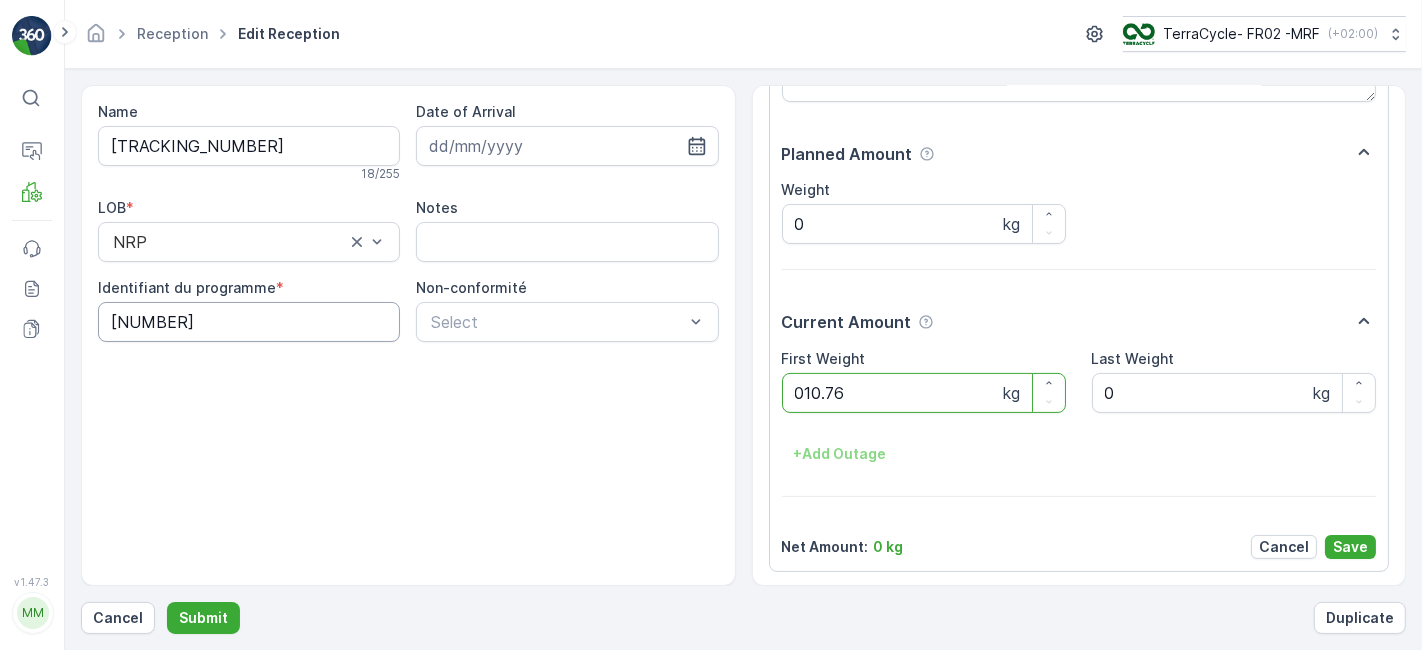 click on "Submit" at bounding box center (203, 618) 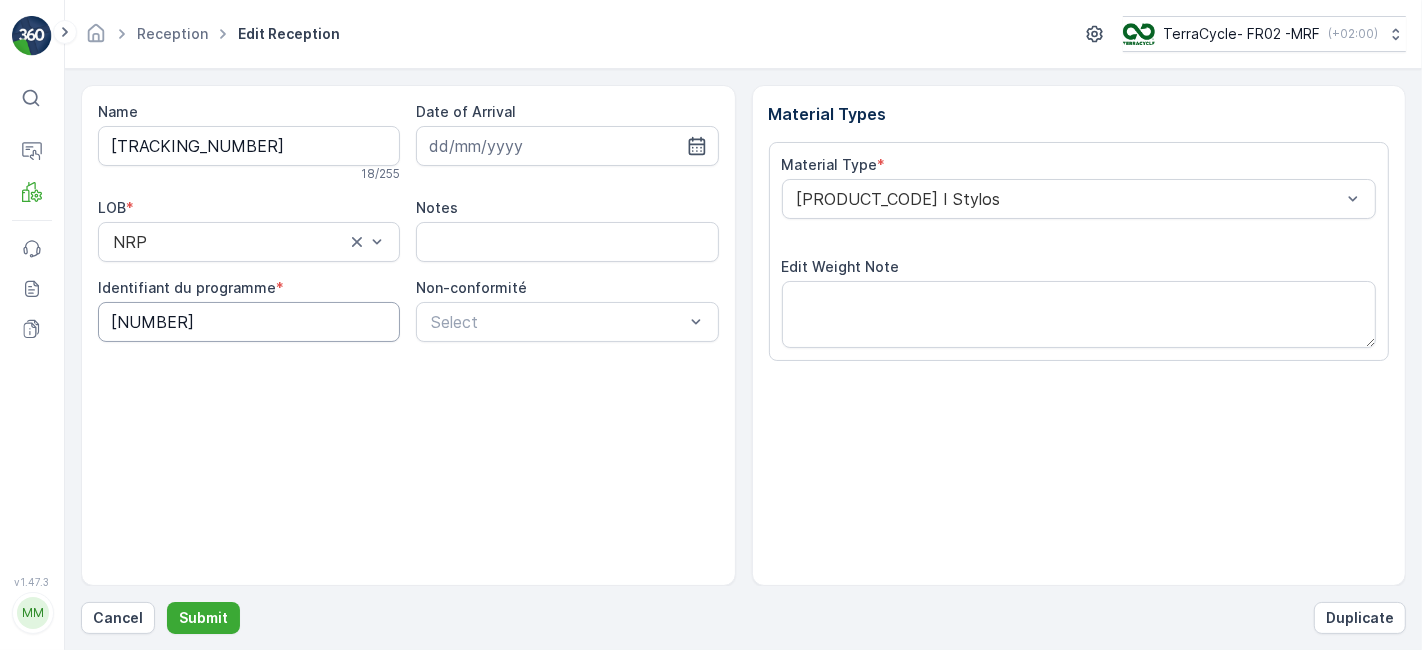 scroll, scrollTop: 246, scrollLeft: 0, axis: vertical 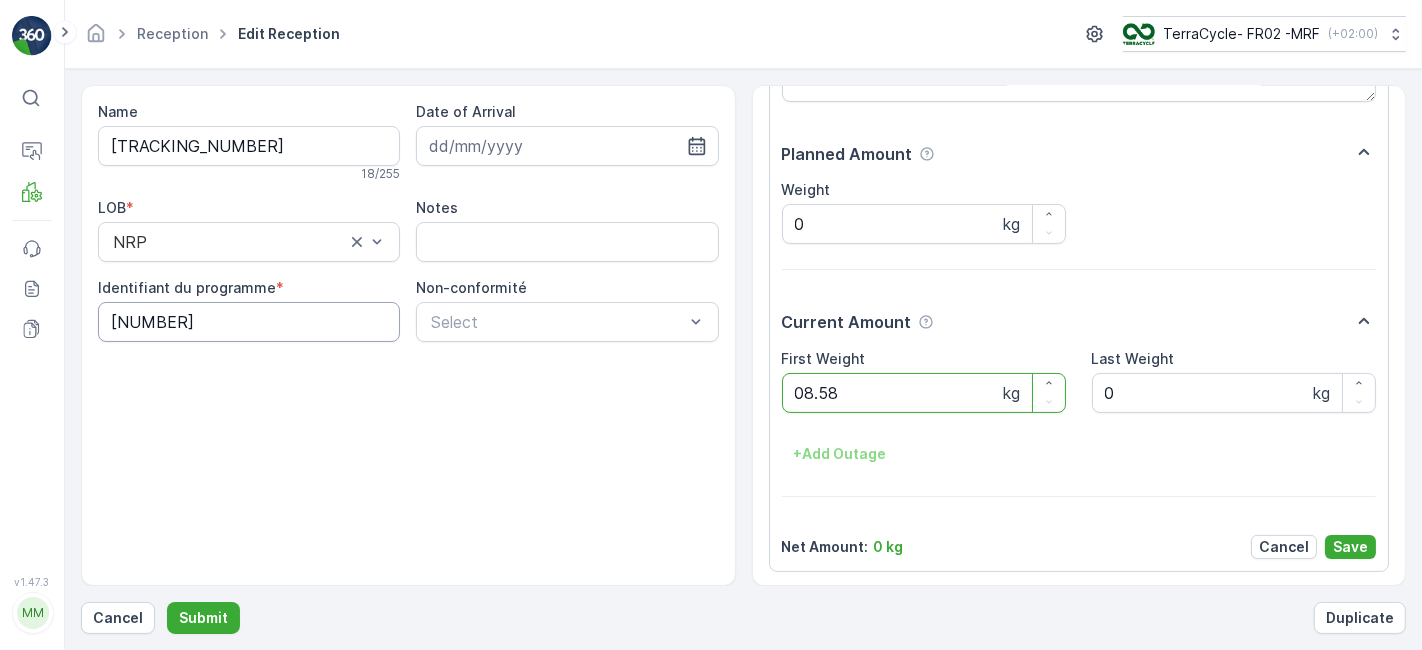 click on "Submit" at bounding box center (203, 618) 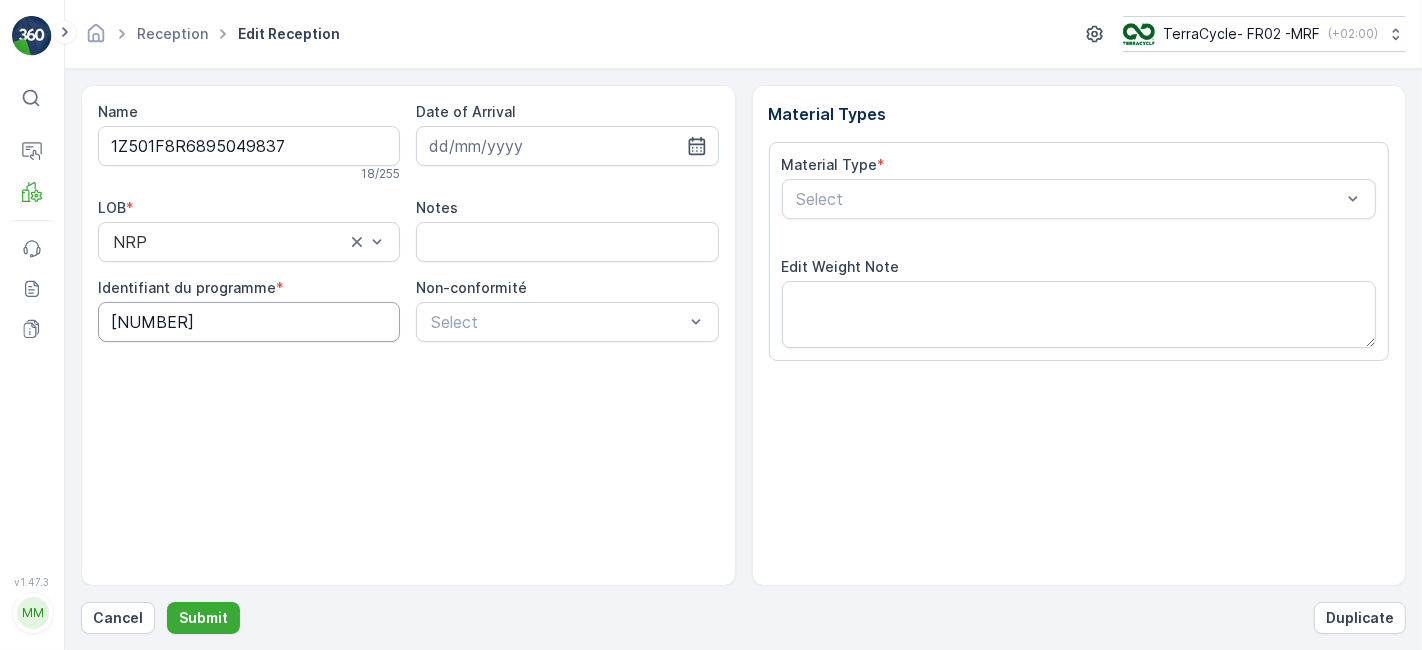 scroll, scrollTop: 246, scrollLeft: 0, axis: vertical 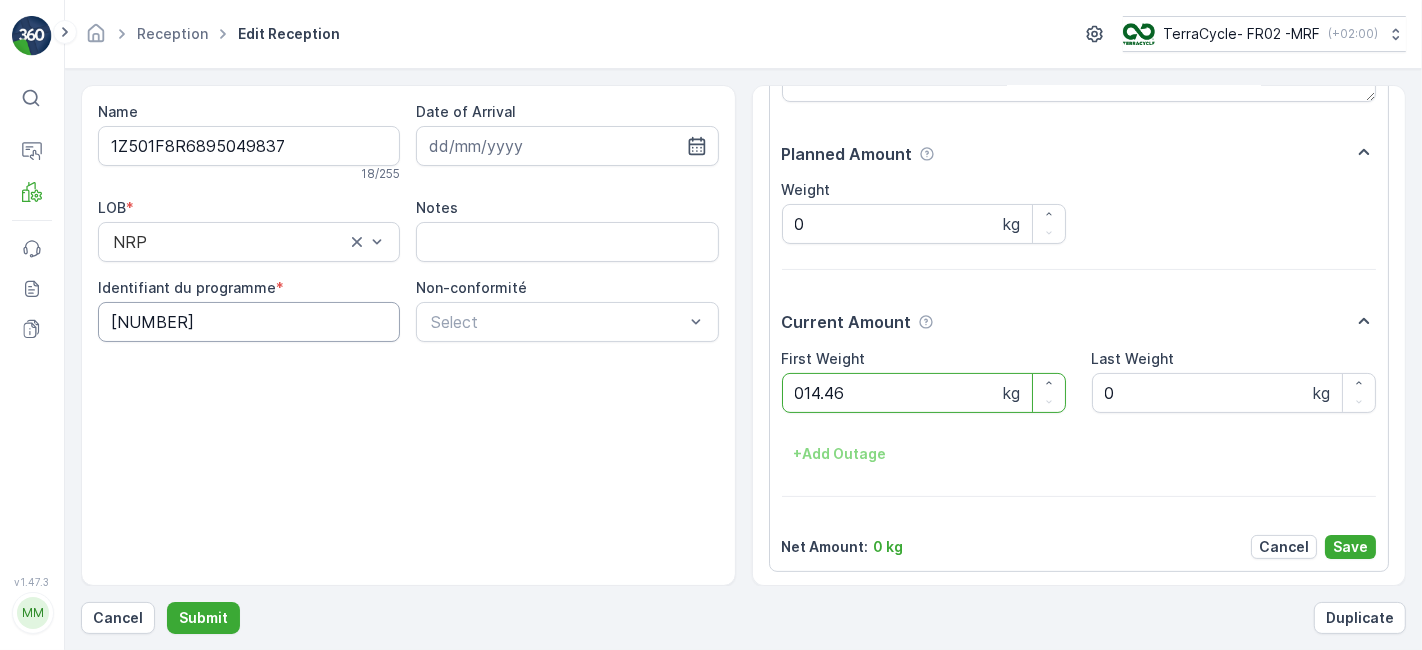 click on "Submit" at bounding box center (203, 618) 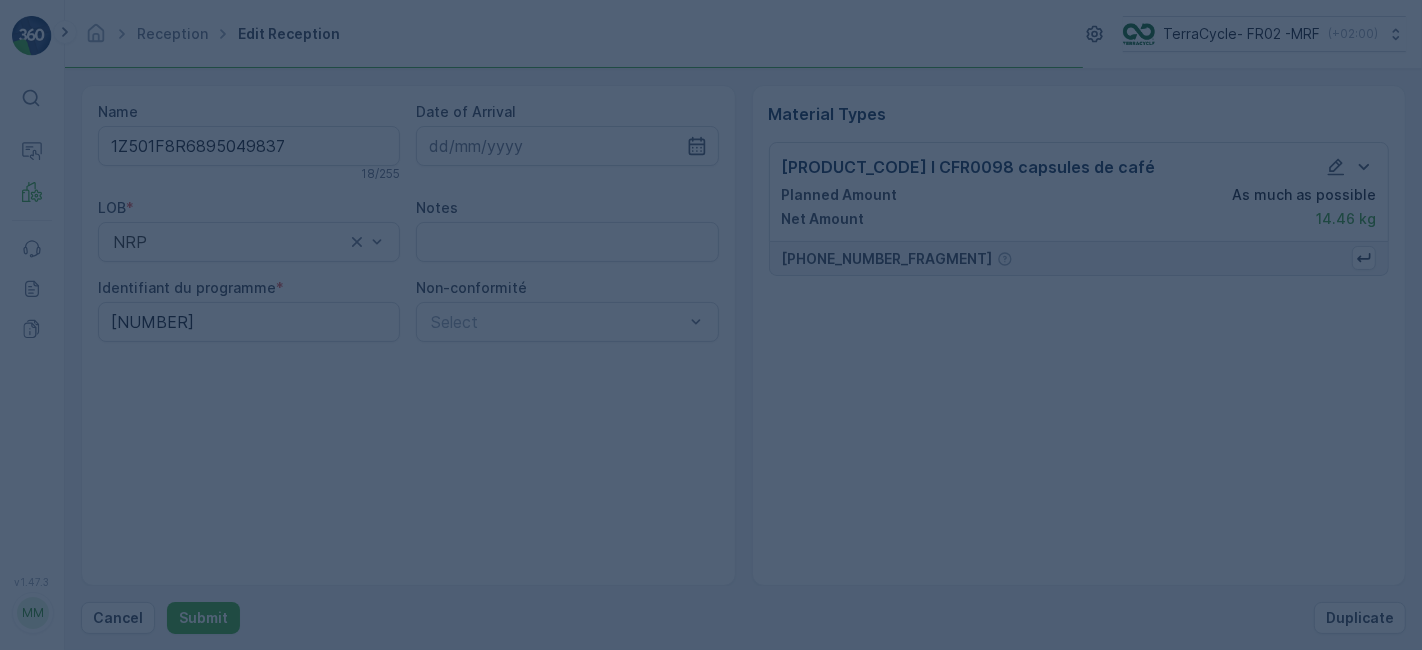 scroll, scrollTop: 0, scrollLeft: 0, axis: both 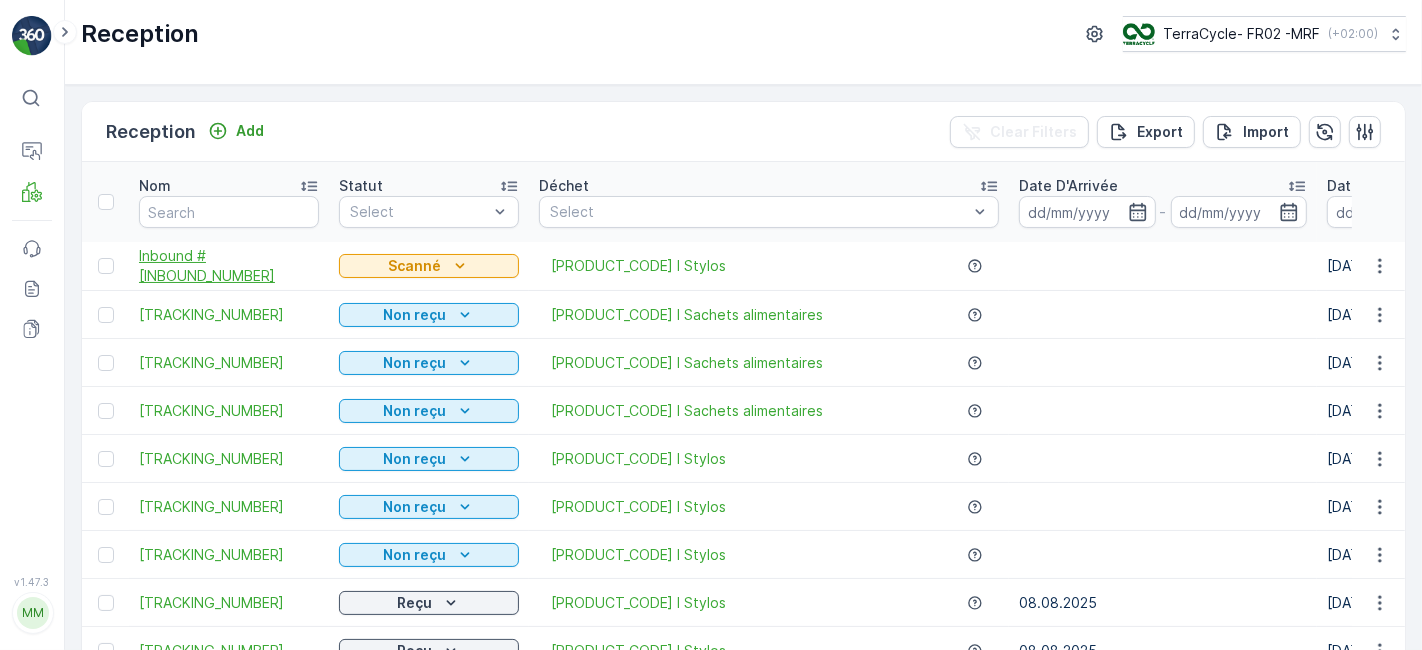 click on "Inbound #[INBOUND_NUMBER]" at bounding box center [229, 266] 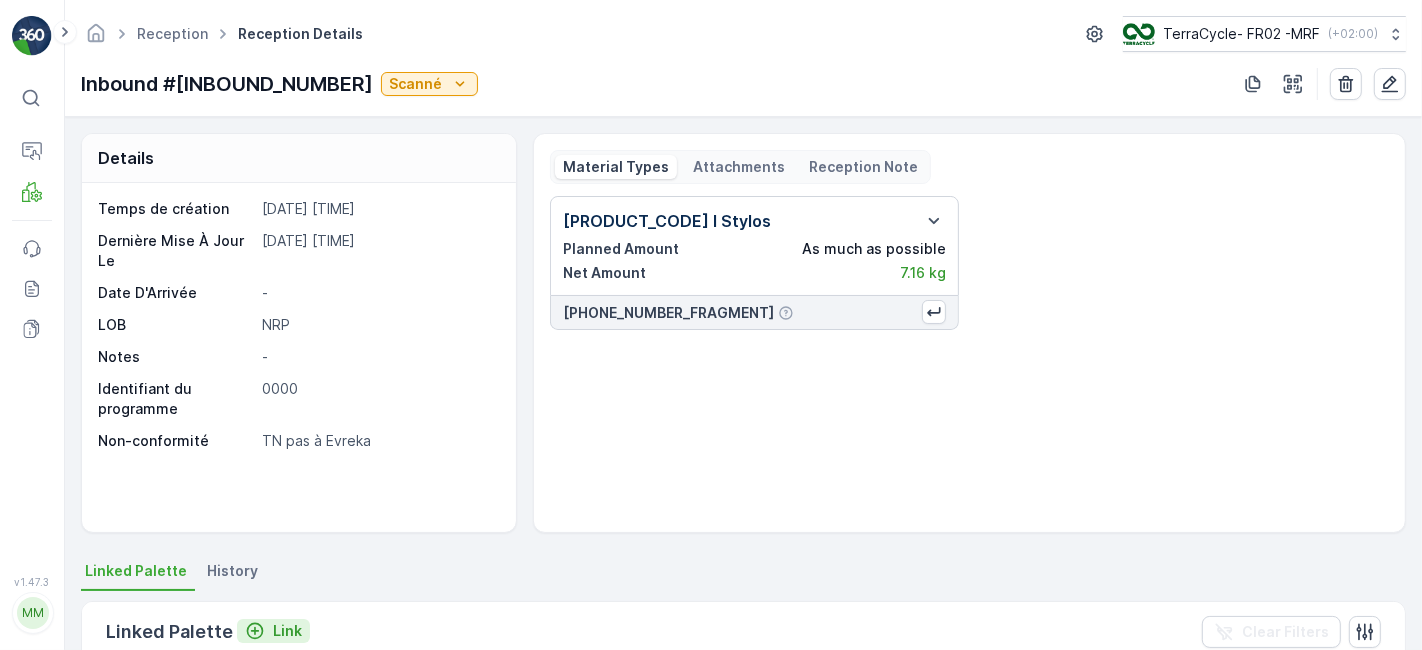 click 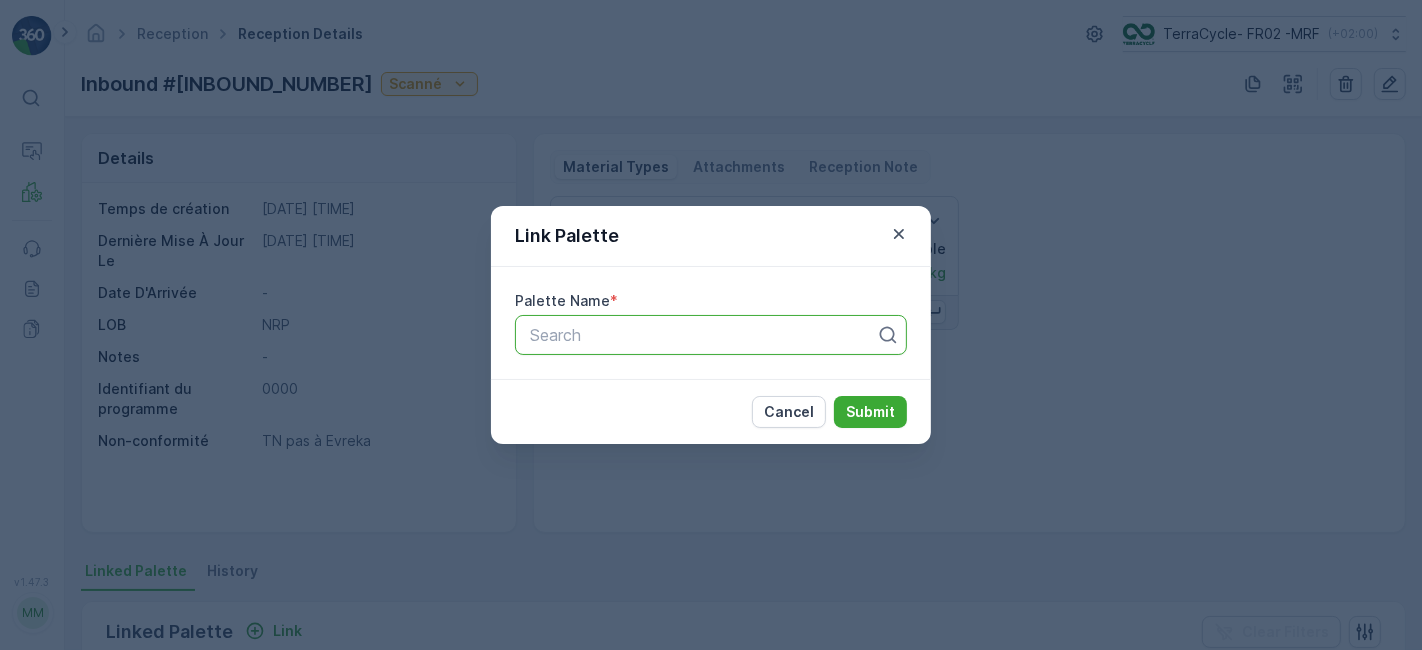 click at bounding box center (703, 335) 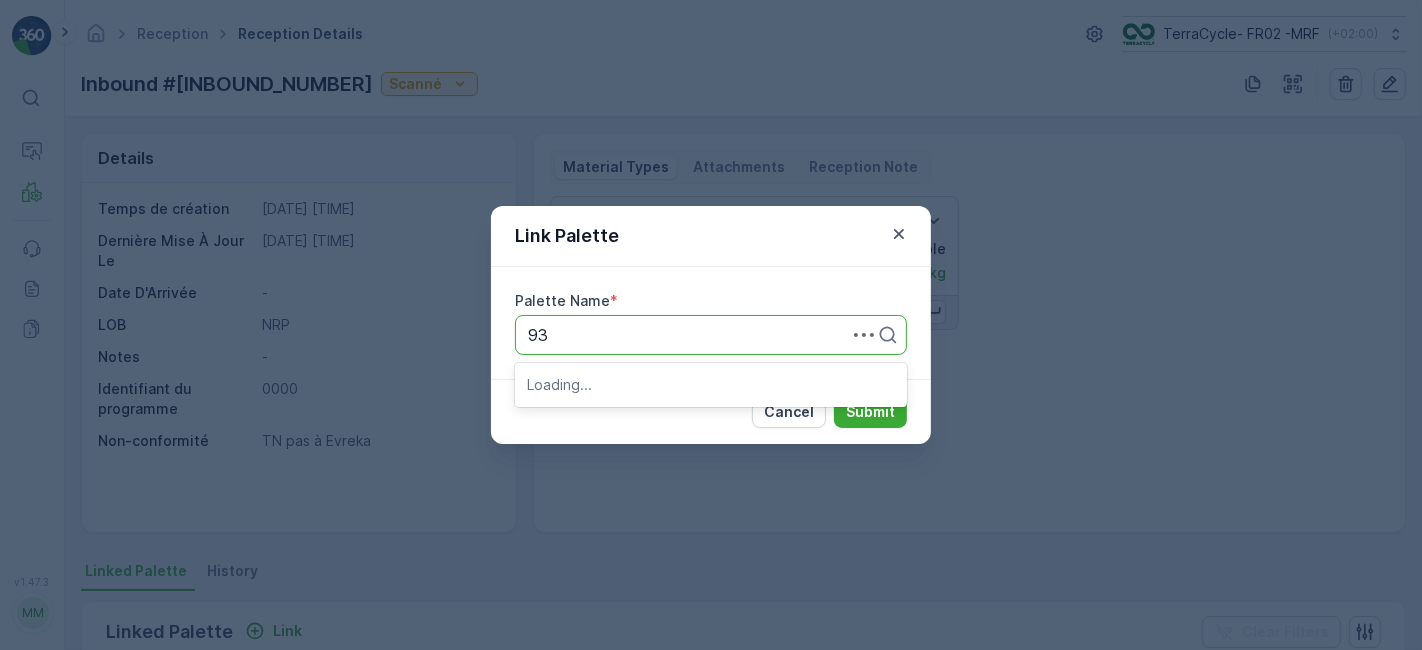 type on "935" 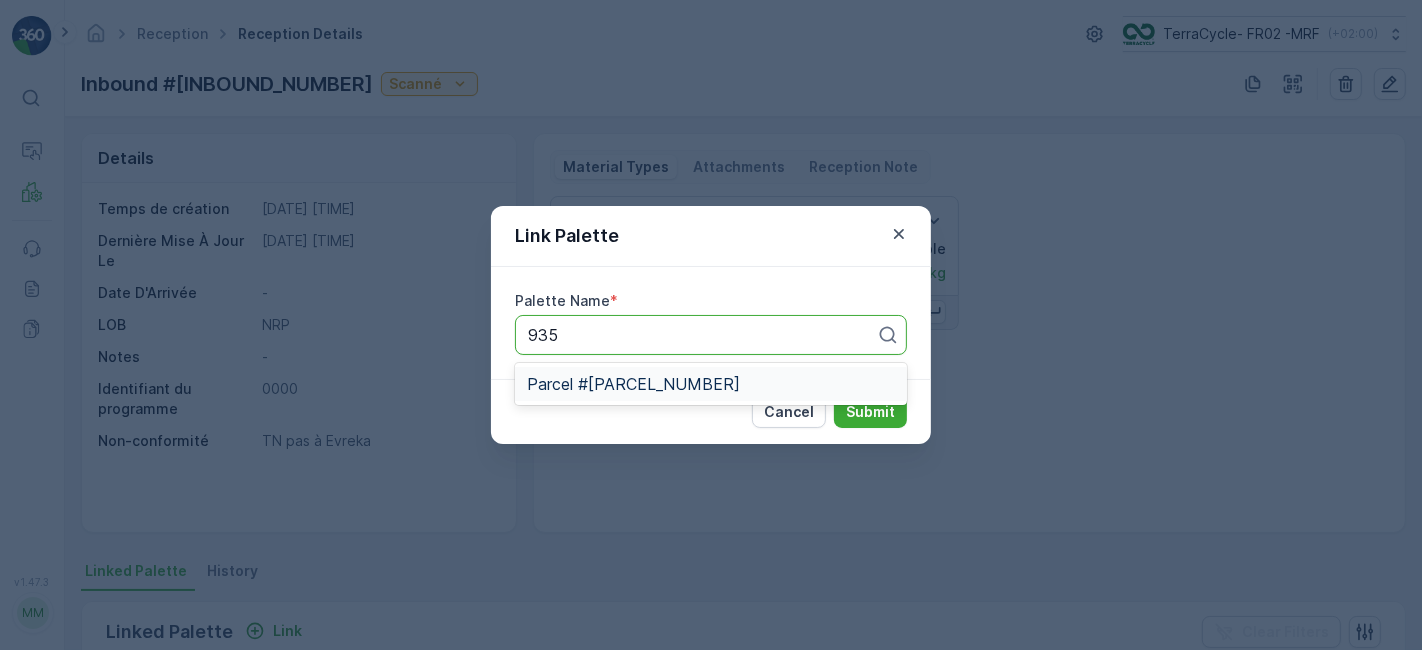 click on "Parcel #[PARCEL_NUMBER]" at bounding box center (633, 384) 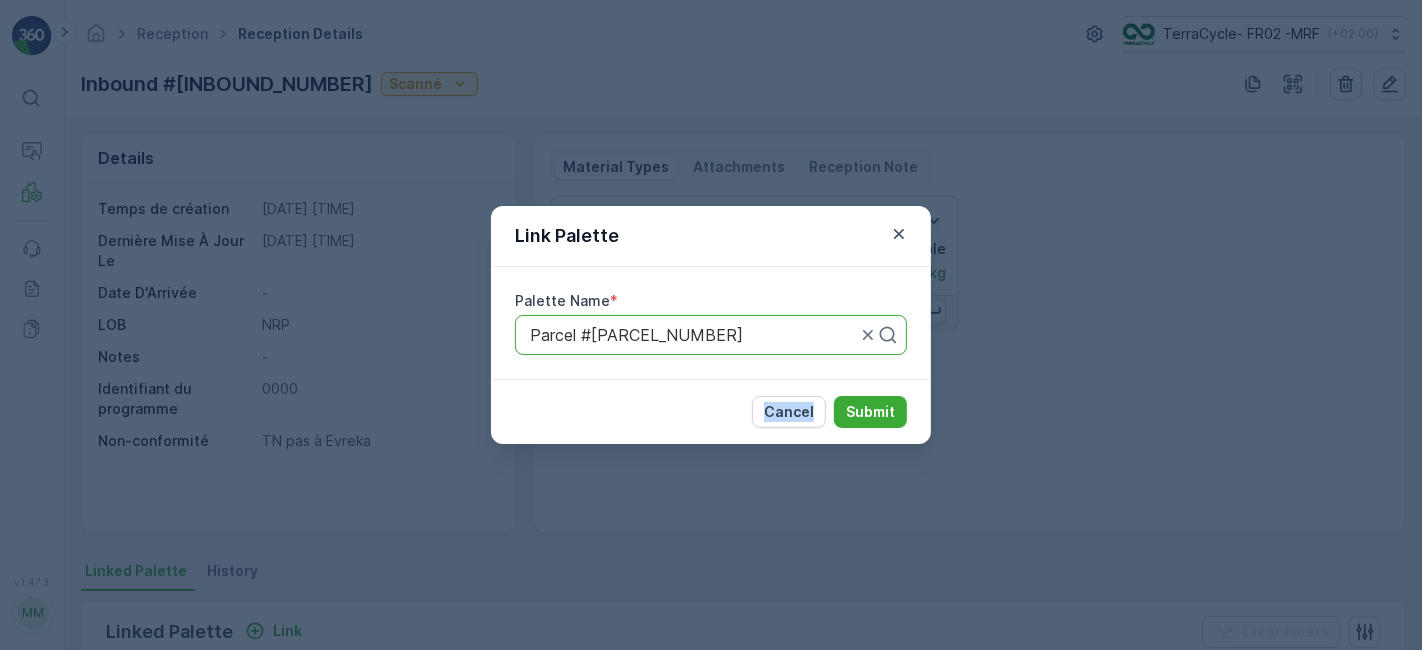 click on "Cancel Submit" at bounding box center [711, 411] 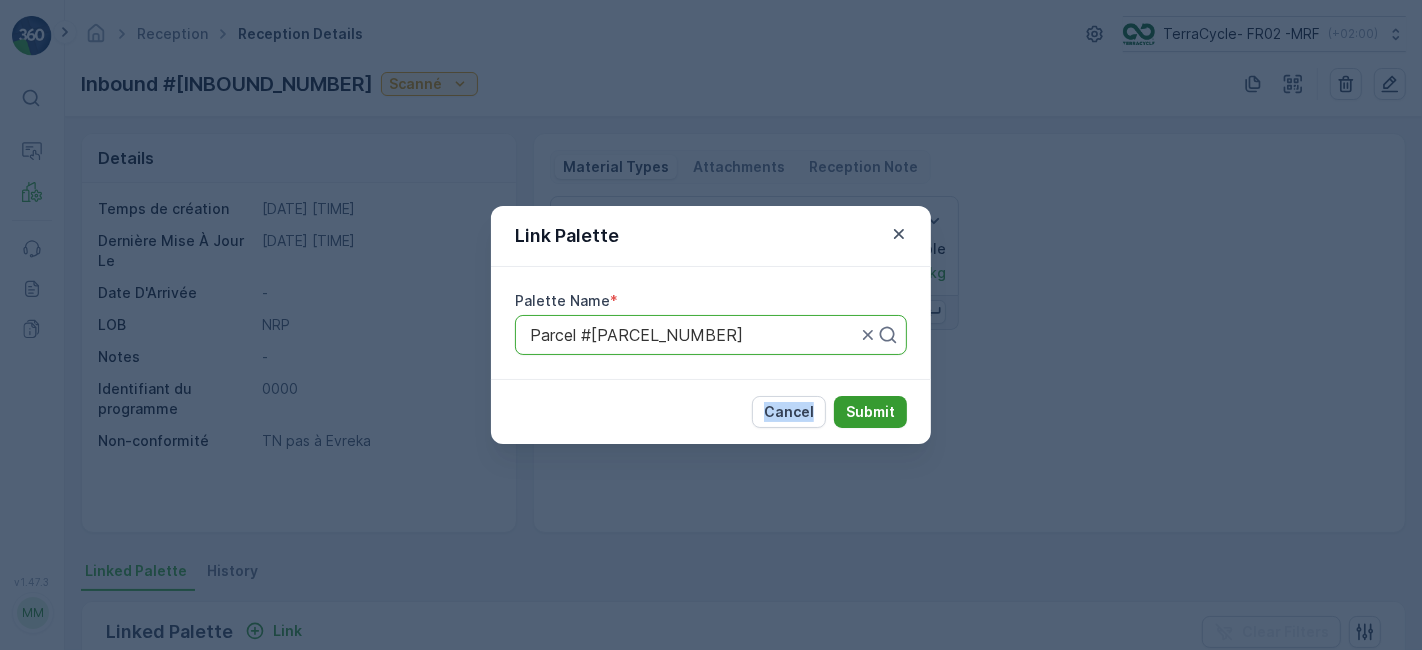 click on "Submit" at bounding box center [870, 412] 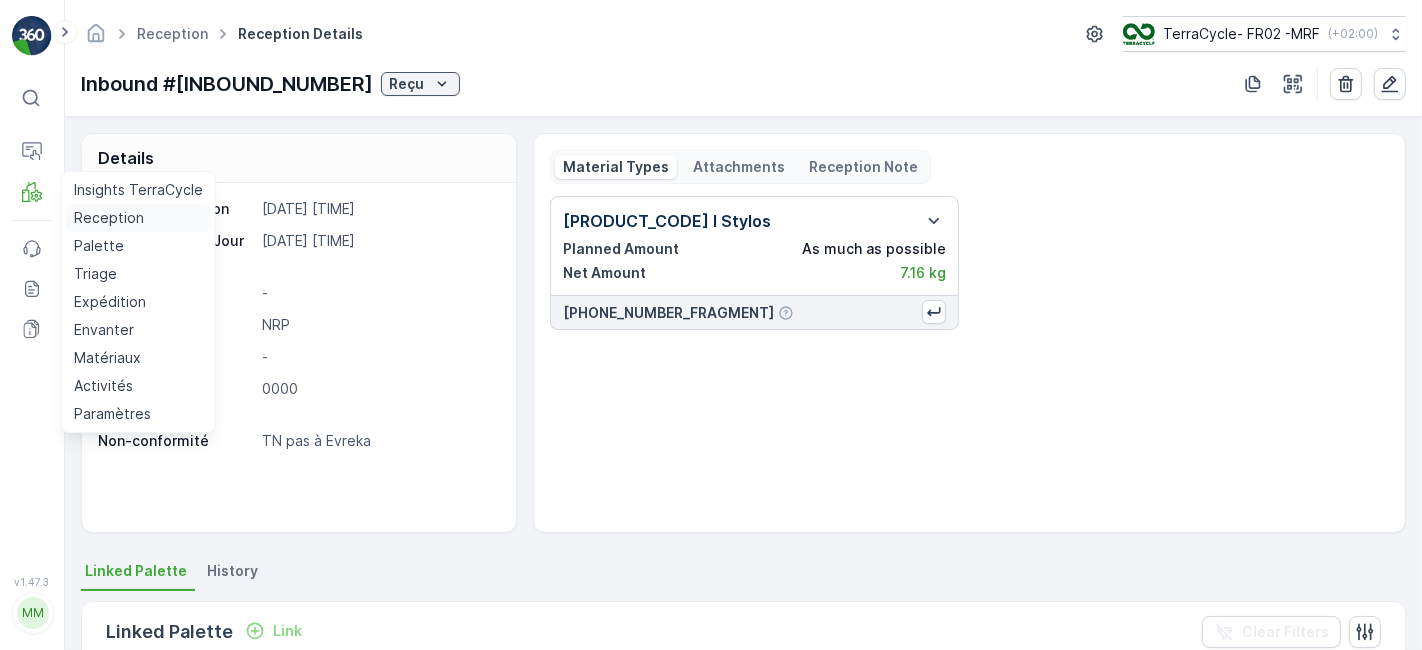 click on "Reception" at bounding box center [109, 218] 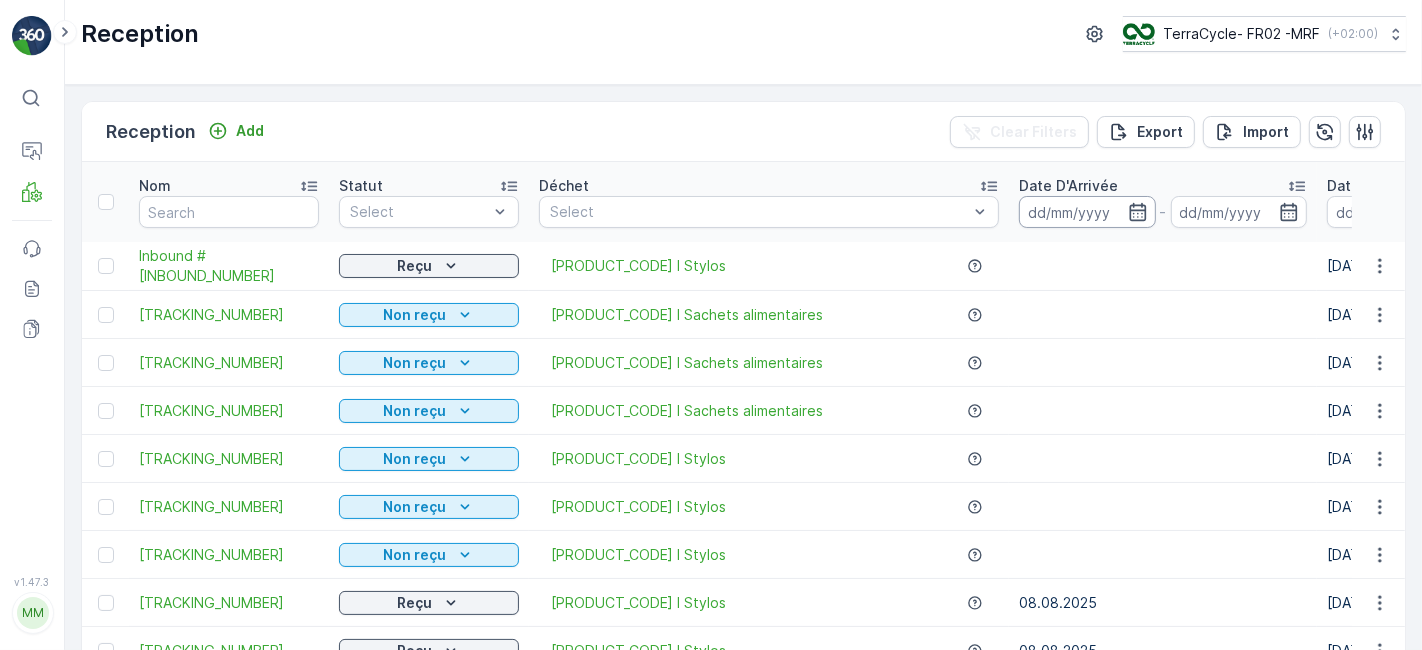 click at bounding box center [1087, 212] 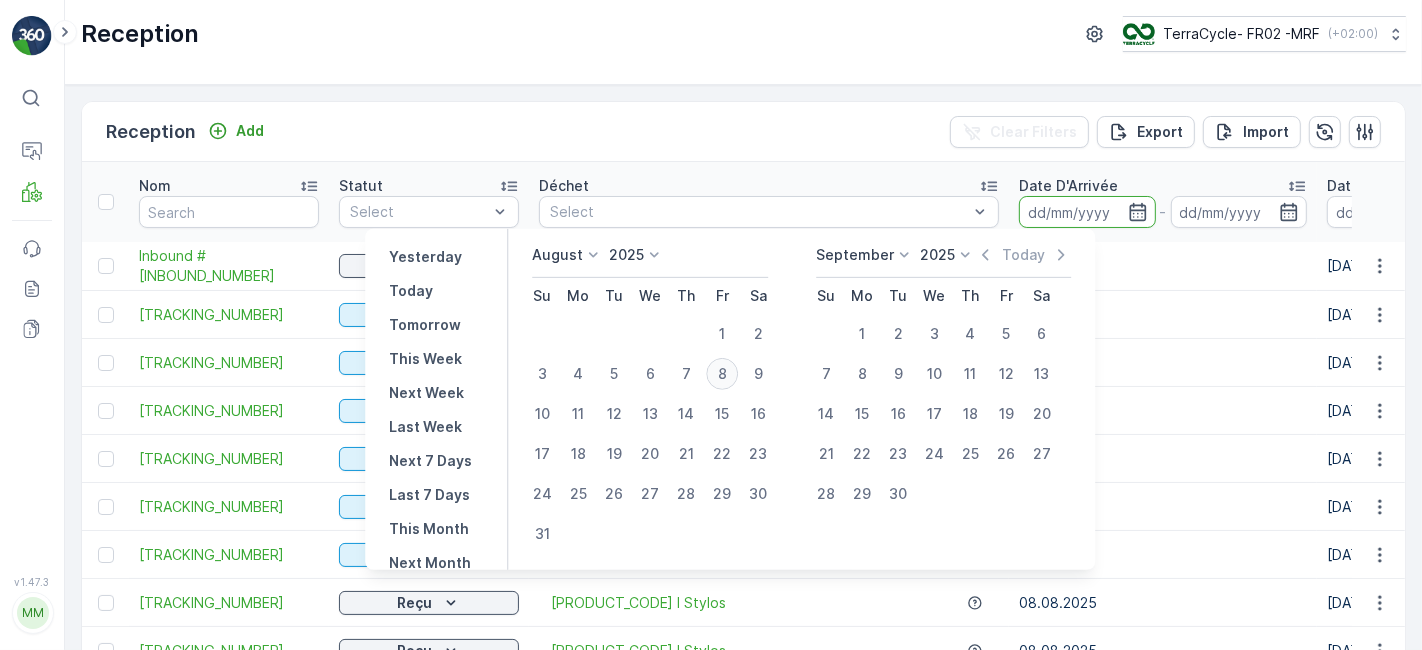click on "8" at bounding box center [722, 374] 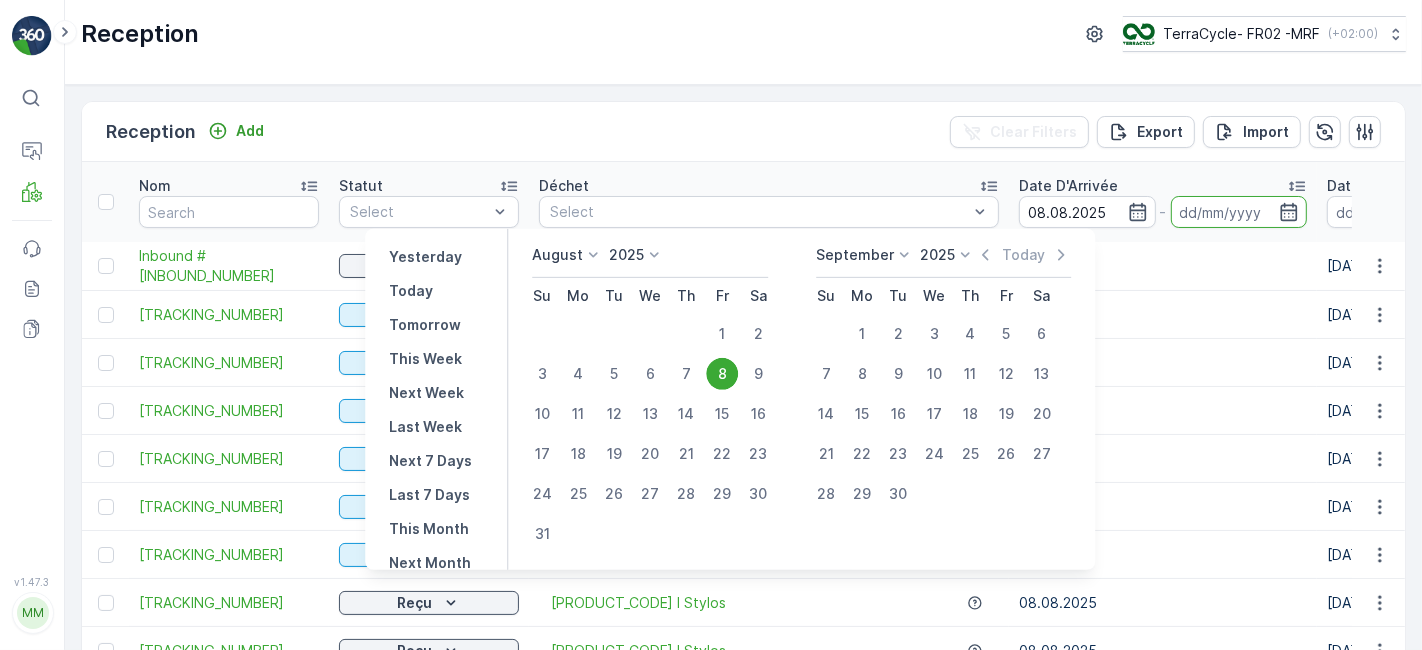 click on "8" at bounding box center [722, 374] 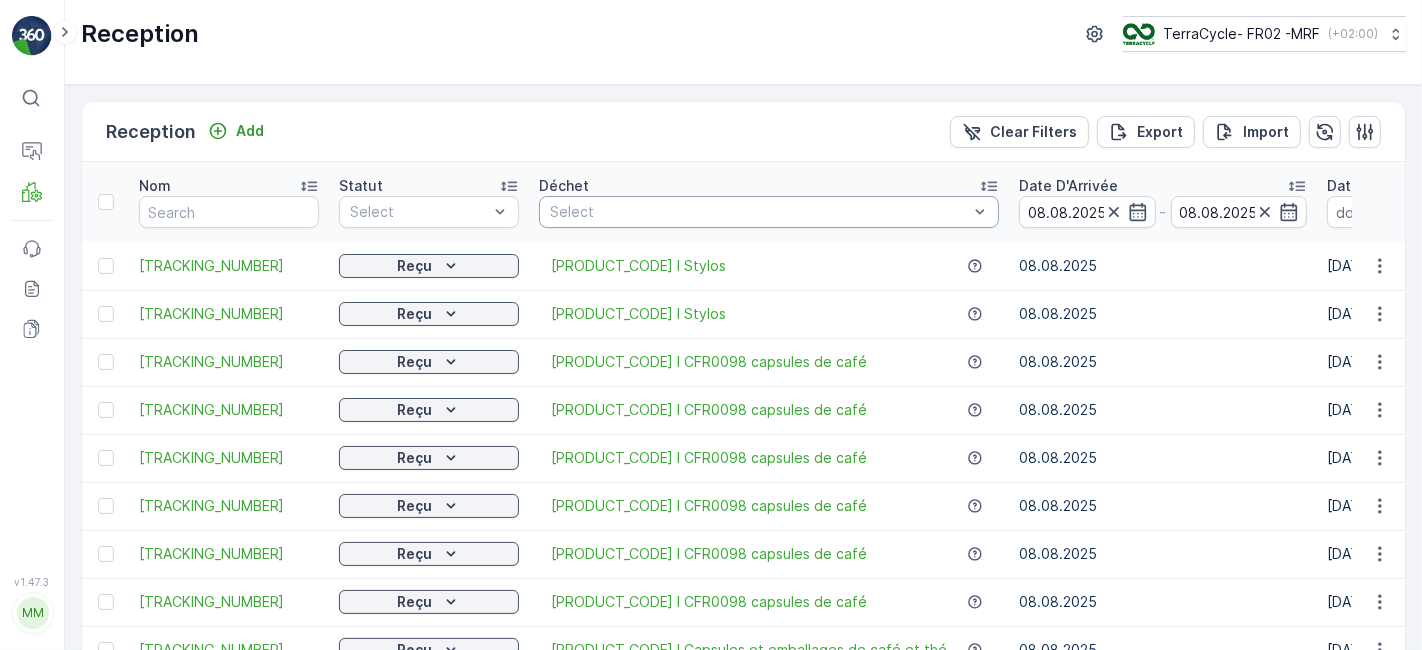 click at bounding box center [759, 212] 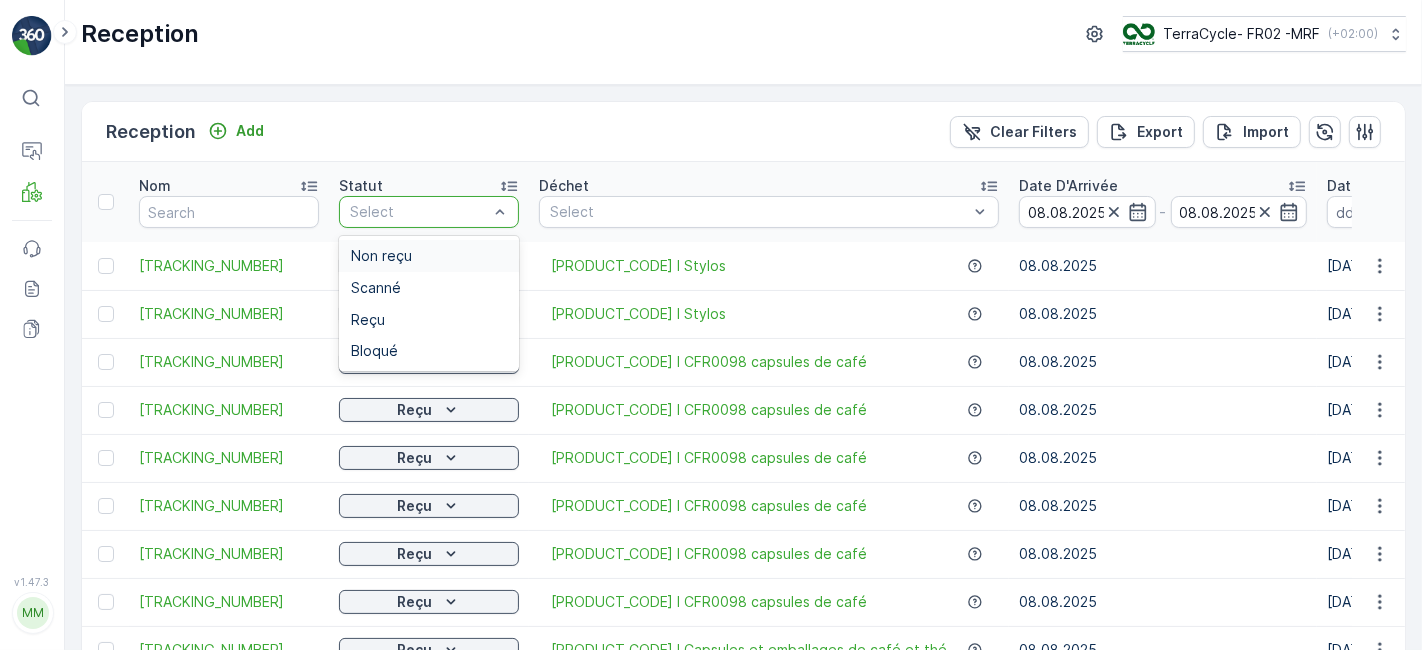 click at bounding box center (419, 212) 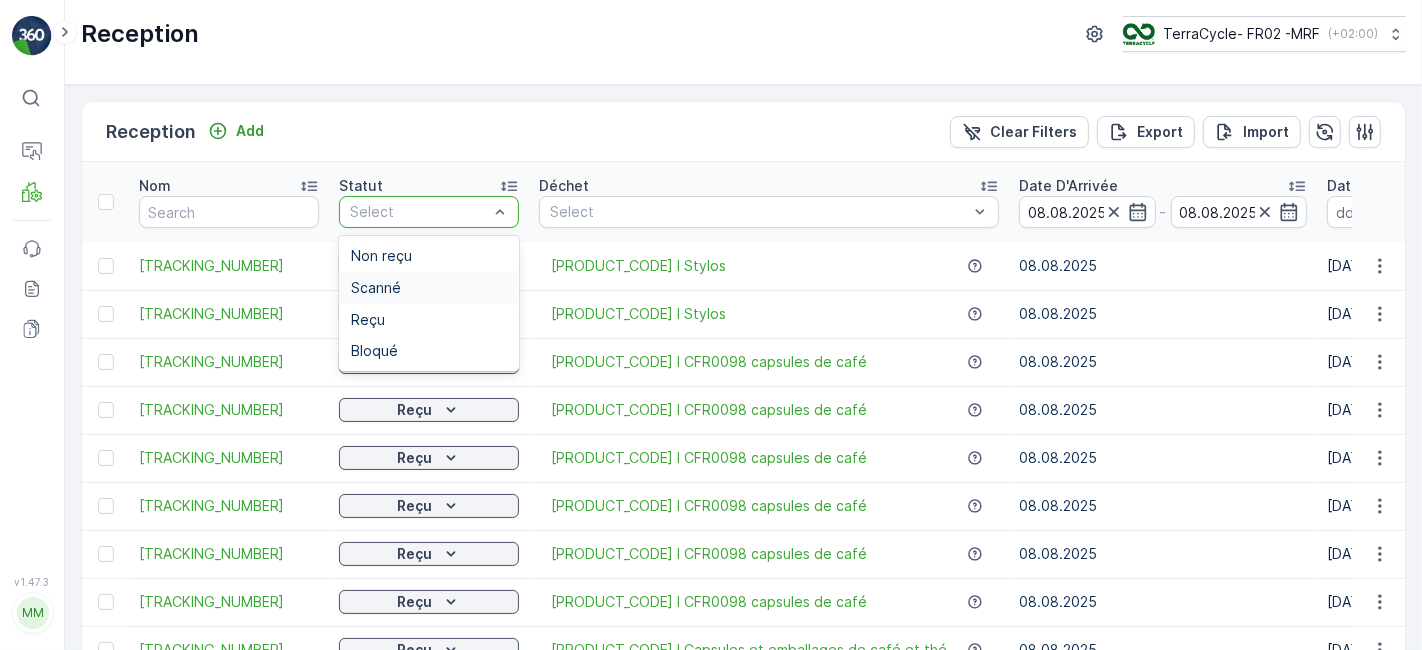 click on "Scanné" at bounding box center (429, 288) 